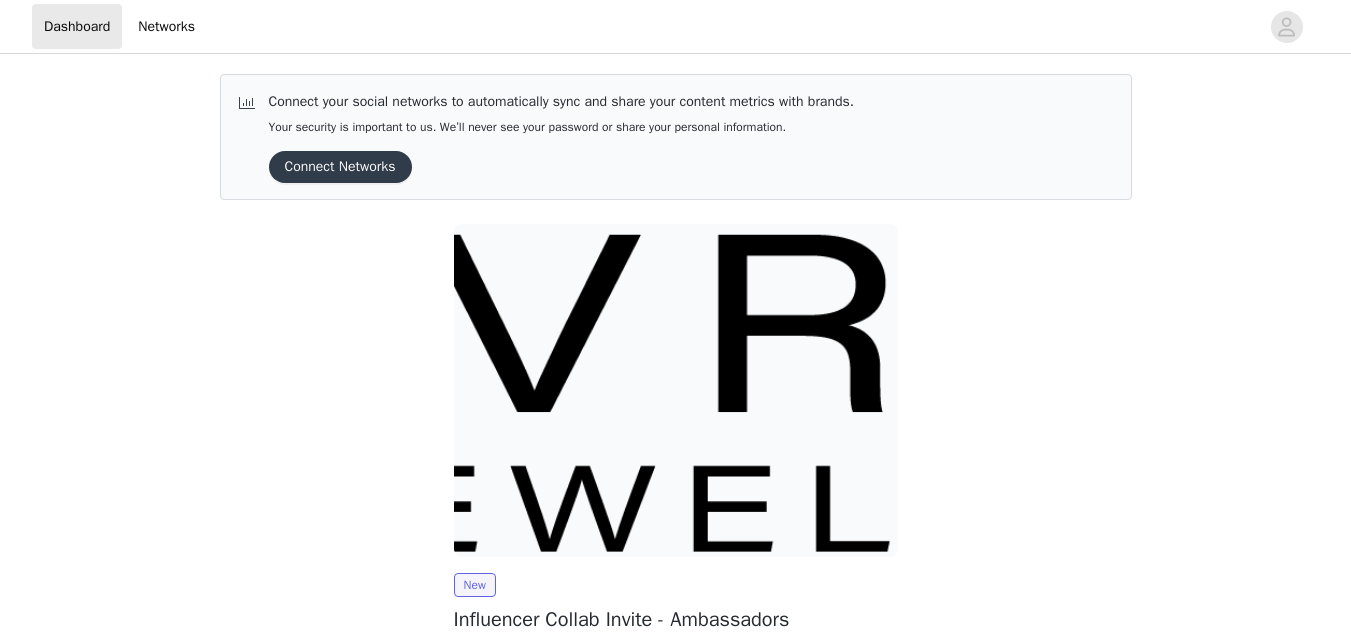 scroll, scrollTop: 0, scrollLeft: 0, axis: both 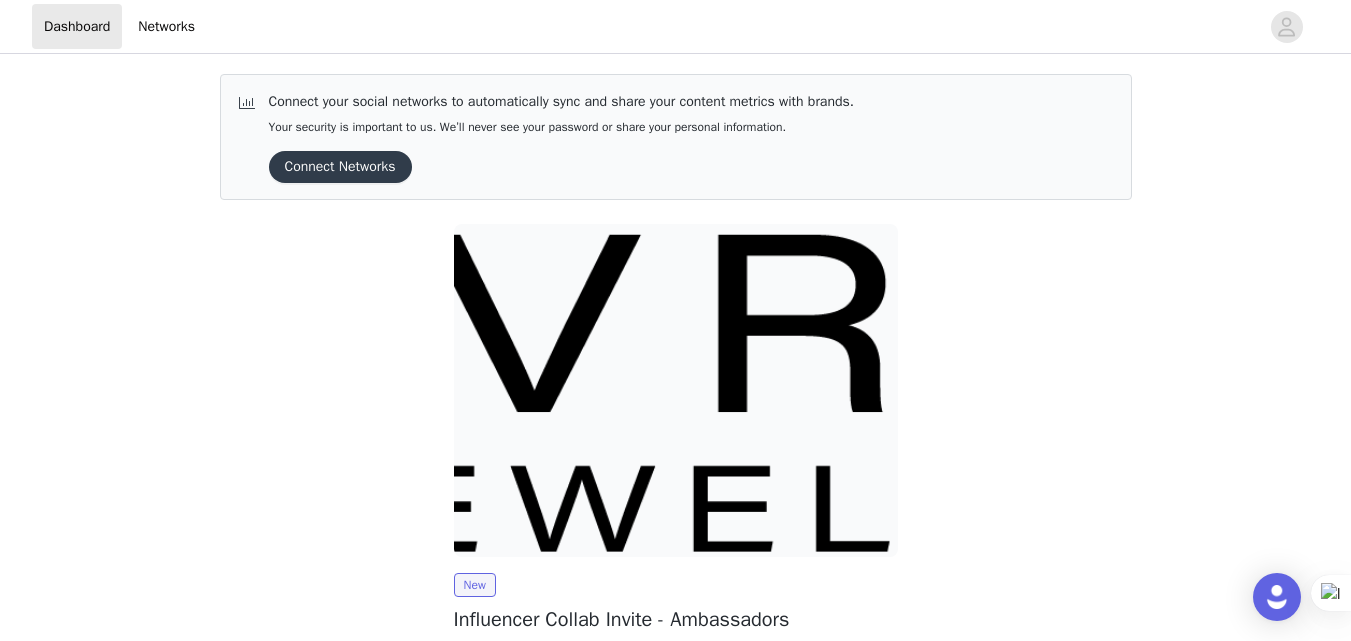 click on "Connect your social networks to automatically sync and share your content metrics with brands.
Your security is important to us. We’ll never see your password or share your personal information.
Connect Networks            New    Influencer Collab Invite - Ambassadors   Hey! 💖
We're so excited to collaborate with you! Please fill out the form below to confirm your participation in this gifted campaign. By submitting, you agree to the terms outlined. Can’t wait to send you some pieces! ✨
You can always email [EMAIL_ADDRESS][DOMAIN_NAME] if you have any questions!         View     Powered by       |    Help    |    Privacy    |    Terms" at bounding box center (675, 452) 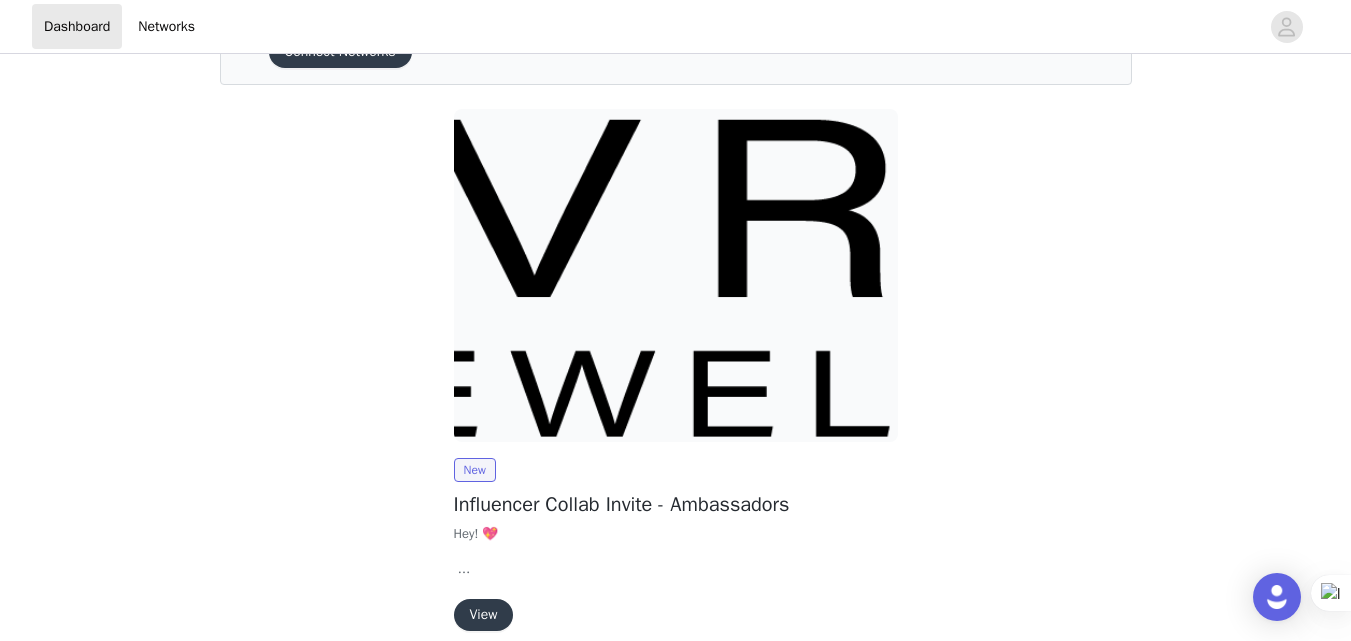 scroll, scrollTop: 206, scrollLeft: 0, axis: vertical 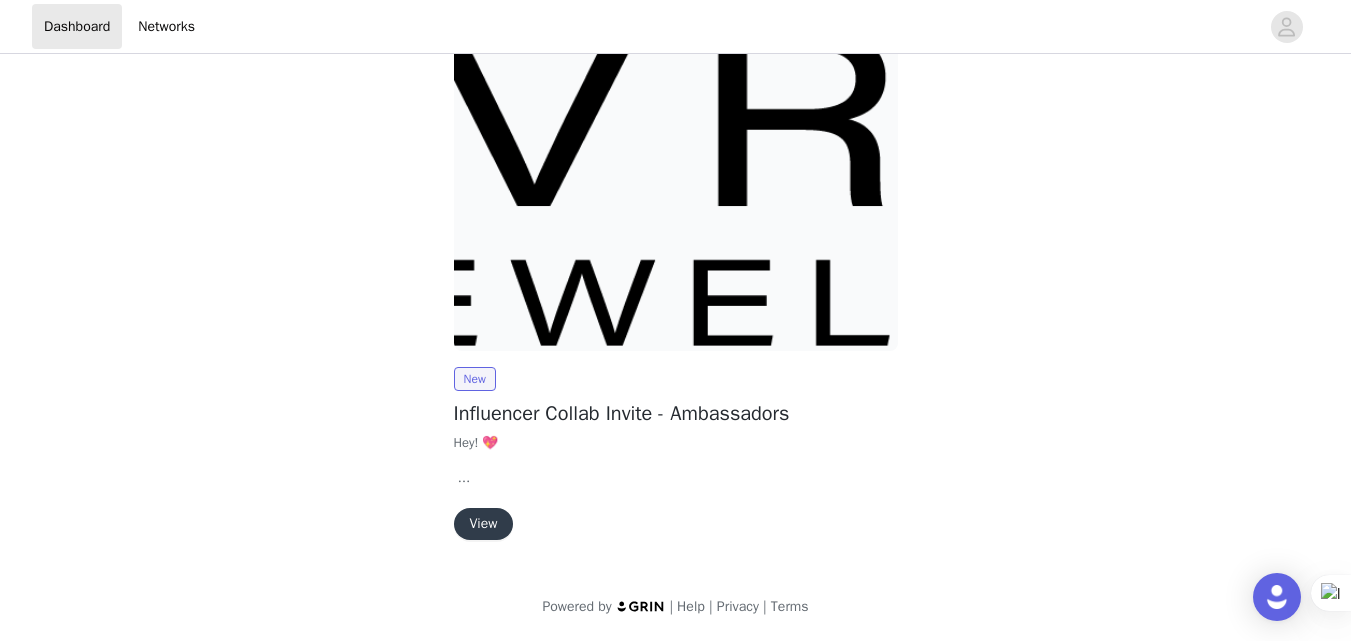 click on "View" at bounding box center (484, 524) 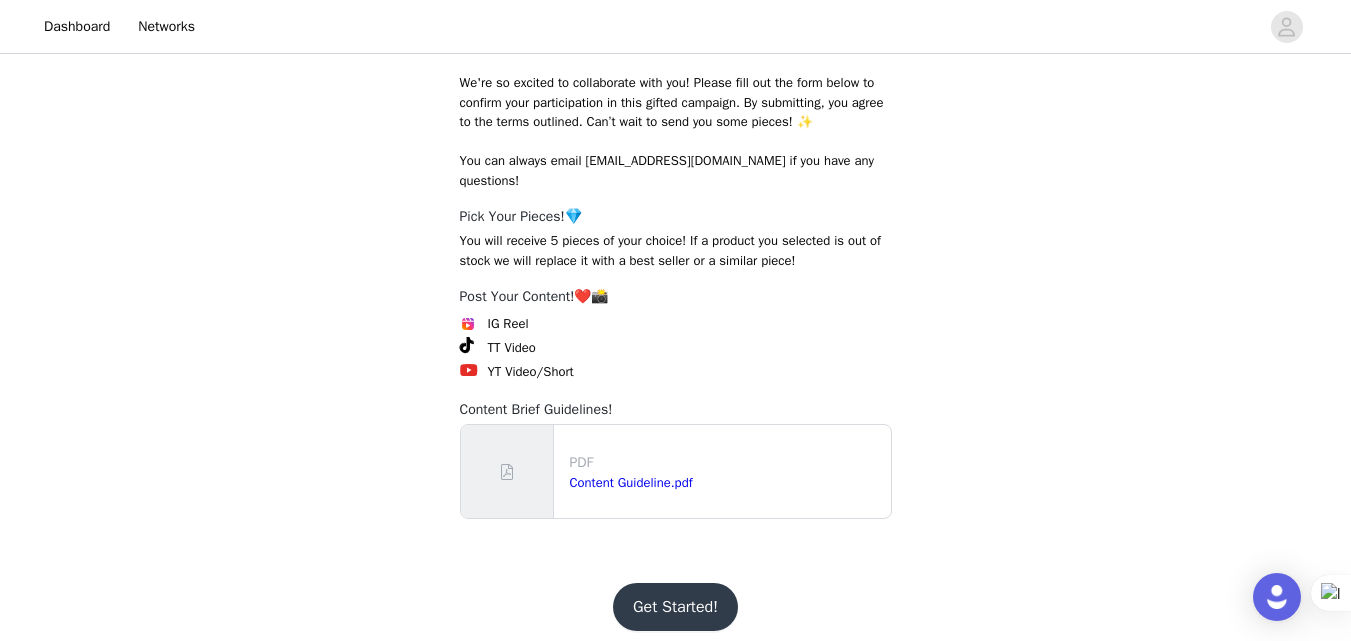 scroll, scrollTop: 359, scrollLeft: 0, axis: vertical 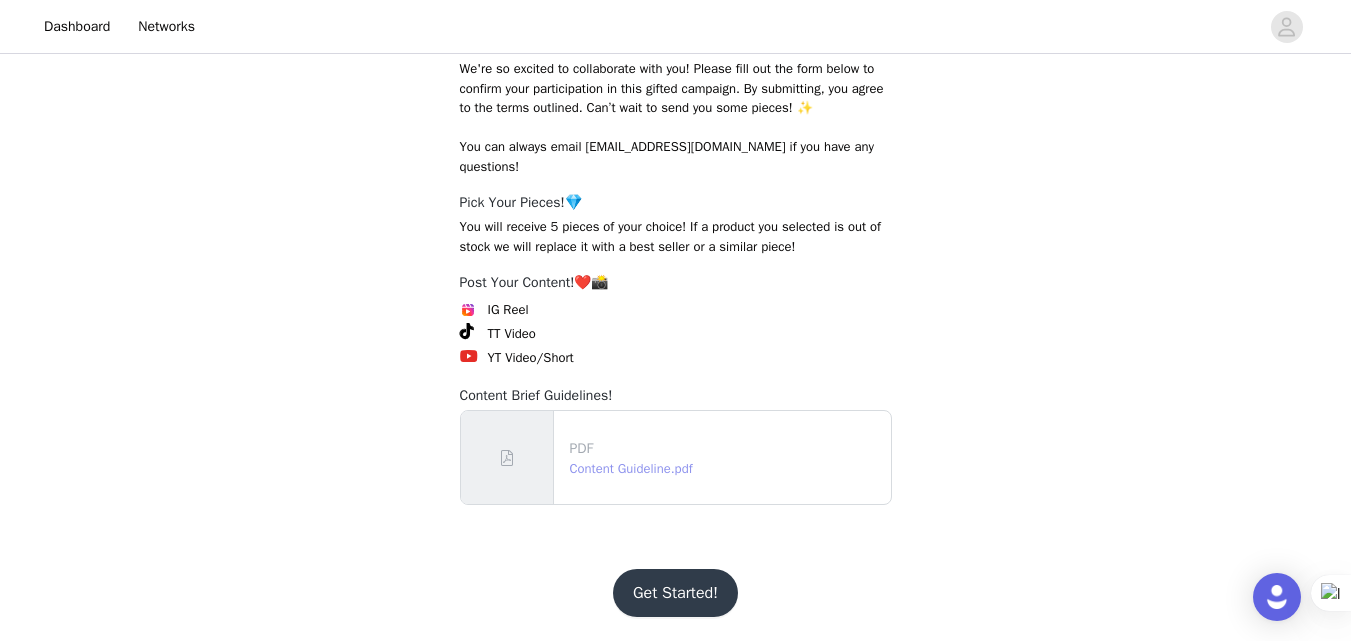 click on "Content Guideline.pdf" at bounding box center [631, 468] 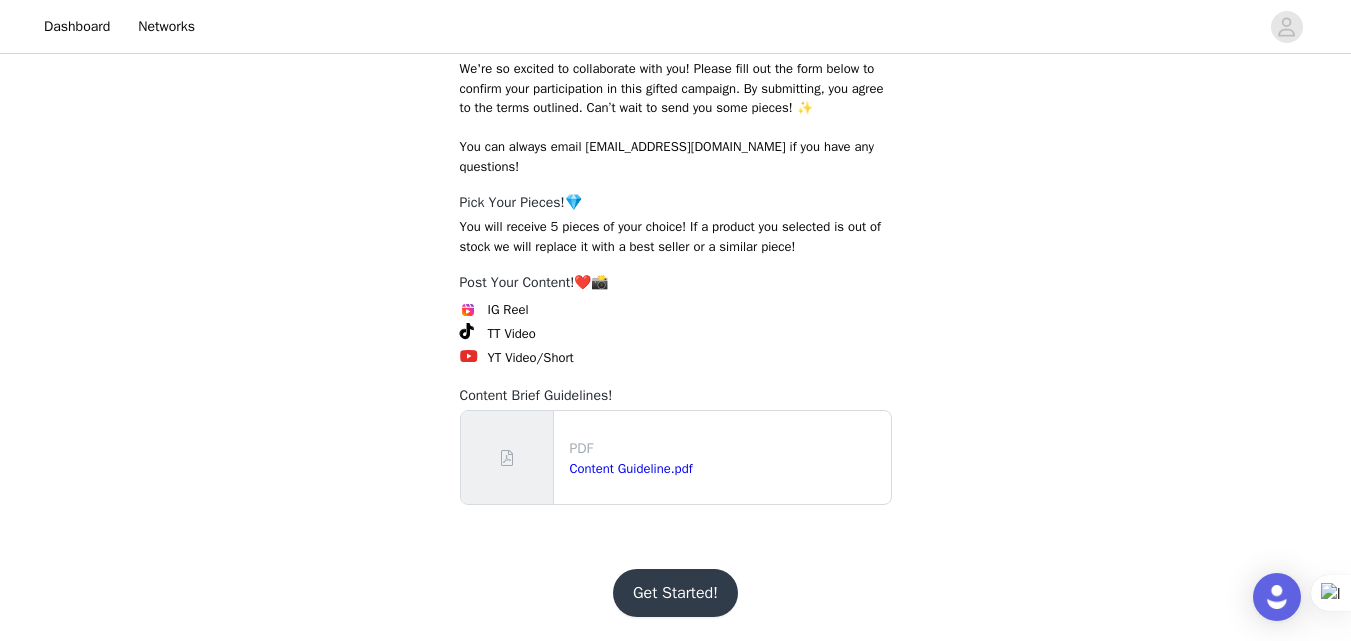 click on "Get Started!" at bounding box center [675, 593] 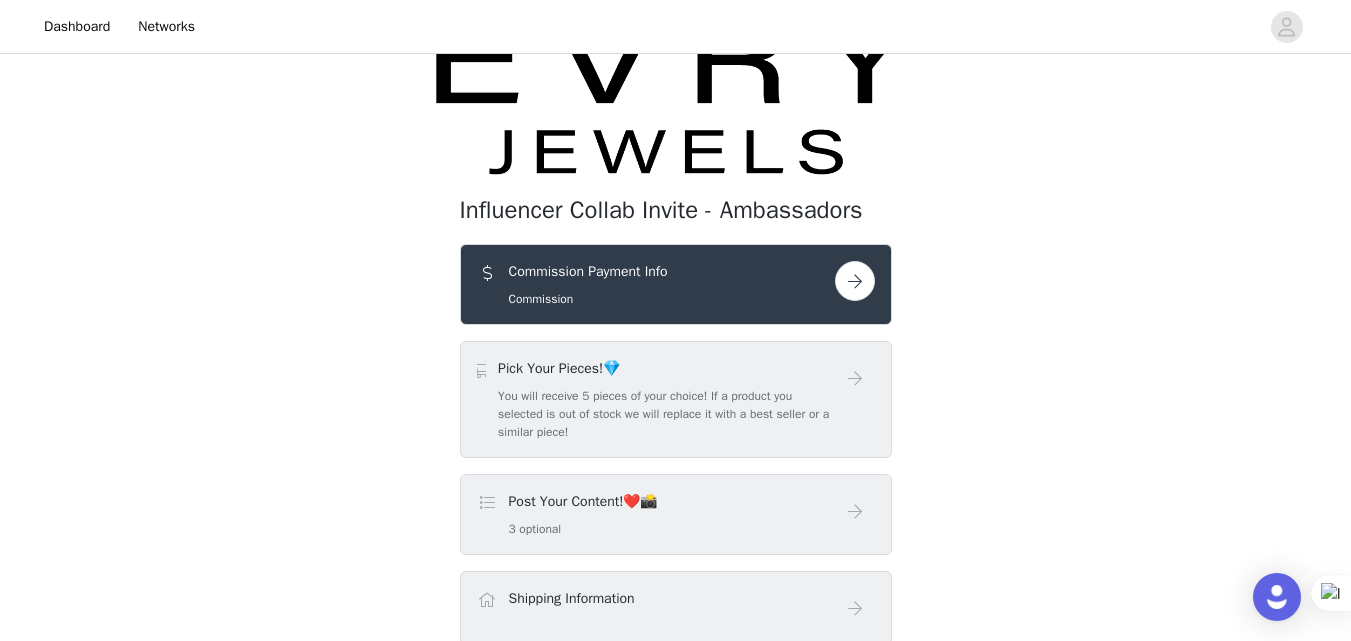 scroll, scrollTop: 54, scrollLeft: 0, axis: vertical 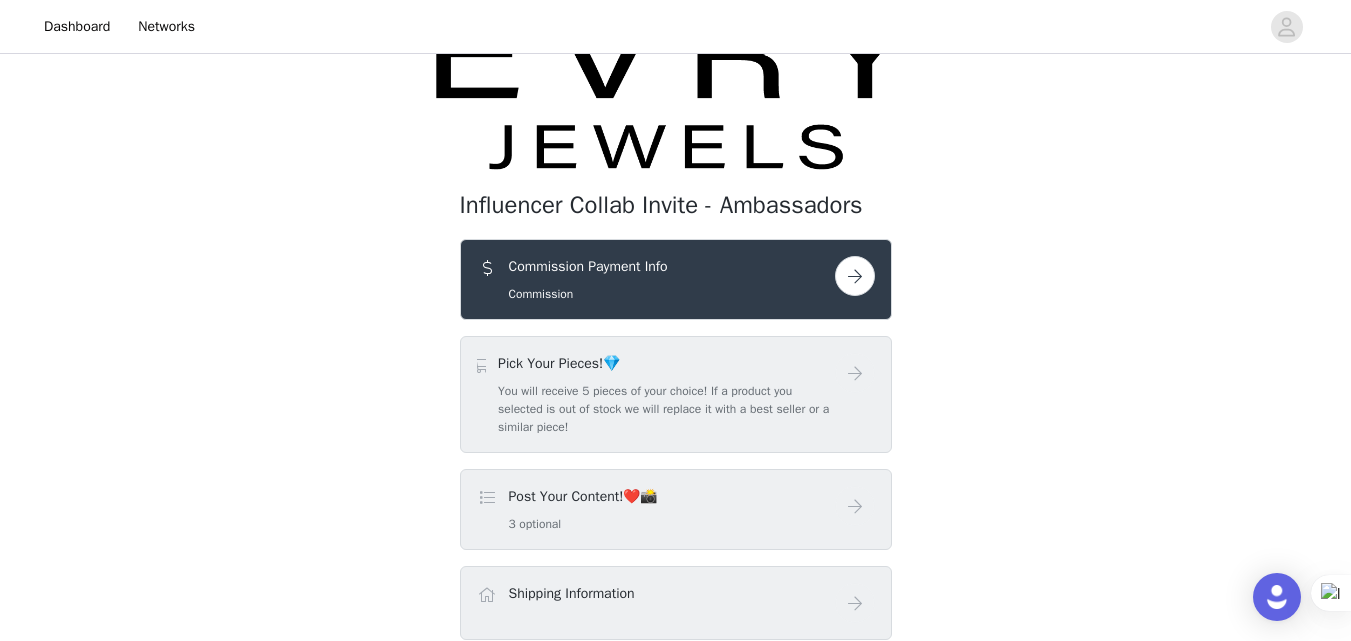 click on "Commission Payment Info   Commission" at bounding box center (656, 279) 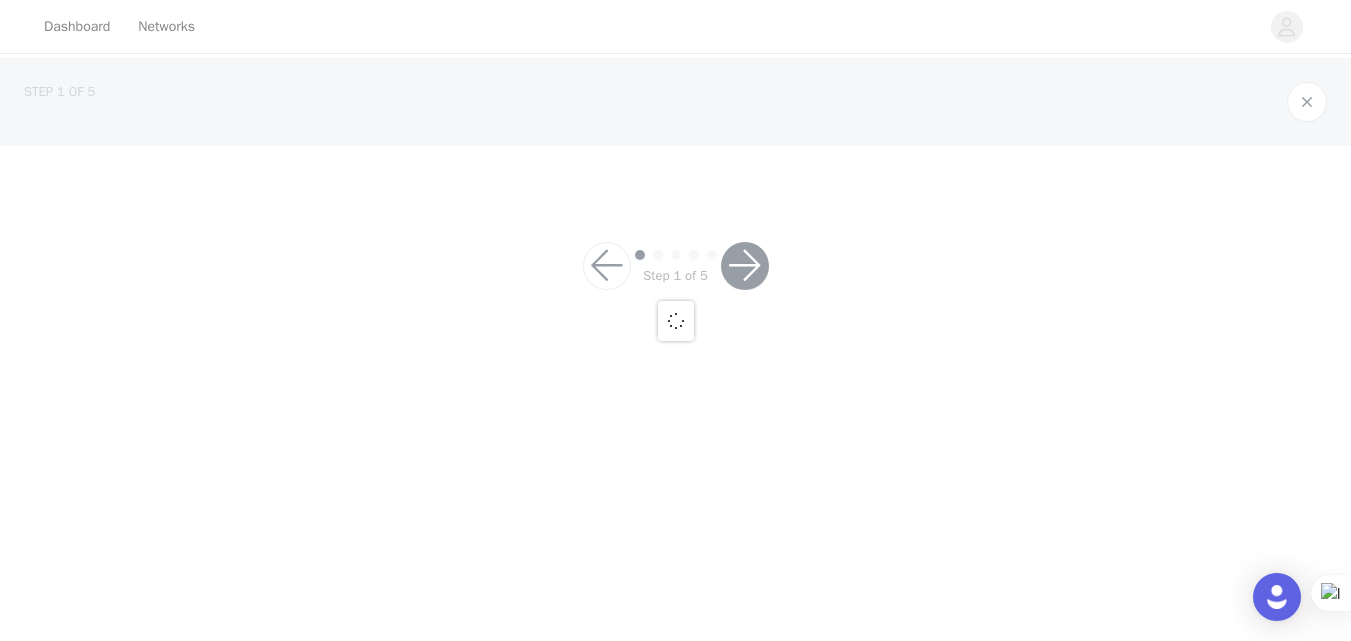 scroll, scrollTop: 0, scrollLeft: 0, axis: both 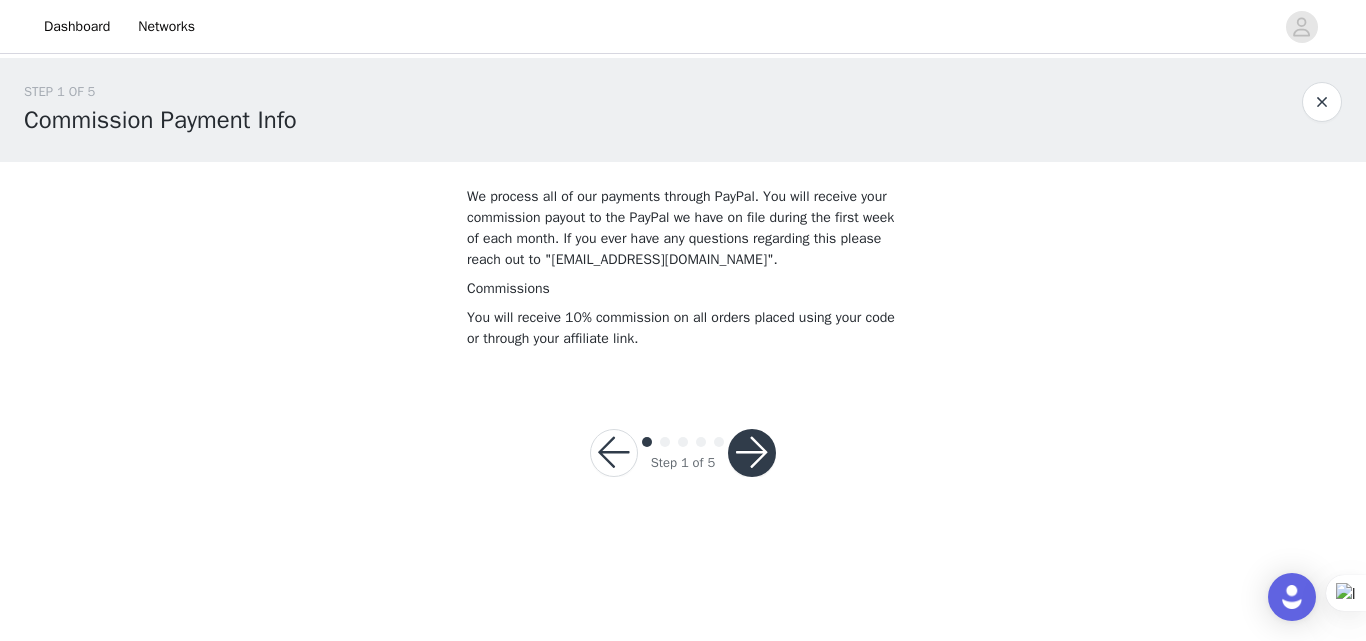 click at bounding box center [752, 453] 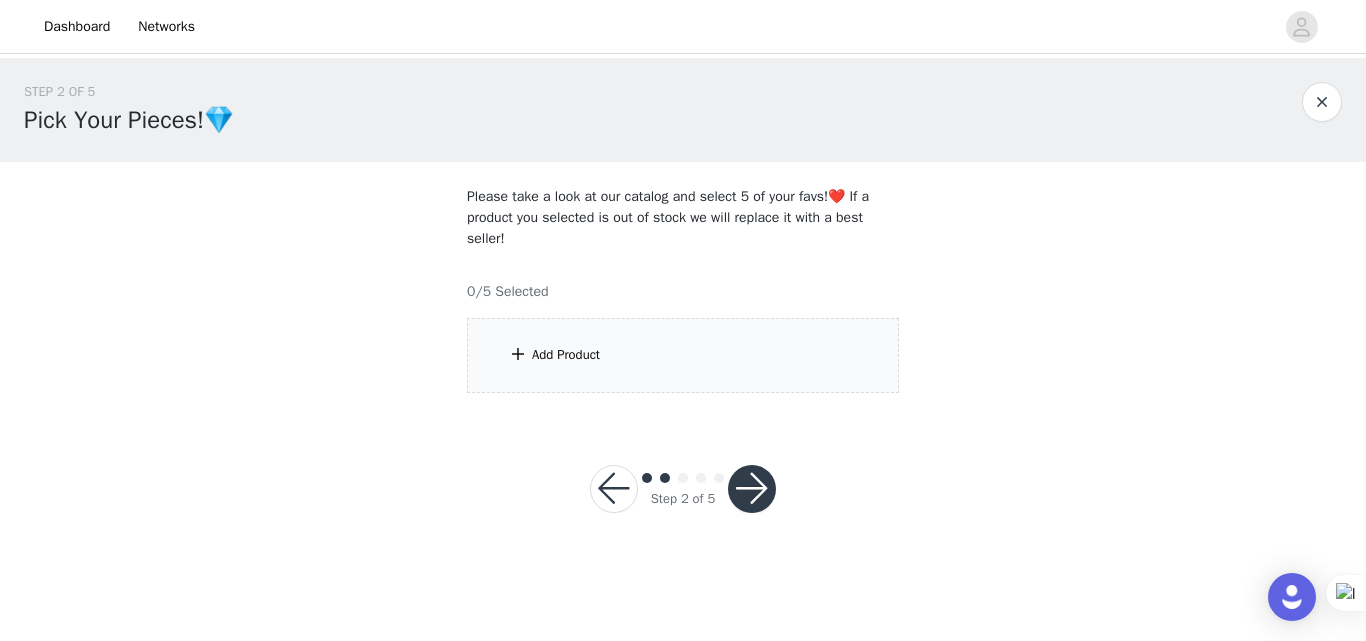 click at bounding box center (614, 489) 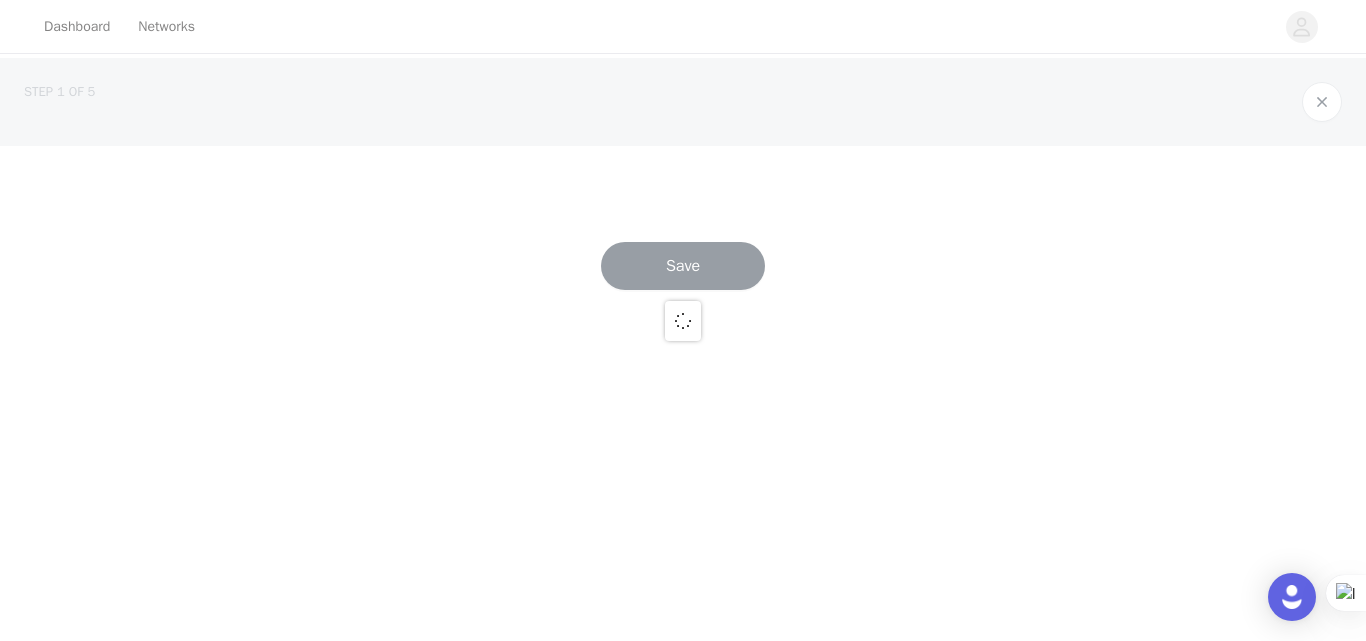 click at bounding box center [683, 320] 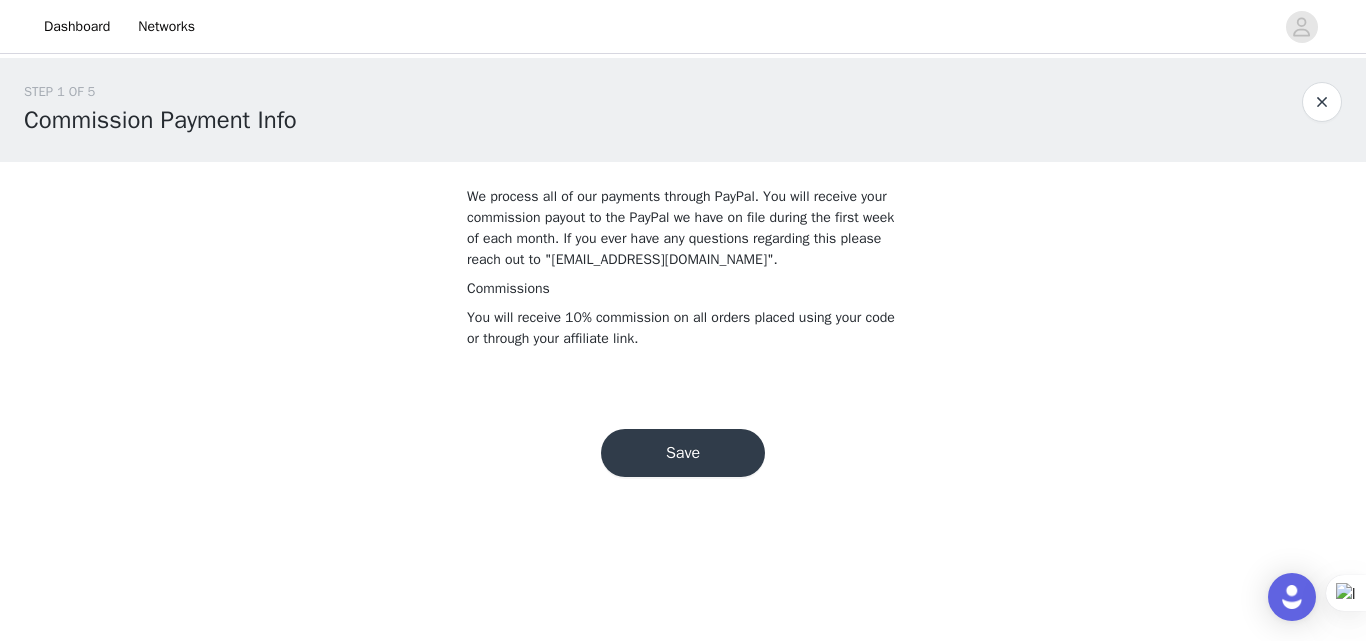 click at bounding box center (1322, 102) 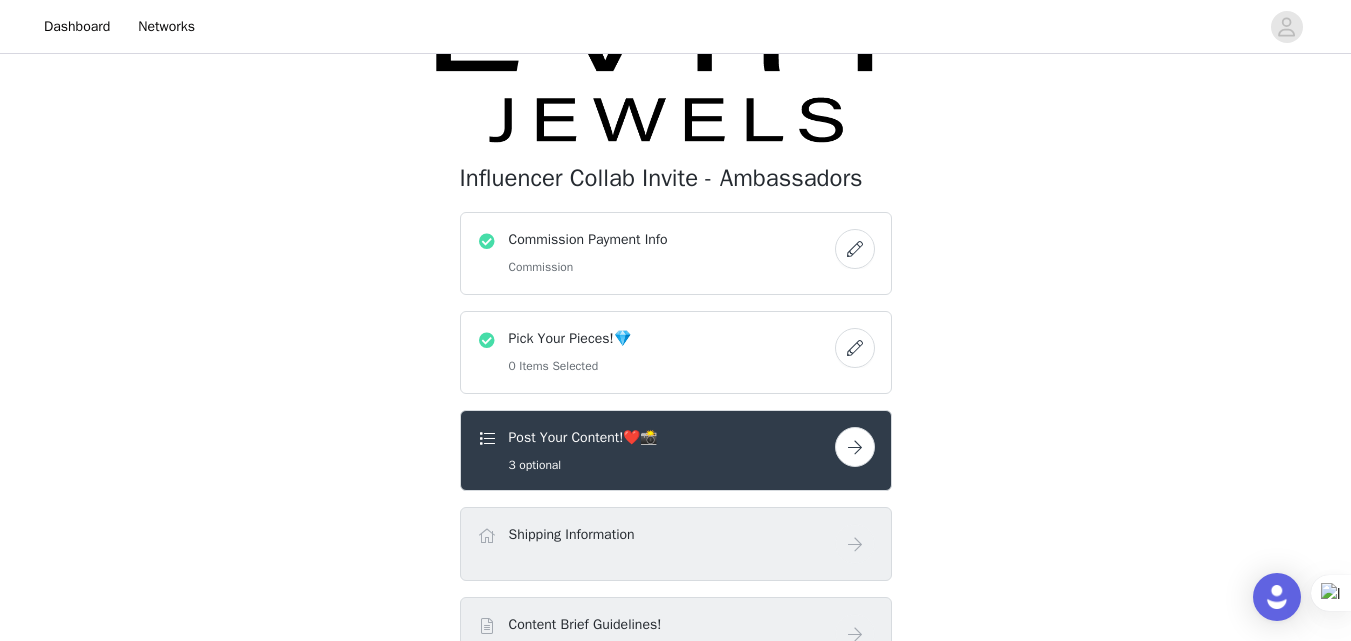 scroll, scrollTop: 82, scrollLeft: 0, axis: vertical 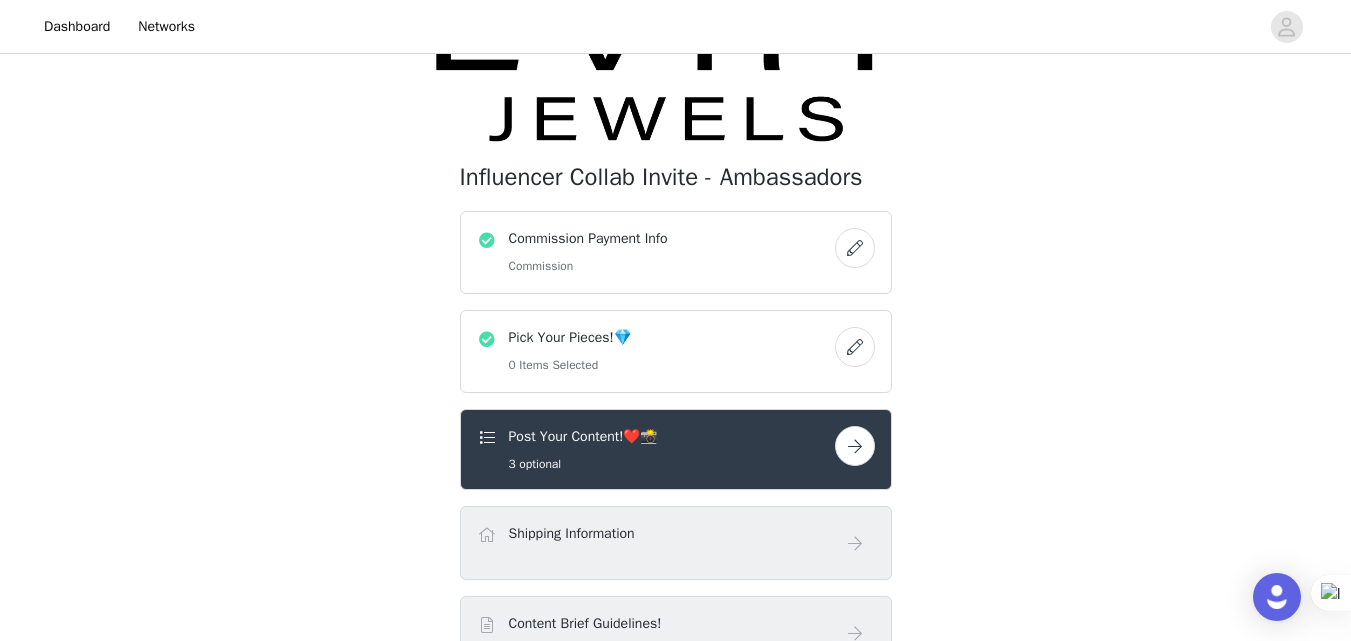 click on "Pick Your Pieces!💎   0 Items Selected" at bounding box center (656, 351) 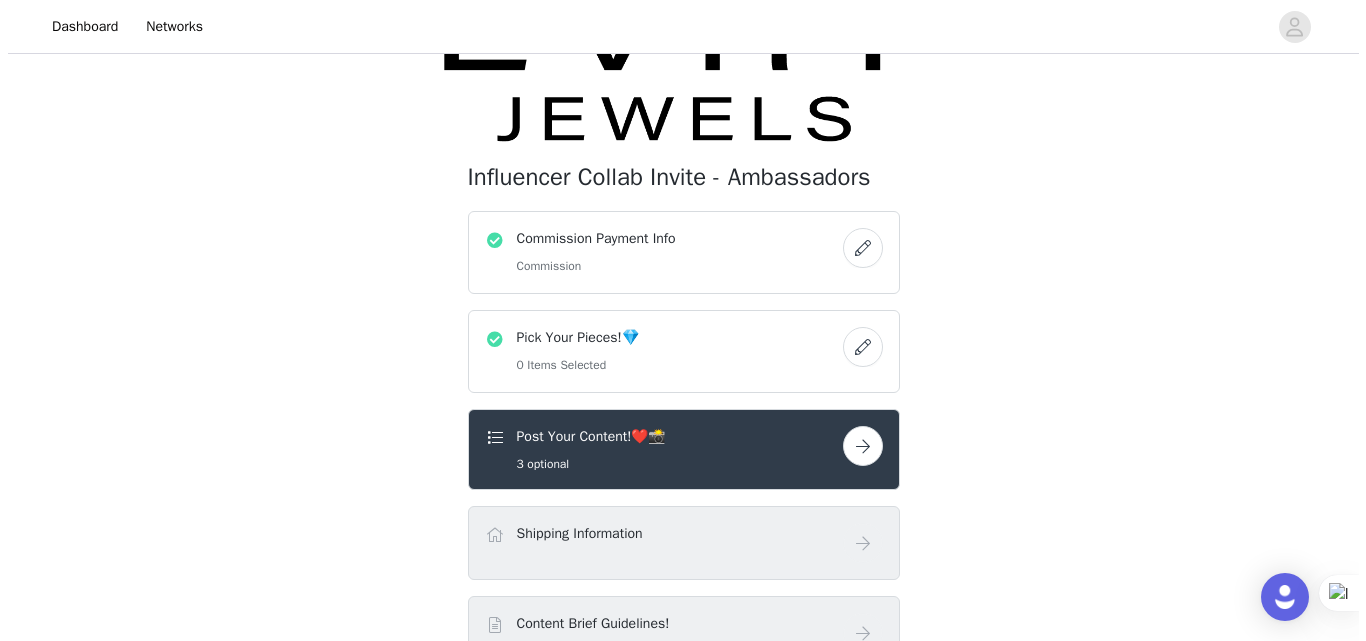 scroll, scrollTop: 0, scrollLeft: 0, axis: both 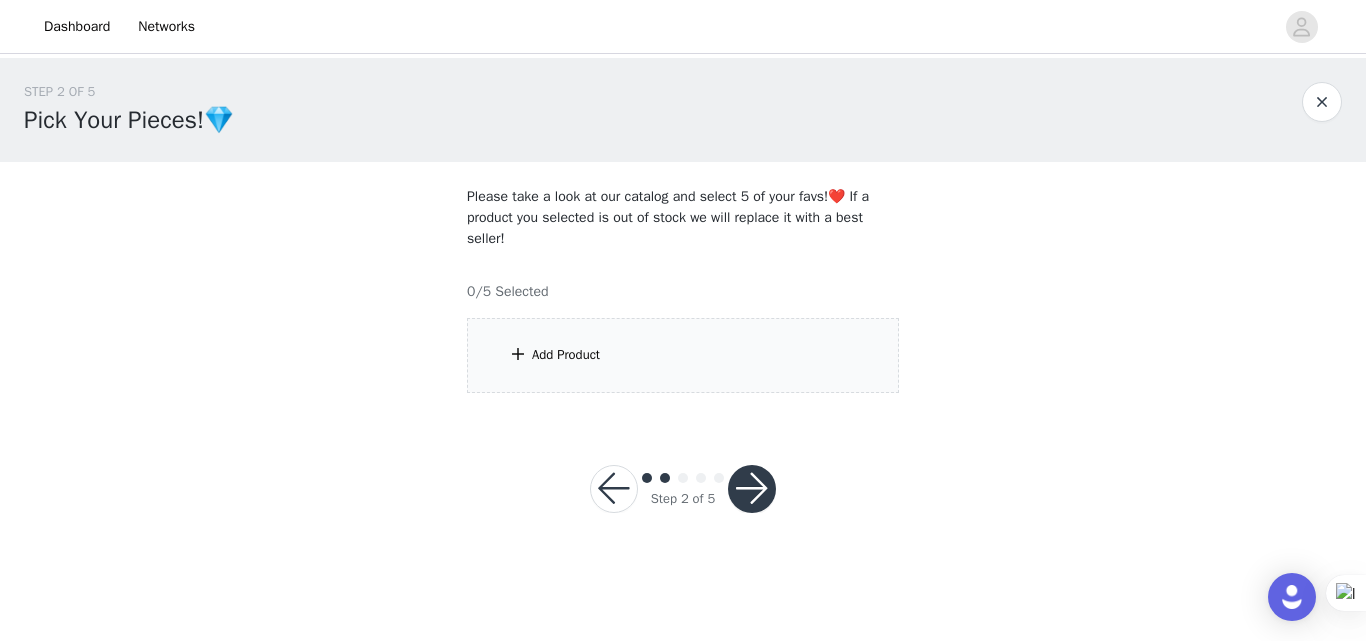 click on "Add Product" at bounding box center [683, 355] 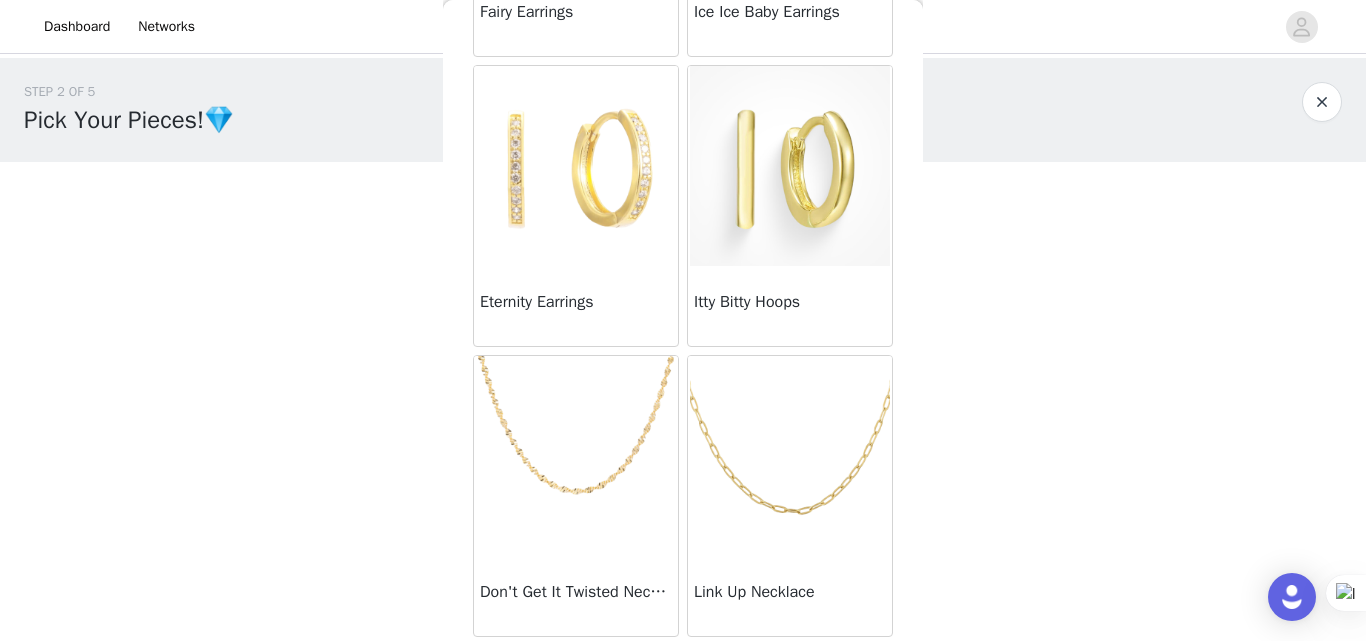 scroll, scrollTop: 612, scrollLeft: 0, axis: vertical 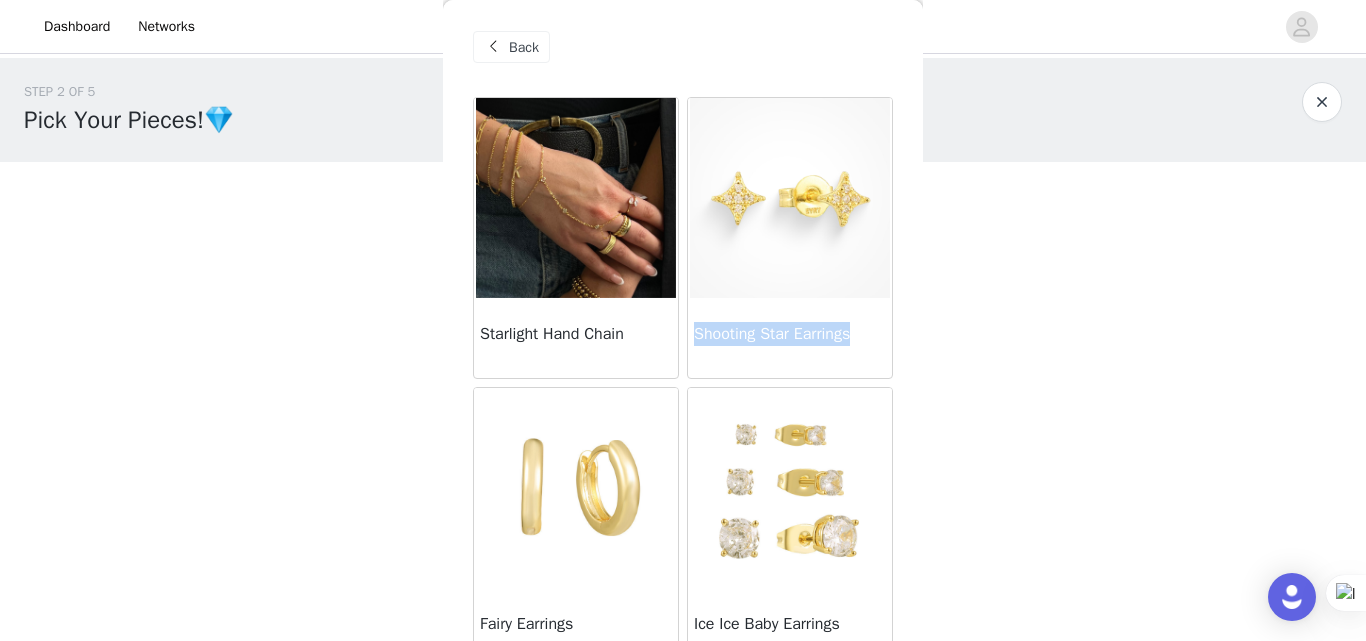 drag, startPoint x: 899, startPoint y: 175, endPoint x: 902, endPoint y: 331, distance: 156.02884 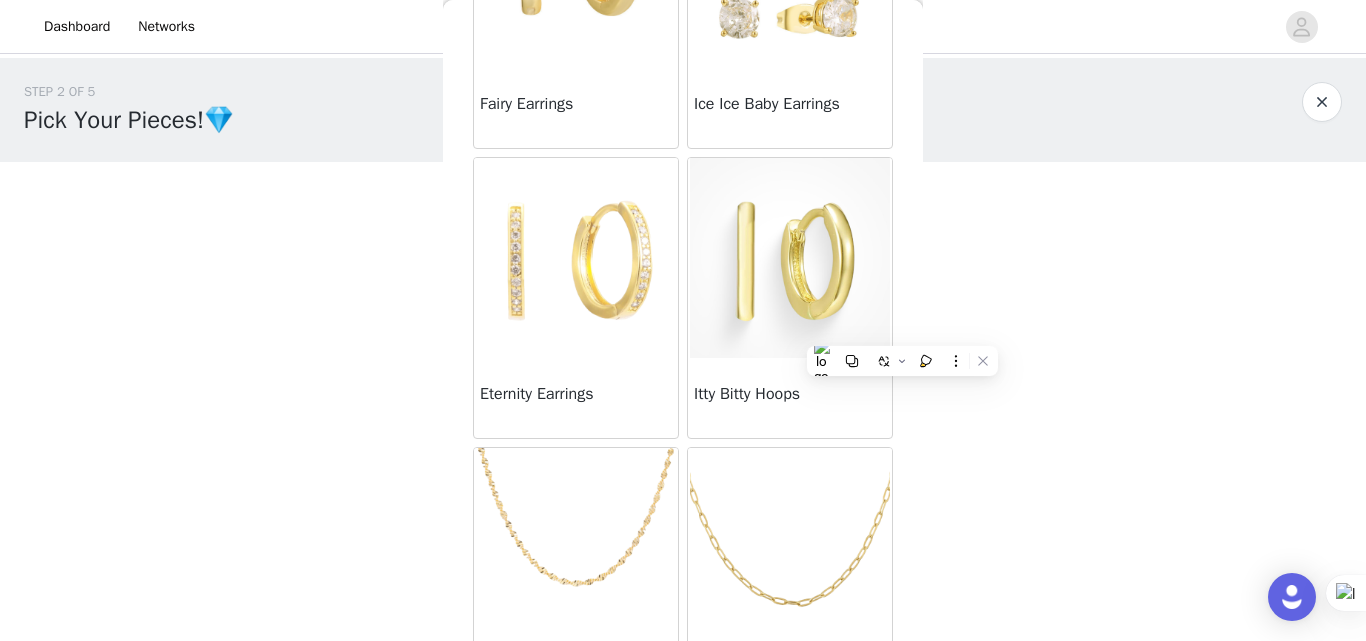 scroll, scrollTop: 525, scrollLeft: 0, axis: vertical 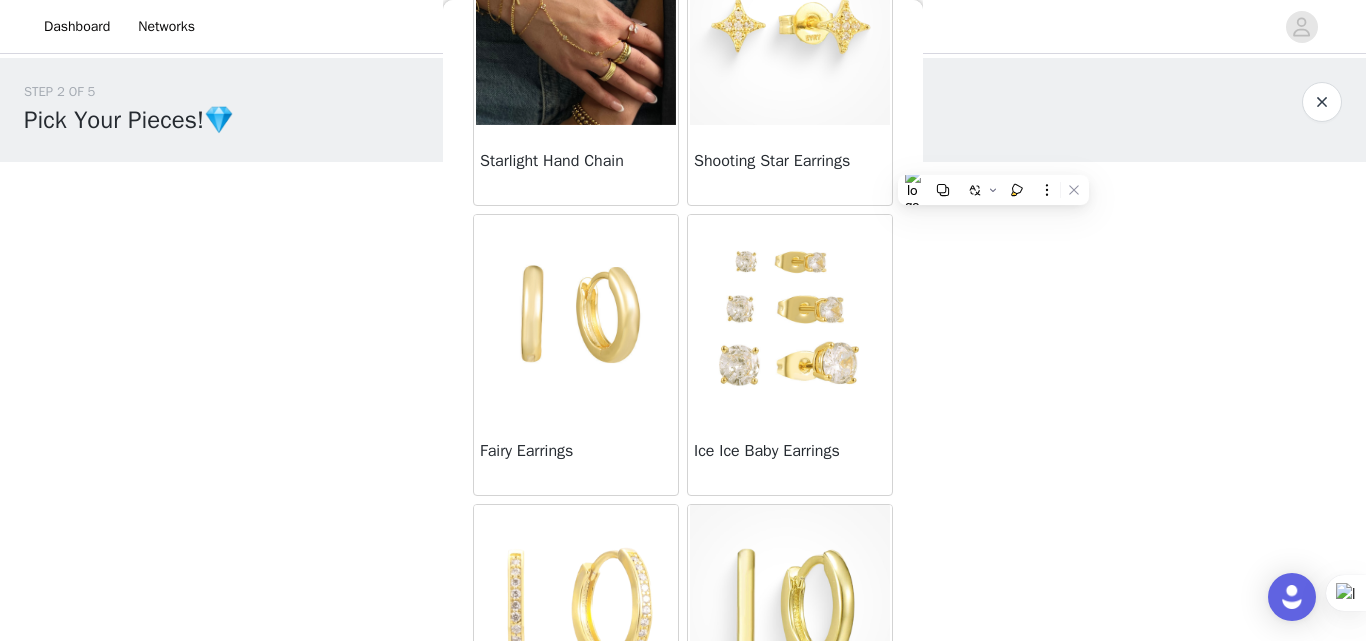 click on "STEP 2 OF 5
Pick Your Pieces!💎
Please take a look at our catalog and select 5 of your favs!❤️  If a product you selected is out of stock we will replace it with a best seller!       0/5 Selected           Add Product       Back       Starlight Hand Chain       Shooting Star Earrings       Fairy Earrings       Ice Ice Baby Earrings       Eternity Earrings       Itty Bitty Hoops       Don't Get It Twisted Necklace       Link Up Necklace" at bounding box center (683, 237) 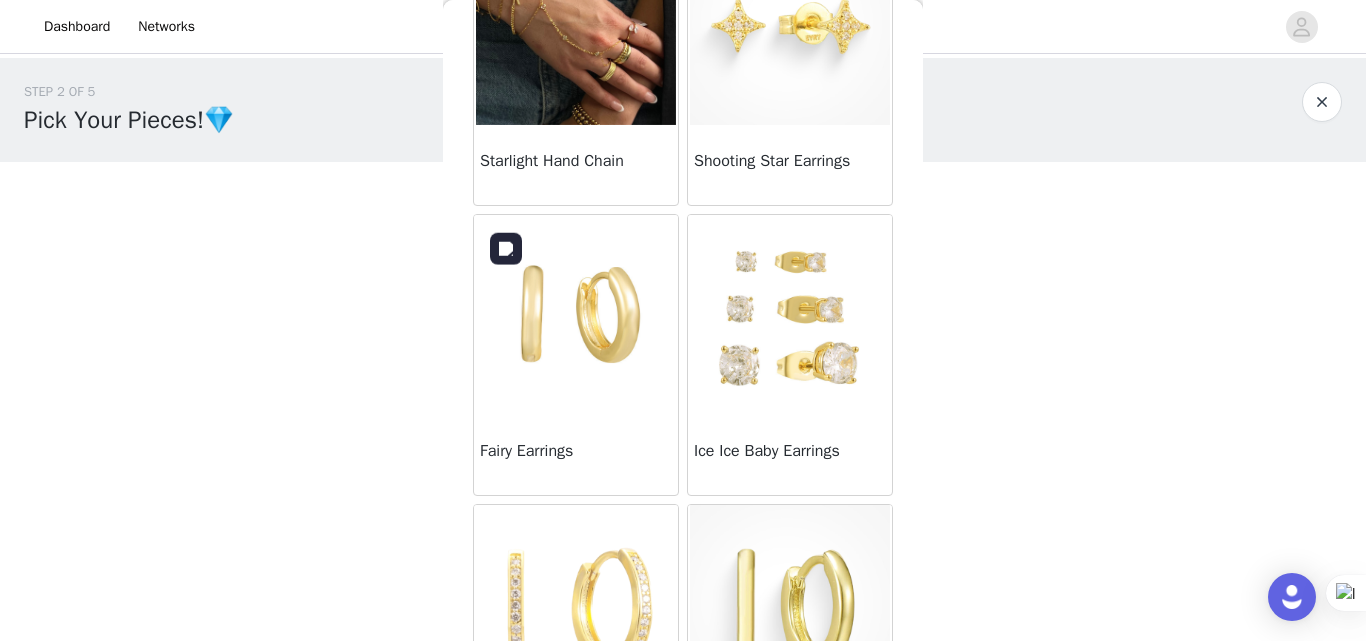 click at bounding box center [576, 315] 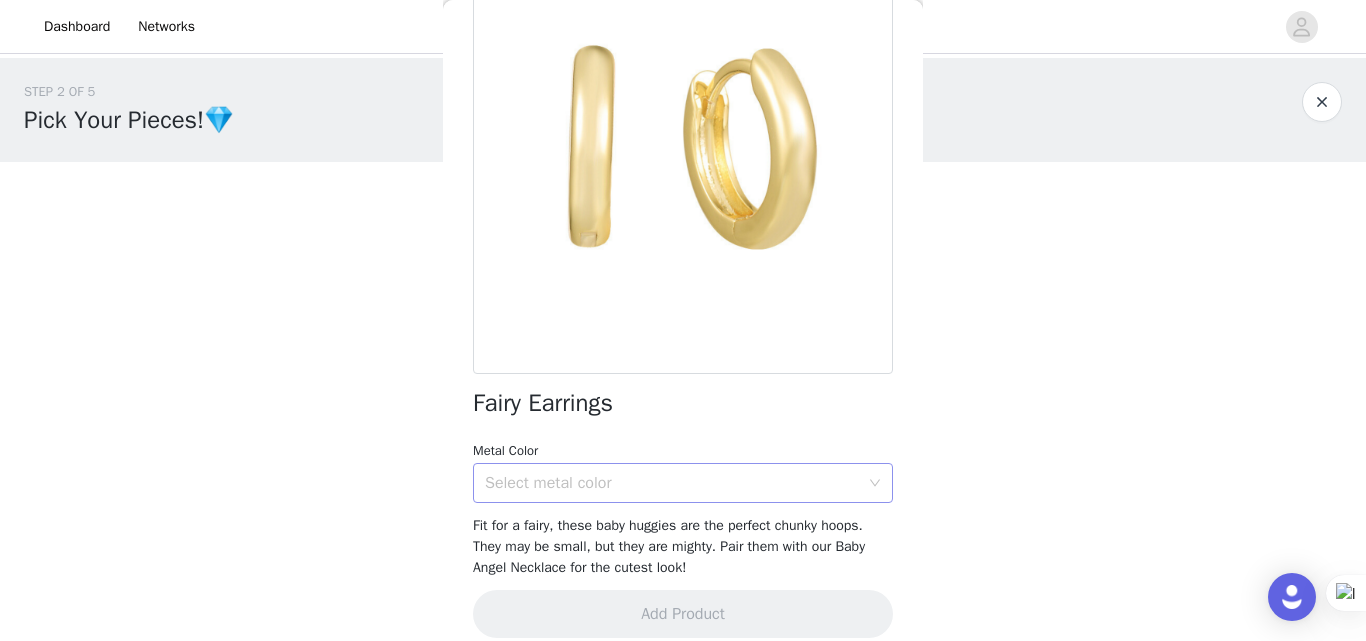 click on "Select metal color" at bounding box center (672, 483) 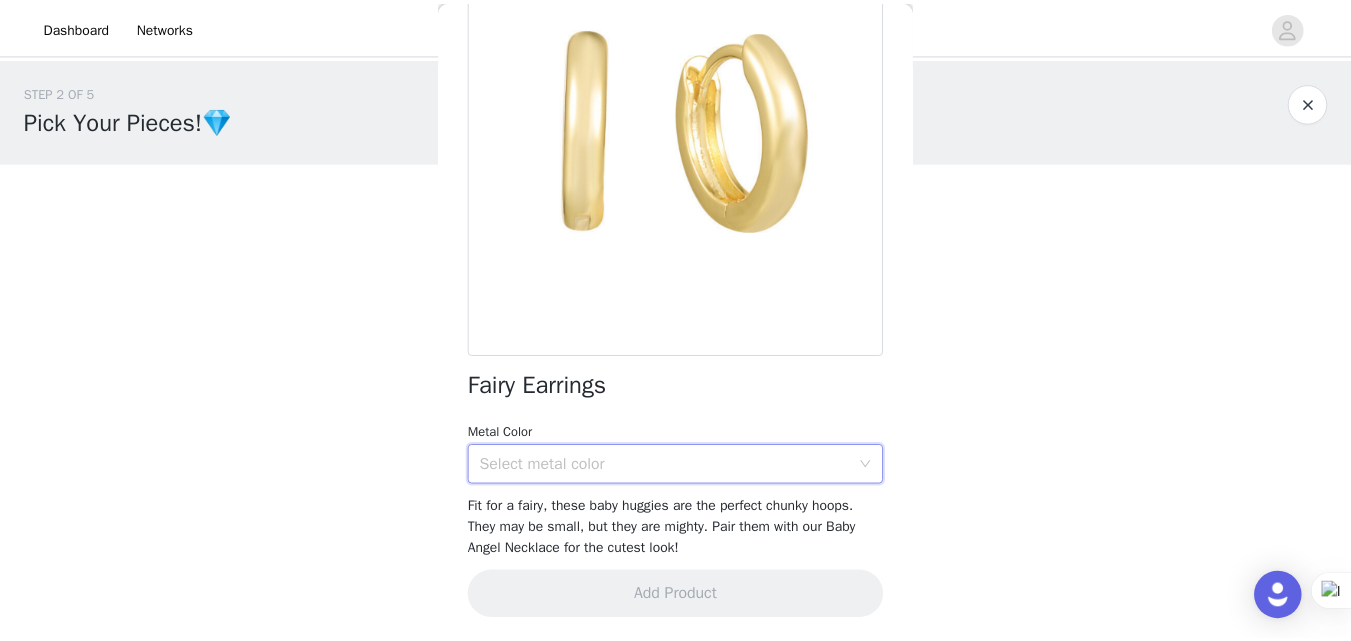 scroll, scrollTop: 197, scrollLeft: 0, axis: vertical 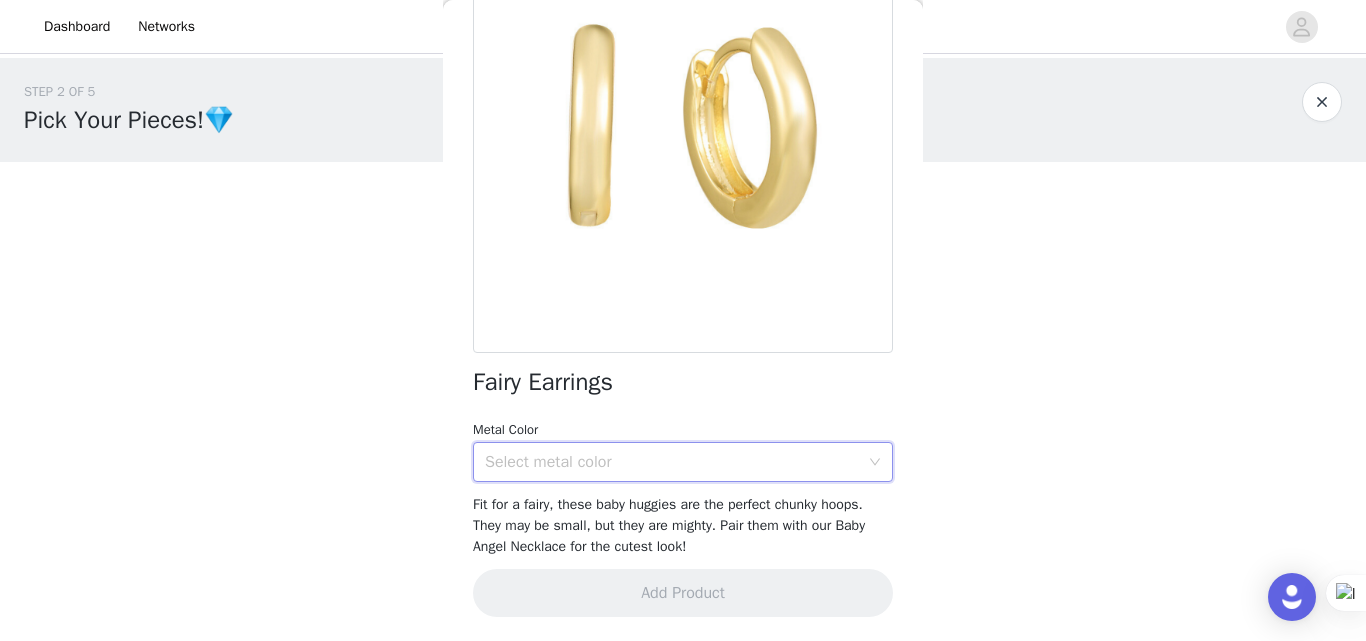 click on "Select metal color" at bounding box center (672, 462) 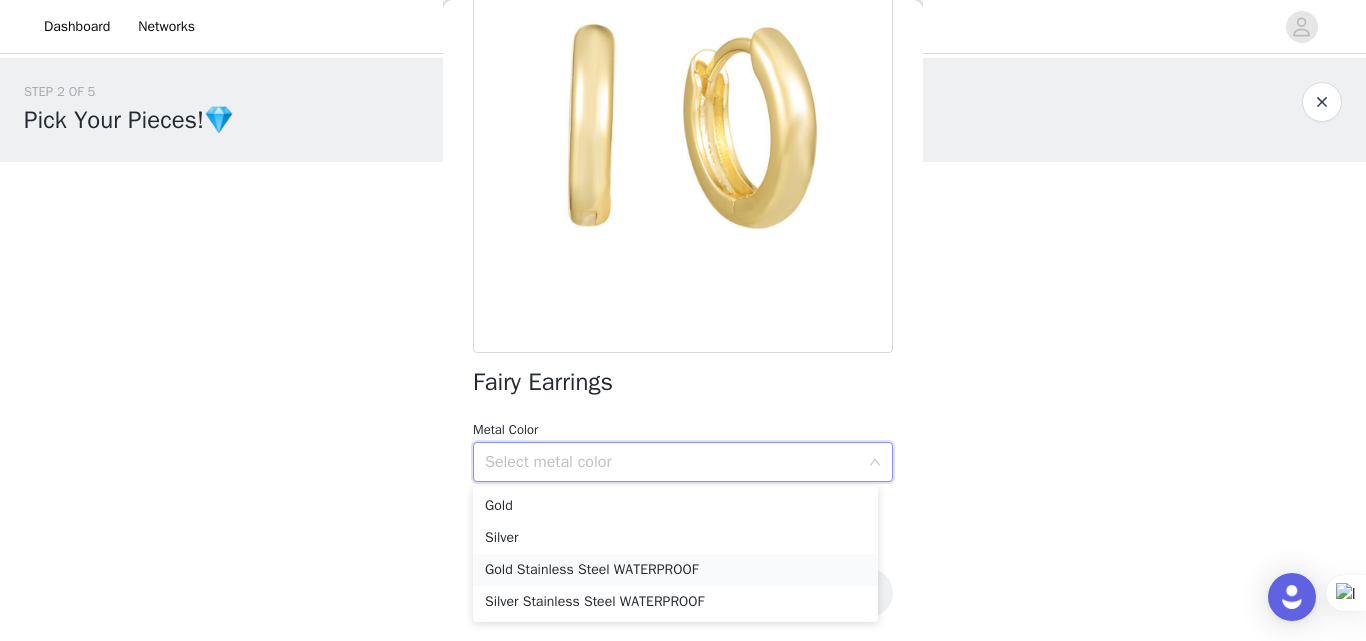 click on "Gold Stainless Steel WATERPROOF" at bounding box center [675, 570] 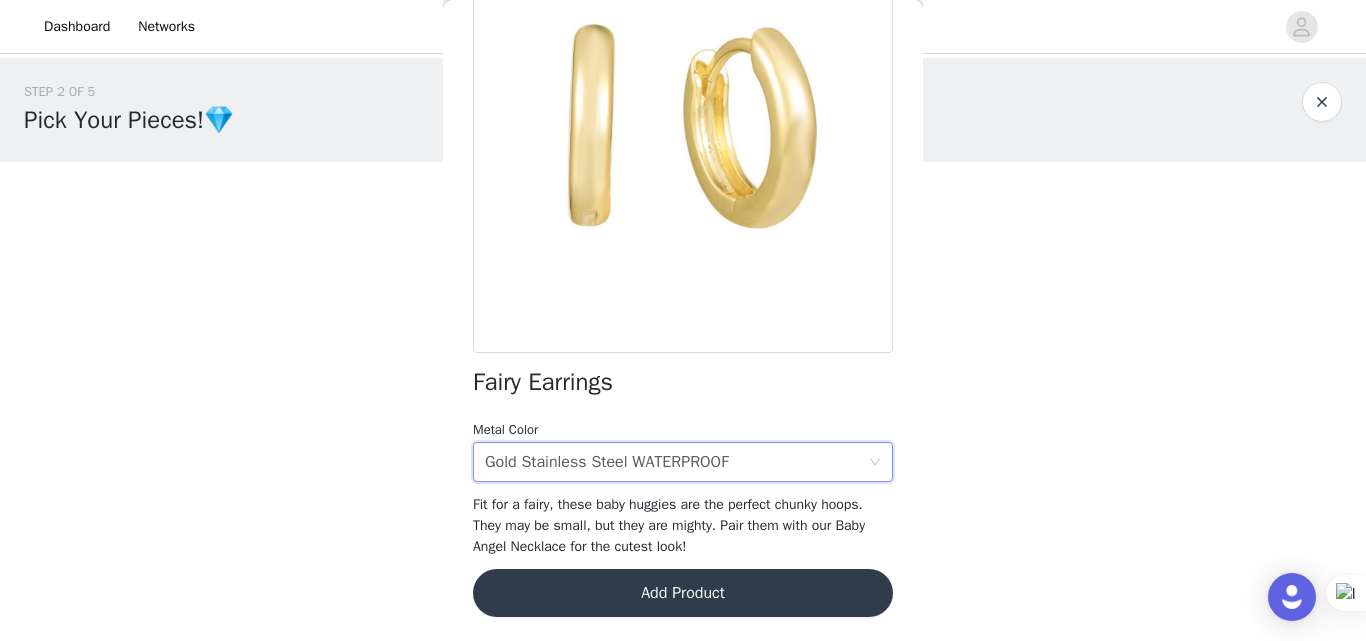 click on "Add Product" at bounding box center [683, 593] 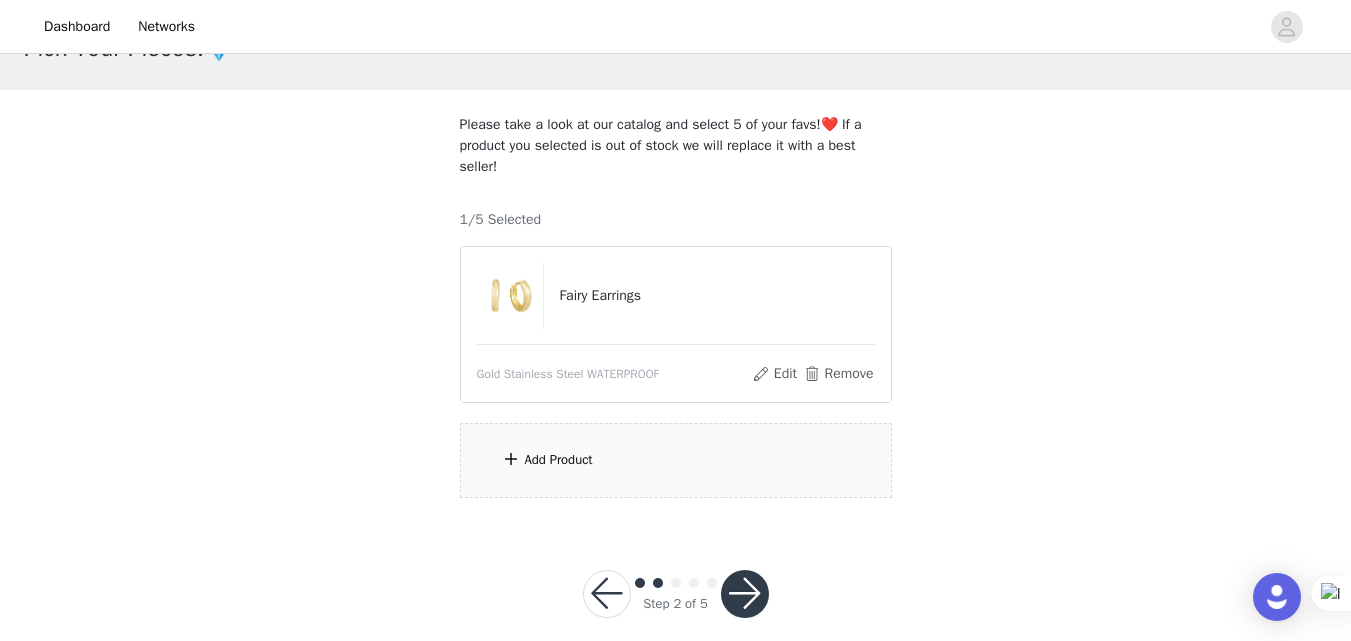 scroll, scrollTop: 97, scrollLeft: 0, axis: vertical 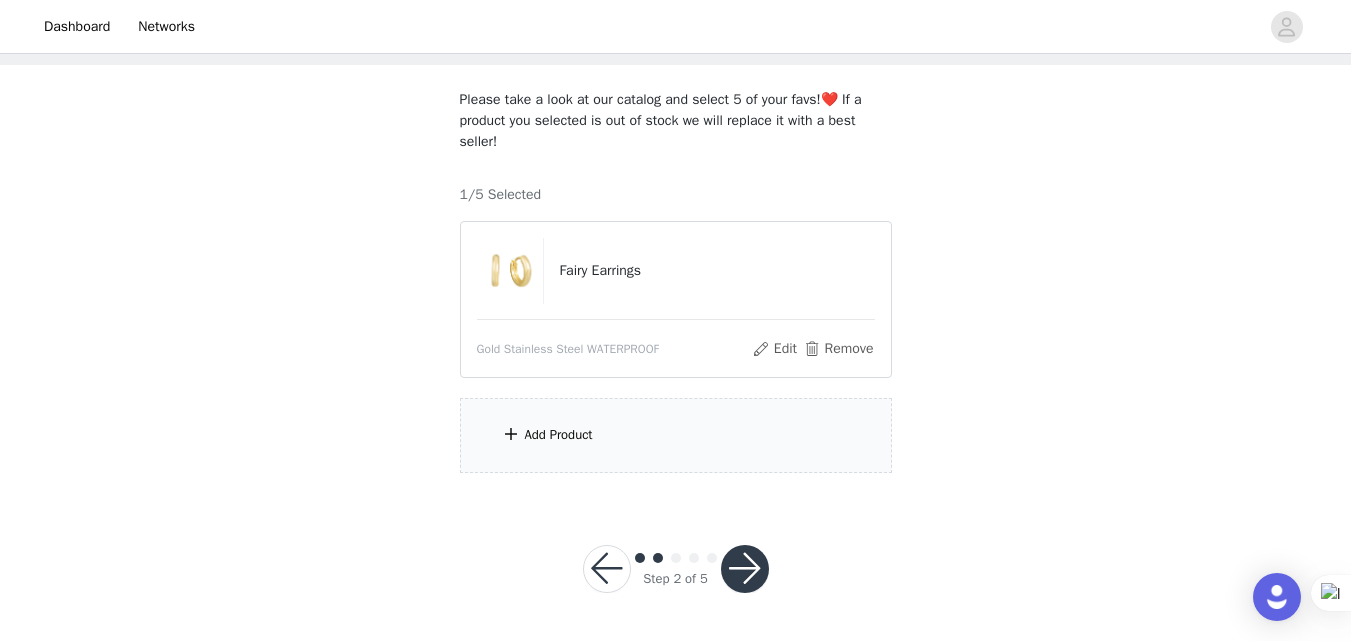 click on "Add Product" at bounding box center (676, 435) 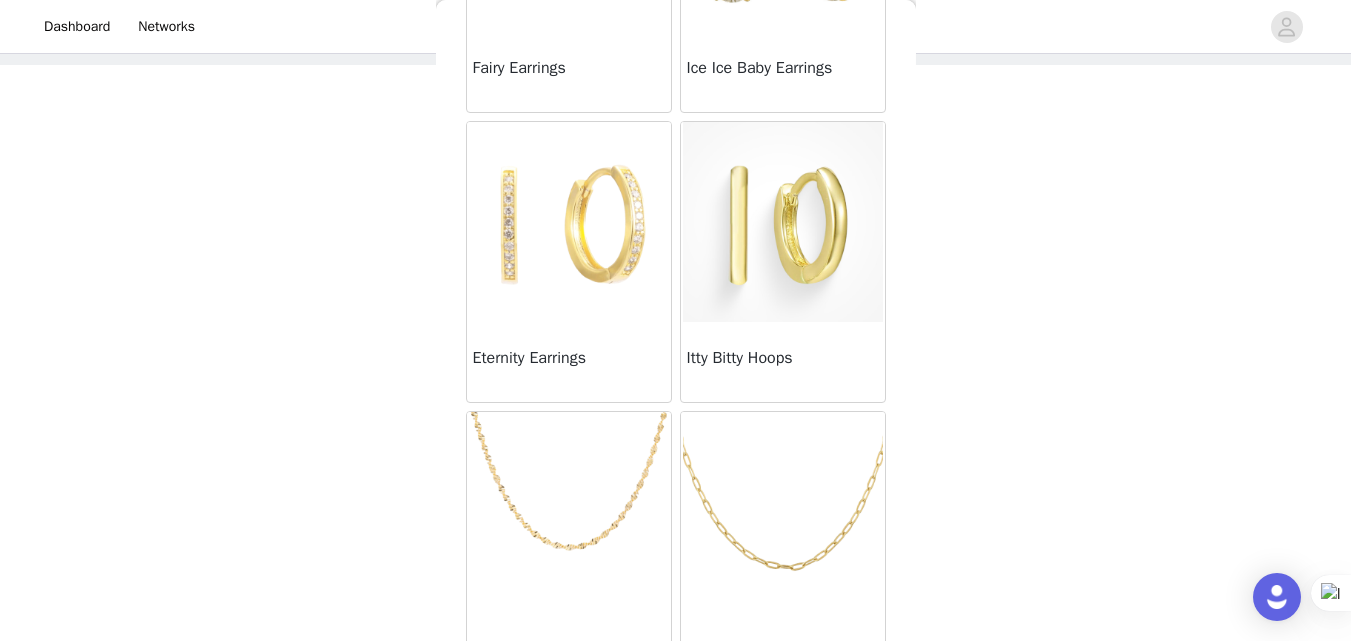 scroll, scrollTop: 615, scrollLeft: 0, axis: vertical 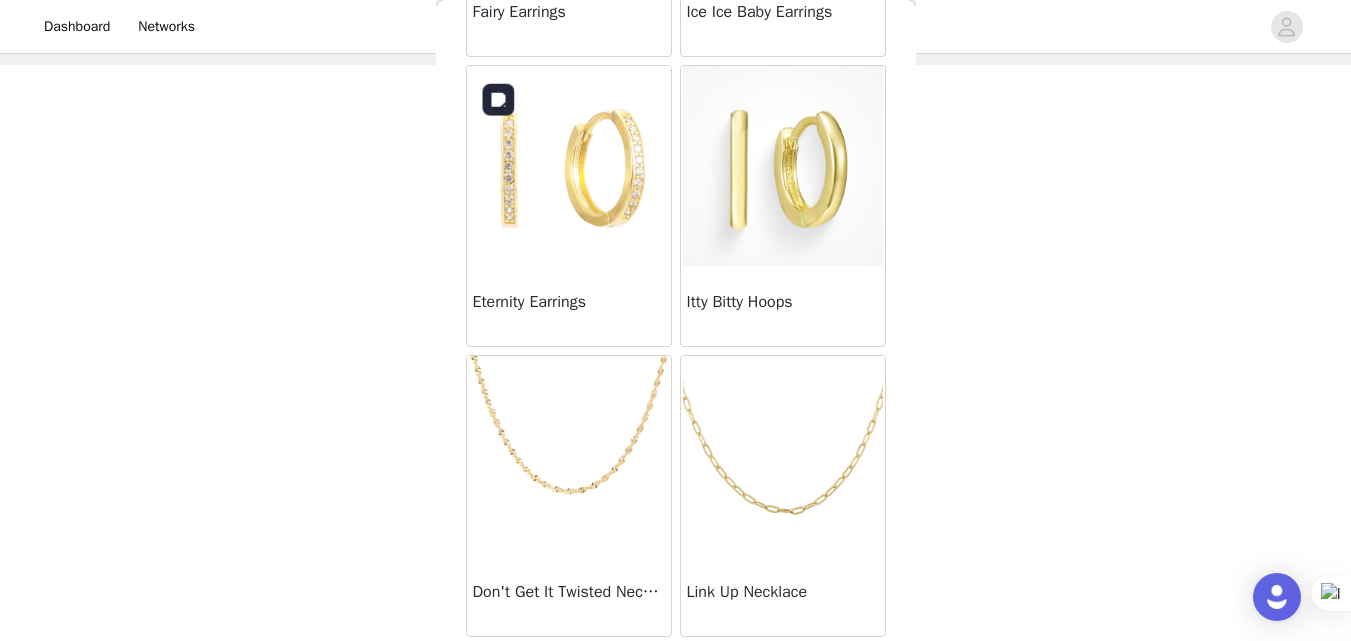 click at bounding box center (569, 166) 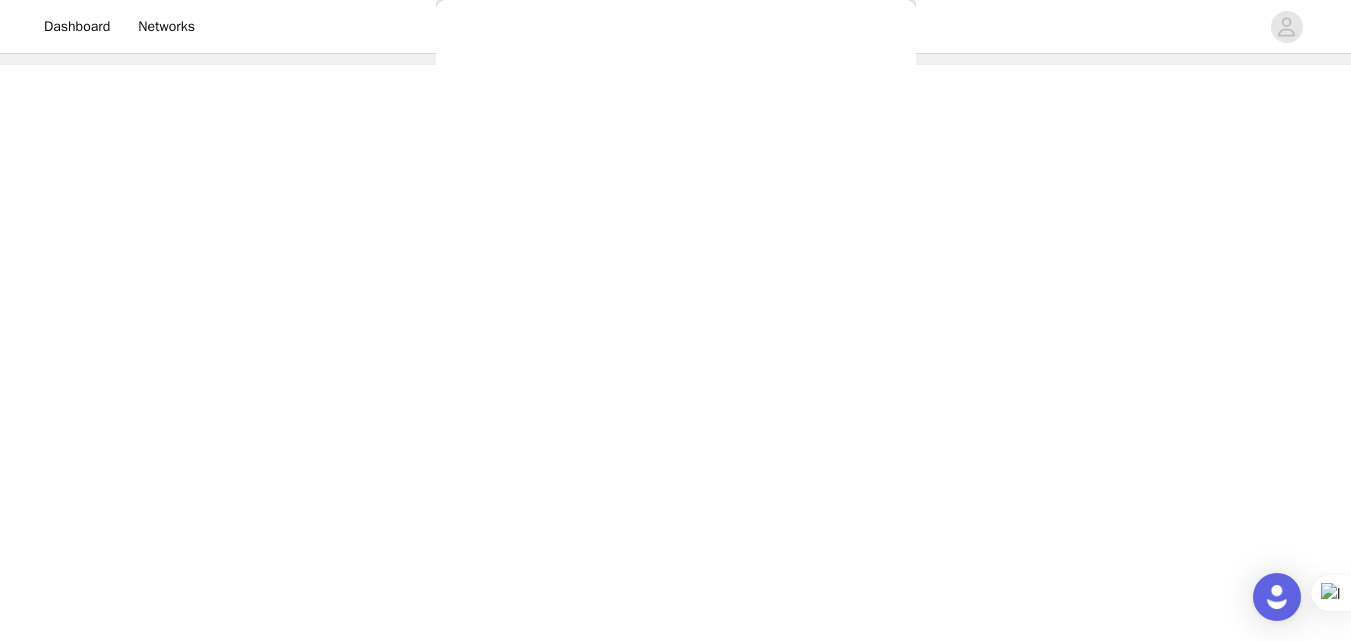scroll, scrollTop: 336, scrollLeft: 0, axis: vertical 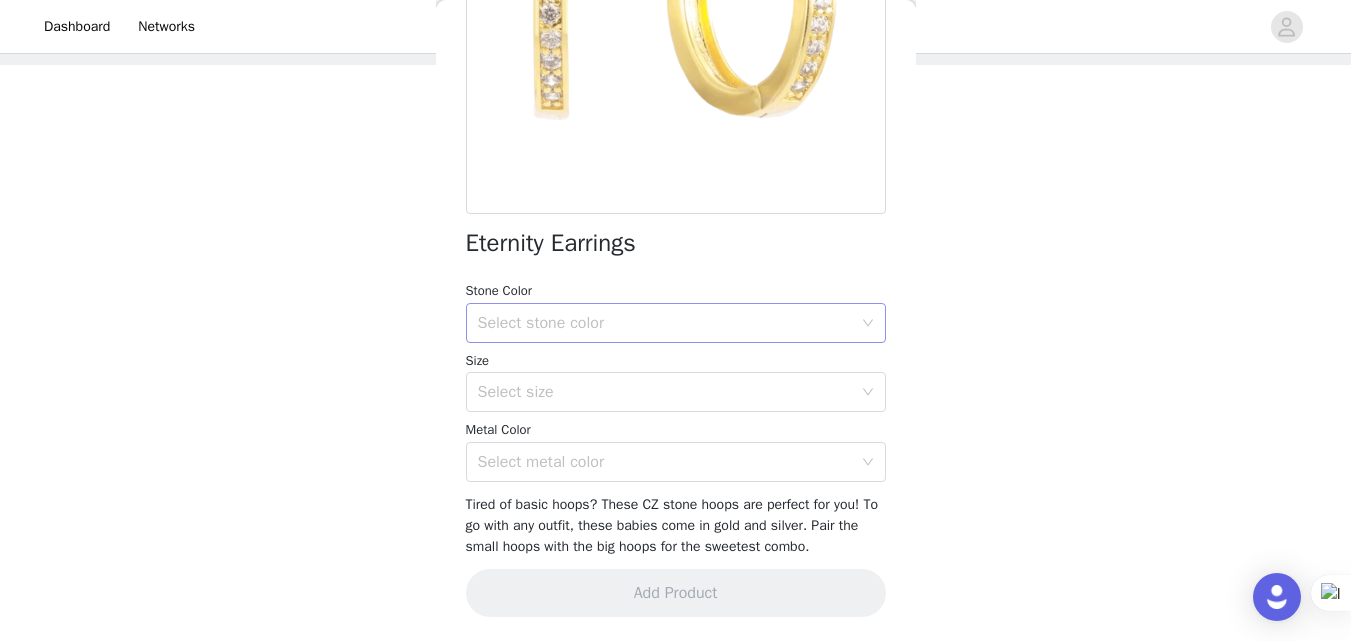 click on "Select stone color" at bounding box center [665, 323] 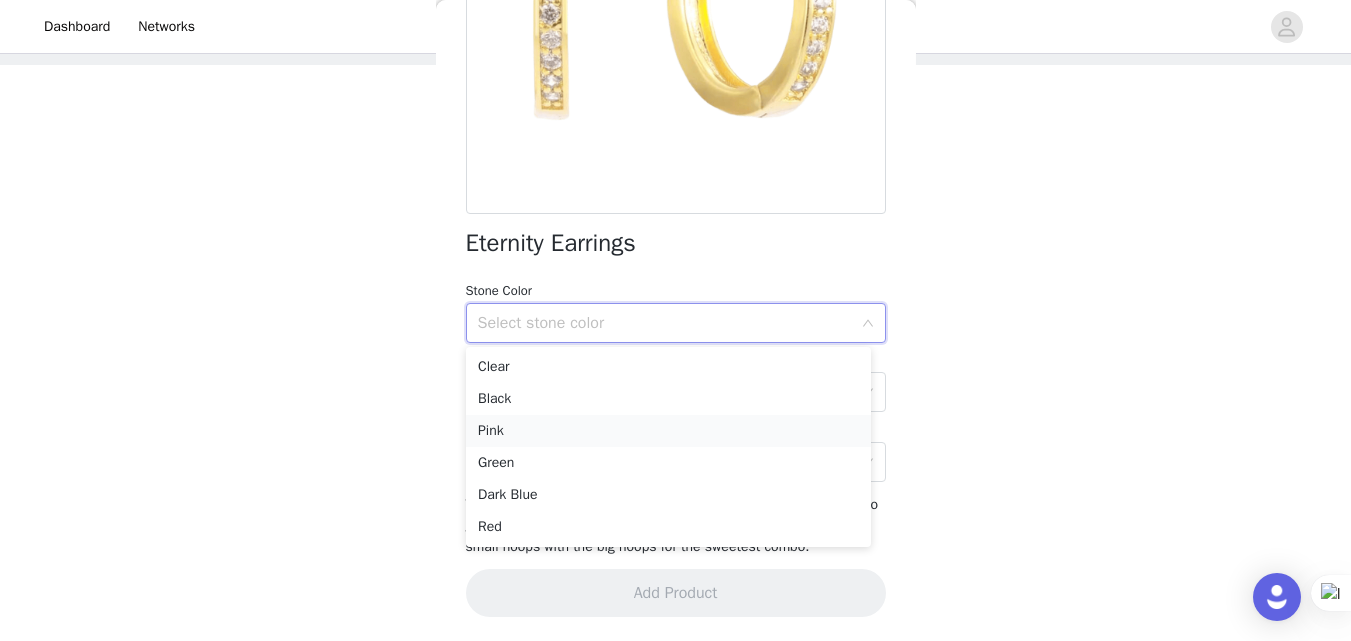 click on "Pink" at bounding box center (668, 431) 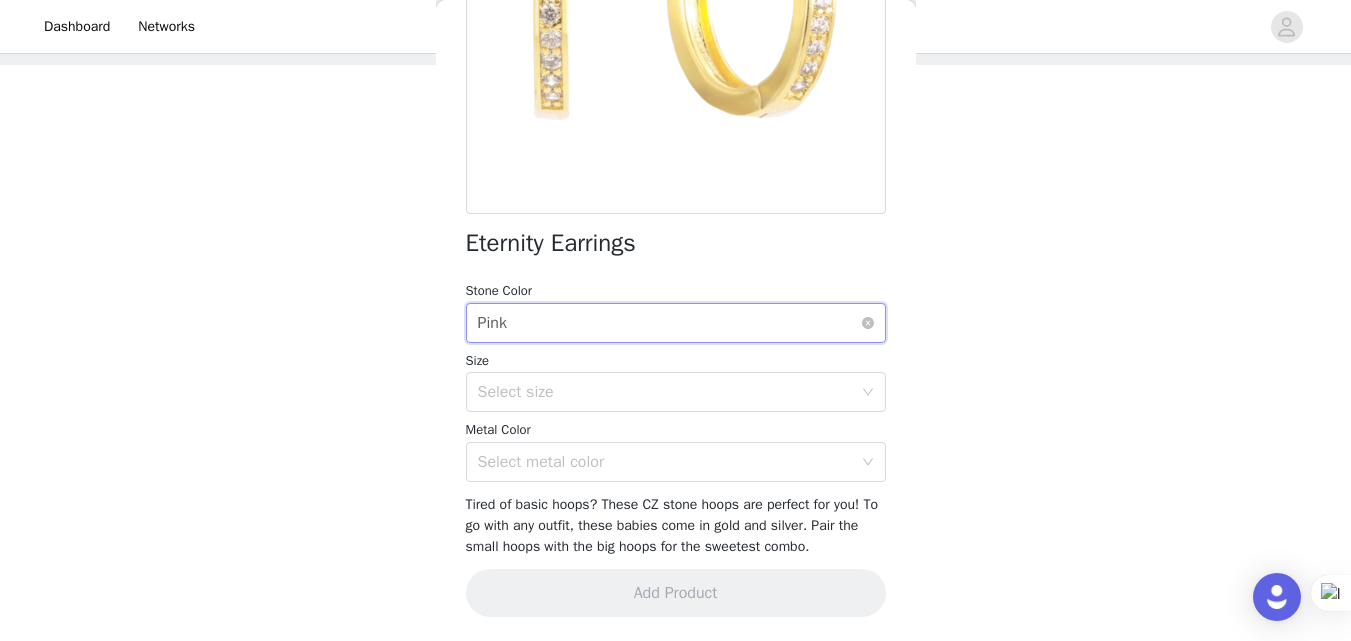 click on "Select stone color Pink" at bounding box center [669, 323] 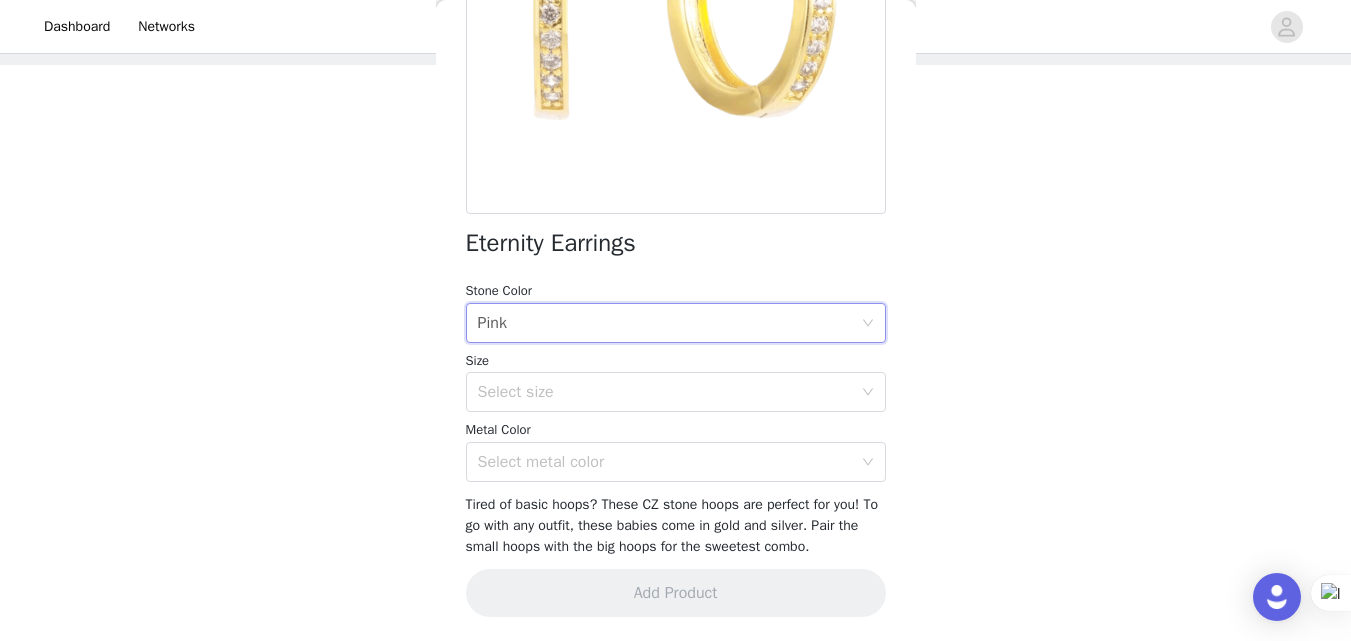 click on "STEP 2 OF 5
Pick Your Pieces!💎
Please take a look at our catalog and select 5 of your favs!❤️  If a product you selected is out of stock we will replace it with a best seller!       1/5 Selected           Fairy Earrings           Gold Stainless Steel WATERPROOF       Edit   Remove     Add Product       Back     Eternity Earrings               Stone Color   Select stone color Pink Size   Select size Metal Color   Select metal color     Tired of basic hoops? These CZ stone hoops are perfect for you! To go with any outfit, these babies come in gold and silver. Pair the small hoops with the big hoops for the sweetest combo.     Add Product" at bounding box center [675, 229] 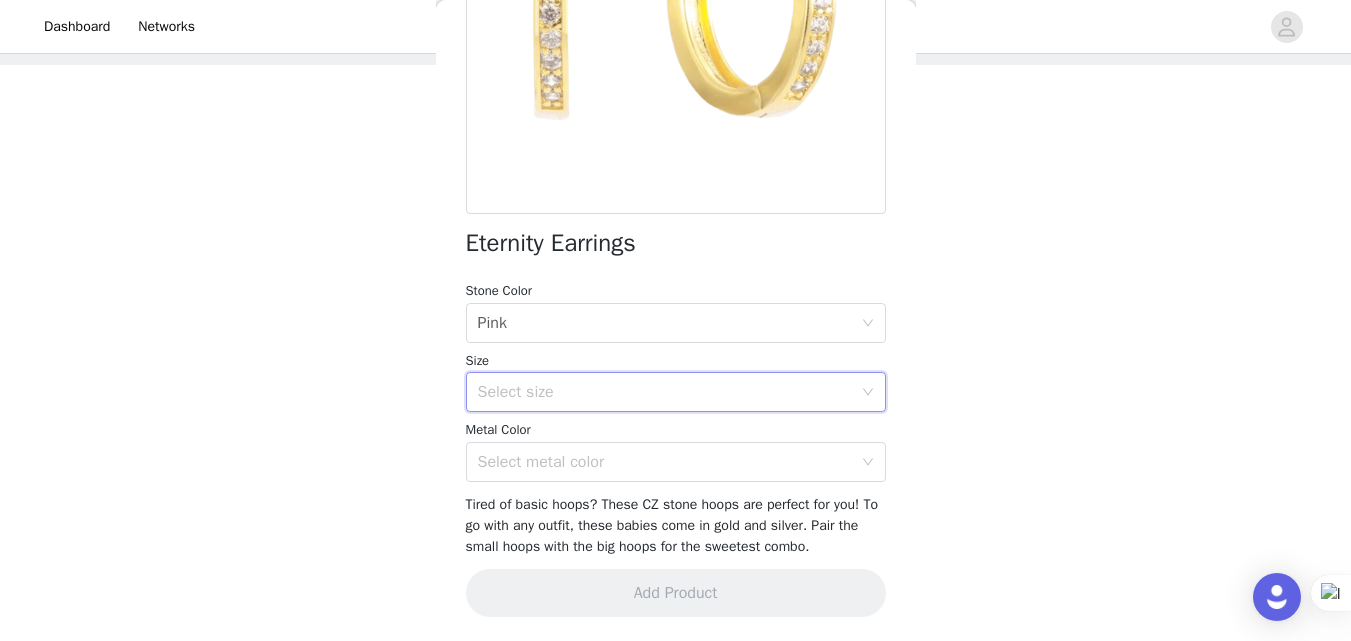 click on "Select size" at bounding box center (669, 392) 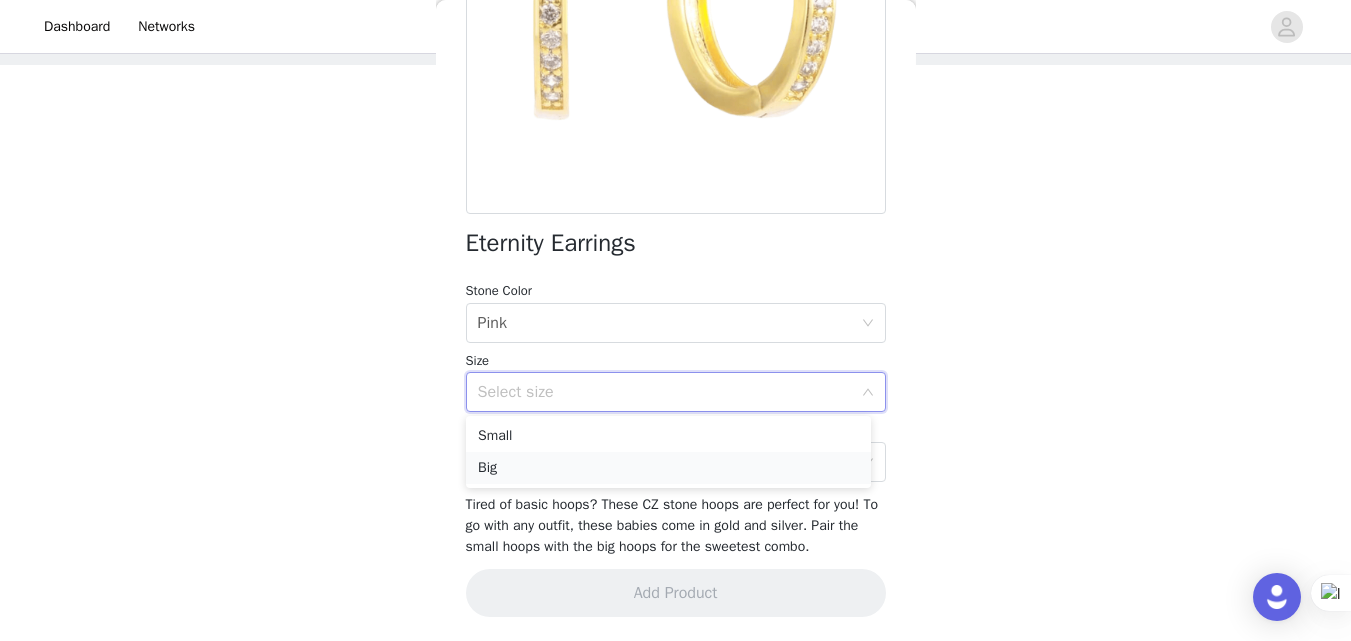 click on "Big" at bounding box center [668, 468] 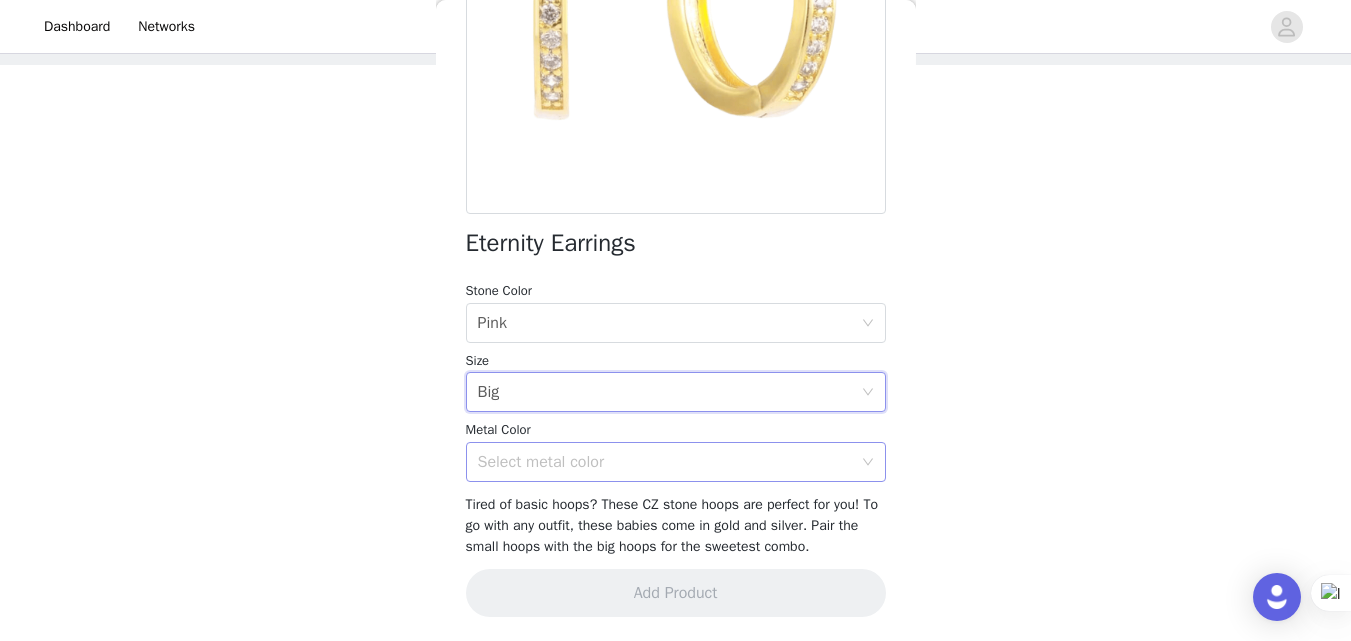 click on "Select metal color" at bounding box center [665, 462] 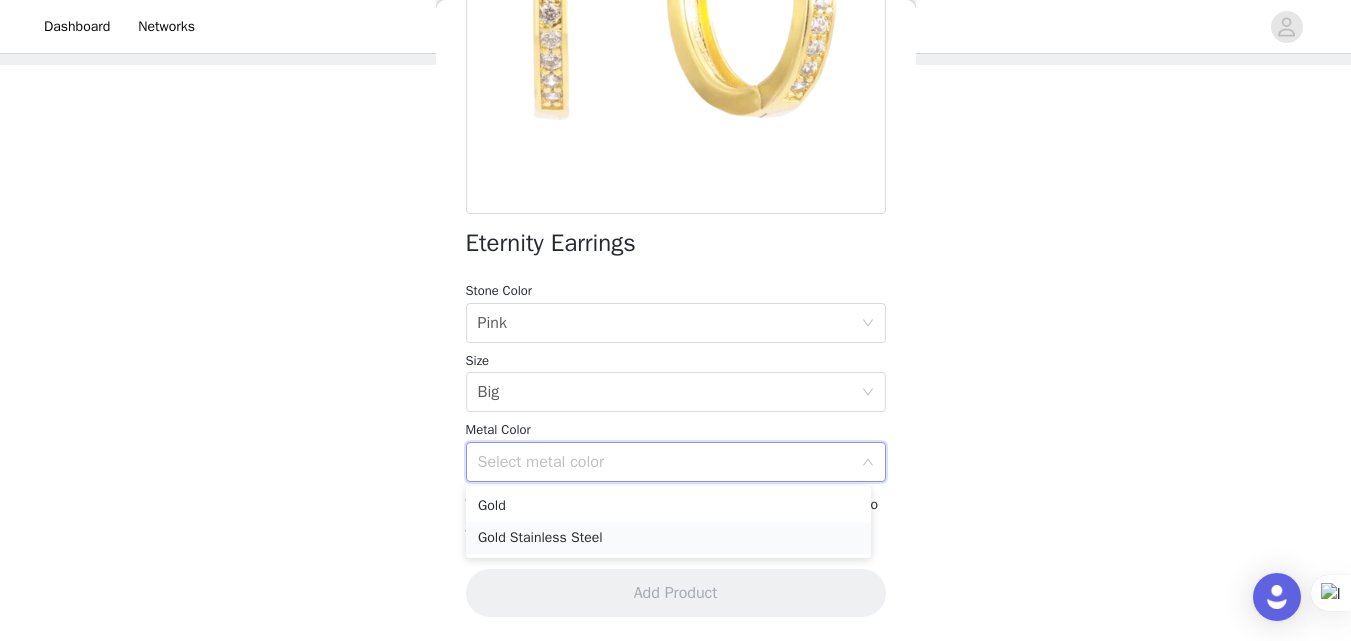 click on "Gold Stainless Steel" at bounding box center [668, 538] 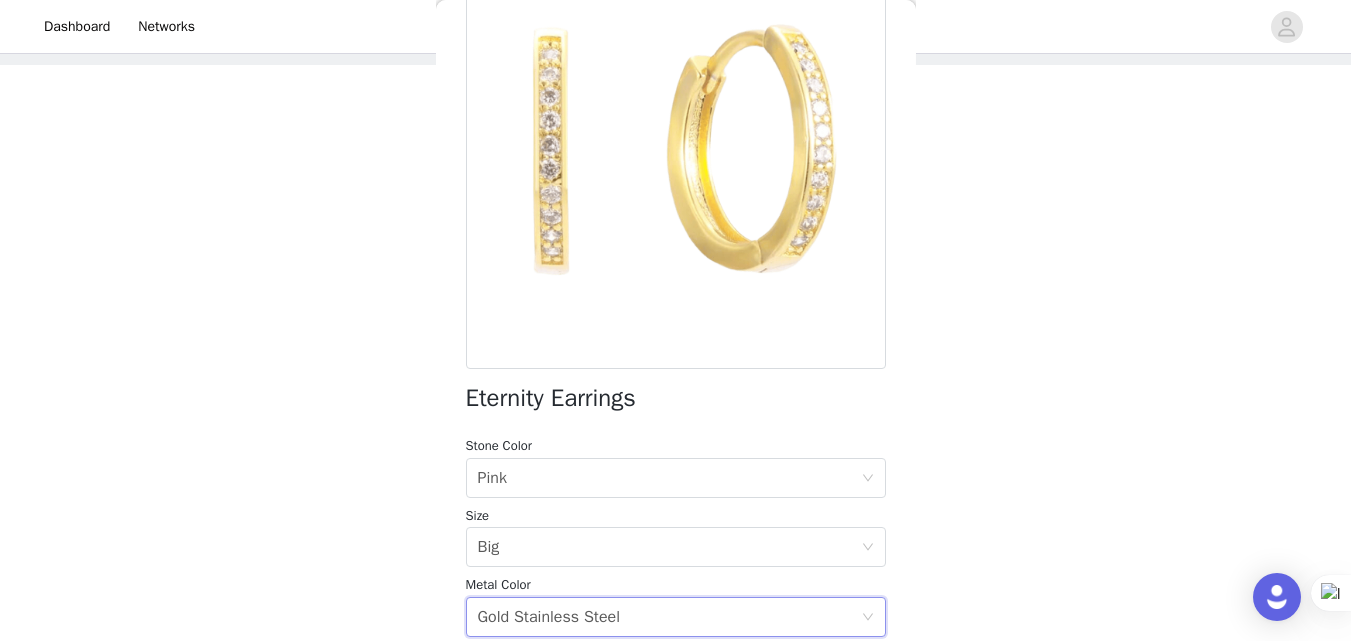 scroll, scrollTop: 162, scrollLeft: 0, axis: vertical 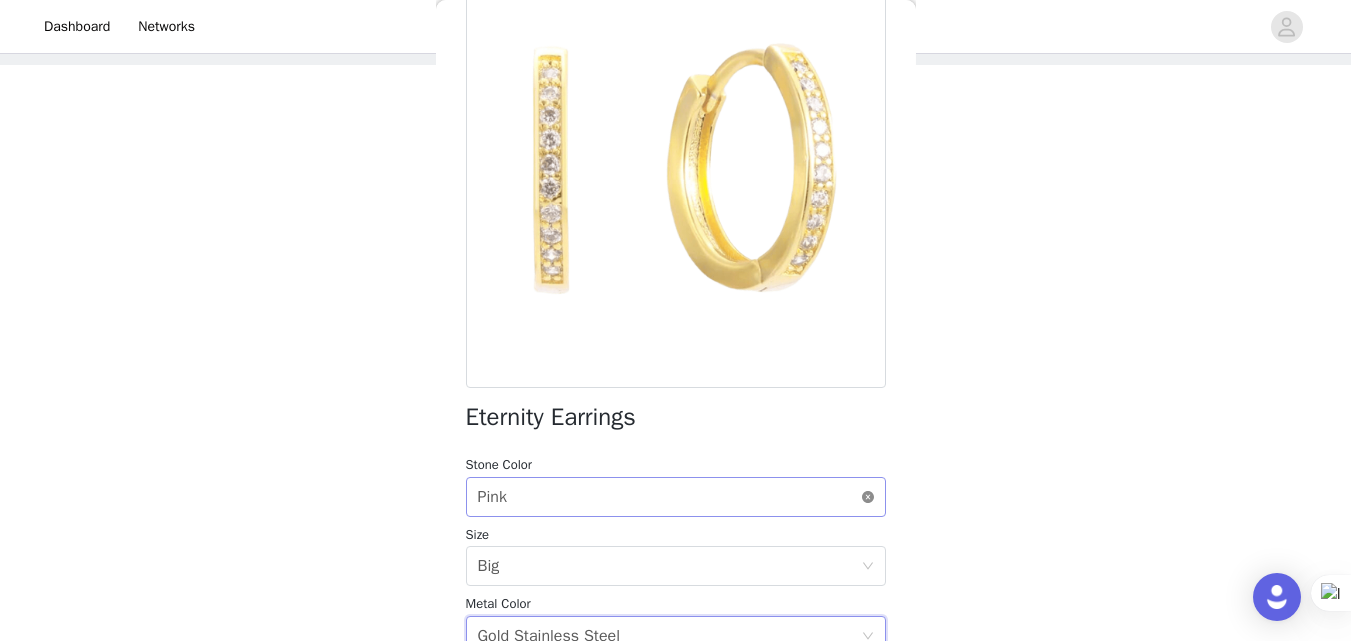 click 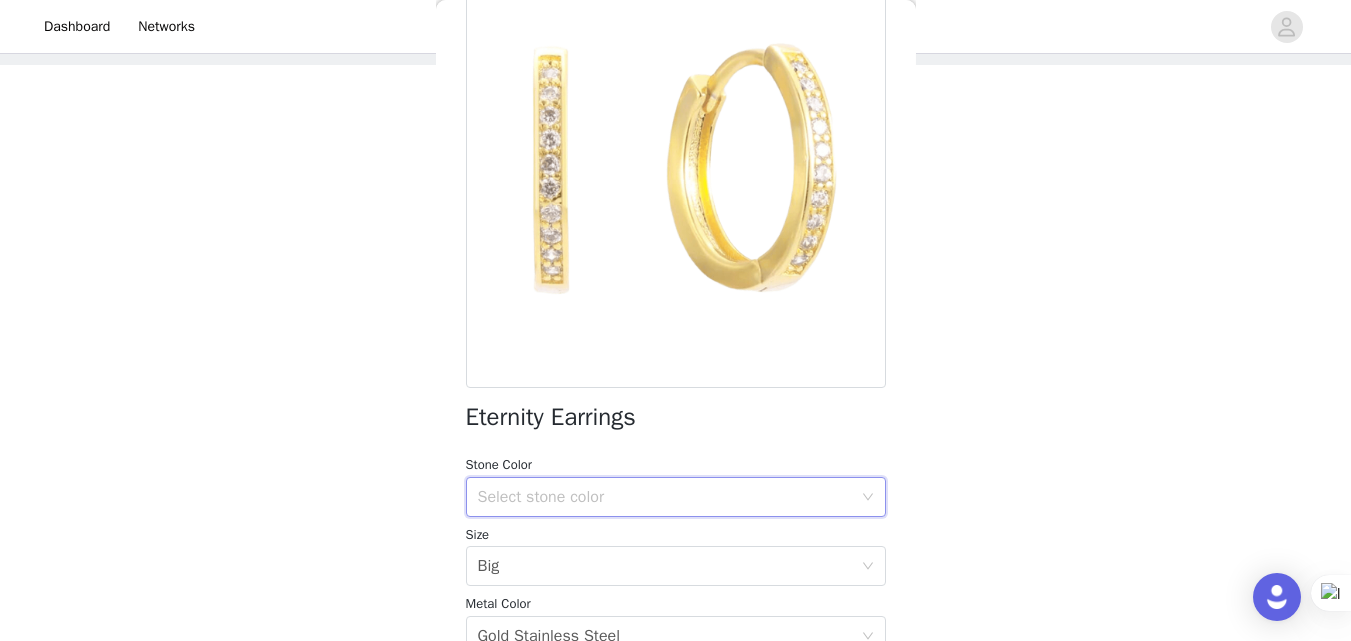 click on "Select stone color" at bounding box center (669, 497) 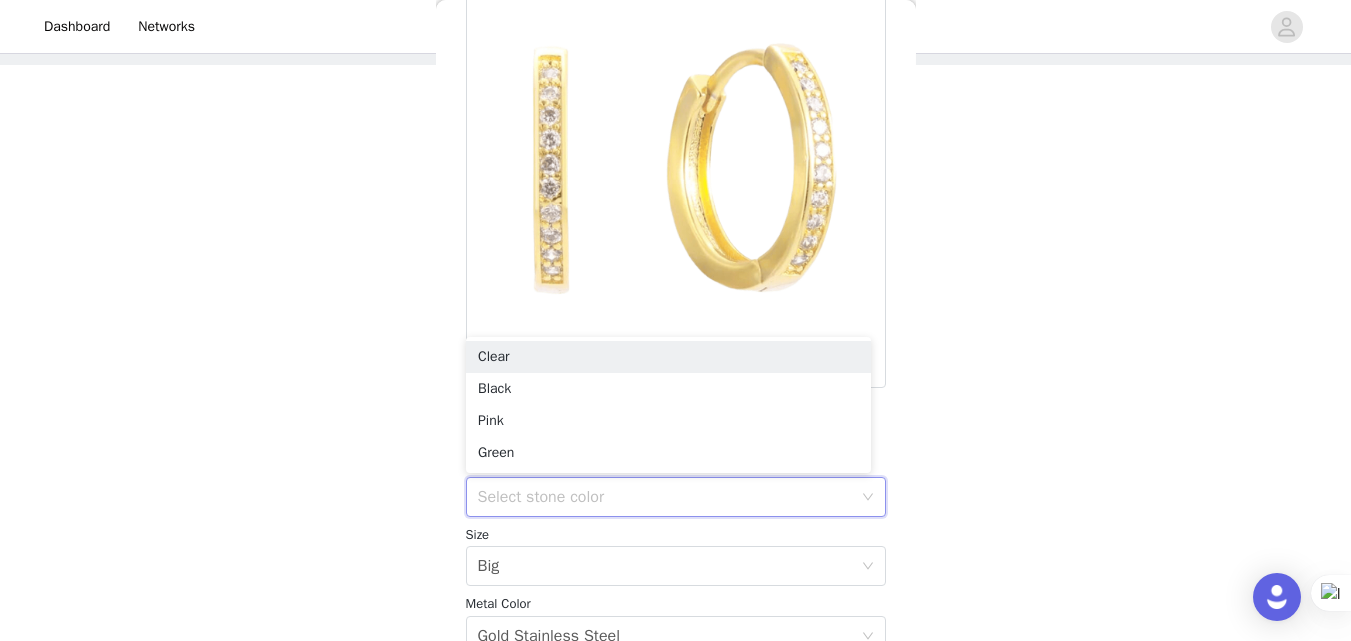 click on "STEP 2 OF 5
Pick Your Pieces!💎
Please take a look at our catalog and select 5 of your favs!❤️  If a product you selected is out of stock we will replace it with a best seller!       1/5 Selected           Fairy Earrings           Gold Stainless Steel WATERPROOF       Edit   Remove     Add Product       Back     Eternity Earrings               Stone Color   Select stone color Size   Select size Big Metal Color   Select metal color Gold Stainless Steel     Tired of basic hoops? These CZ stone hoops are perfect for you! To go with any outfit, these babies come in gold and silver. Pair the small hoops with the big hoops for the sweetest combo.     Add Product" at bounding box center [675, 229] 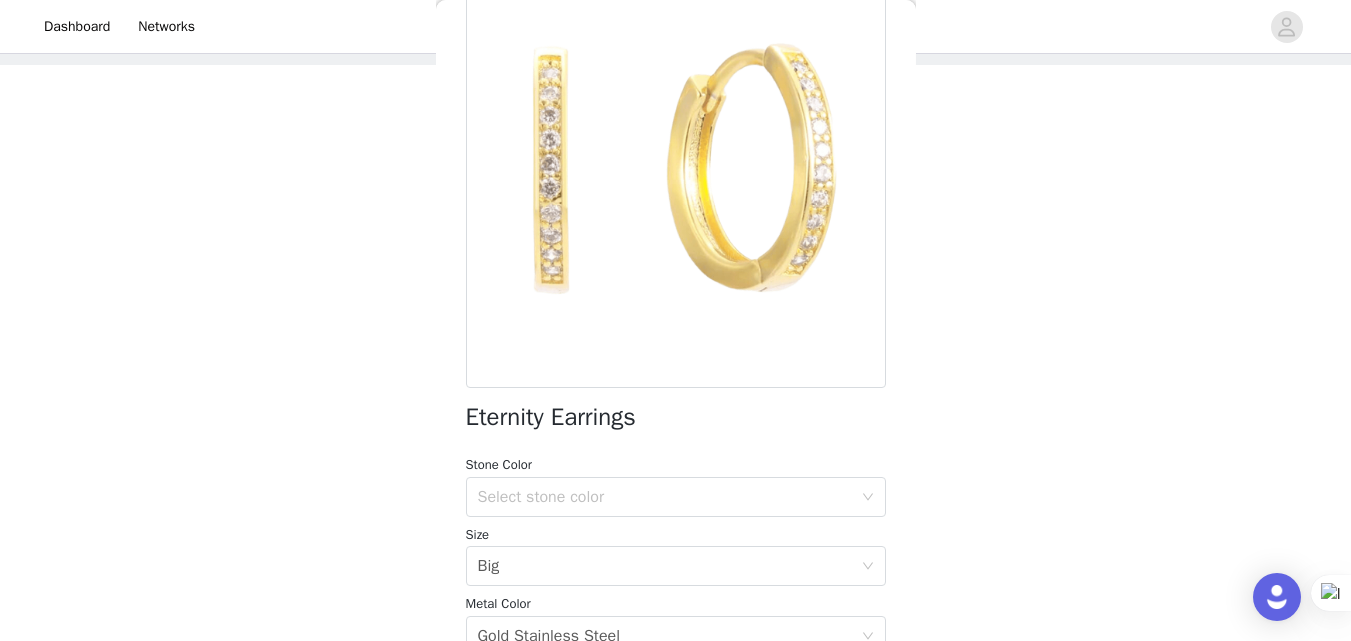 click on "STEP 2 OF 5
Pick Your Pieces!💎
Please take a look at our catalog and select 5 of your favs!❤️  If a product you selected is out of stock we will replace it with a best seller!       1/5 Selected           Fairy Earrings           Gold Stainless Steel WATERPROOF       Edit   Remove     Add Product       Back     Eternity Earrings               Stone Color   Select stone color Size   Select size Big Metal Color   Select metal color Gold Stainless Steel     Tired of basic hoops? These CZ stone hoops are perfect for you! To go with any outfit, these babies come in gold and silver. Pair the small hoops with the big hoops for the sweetest combo.     Add Product" at bounding box center (675, 229) 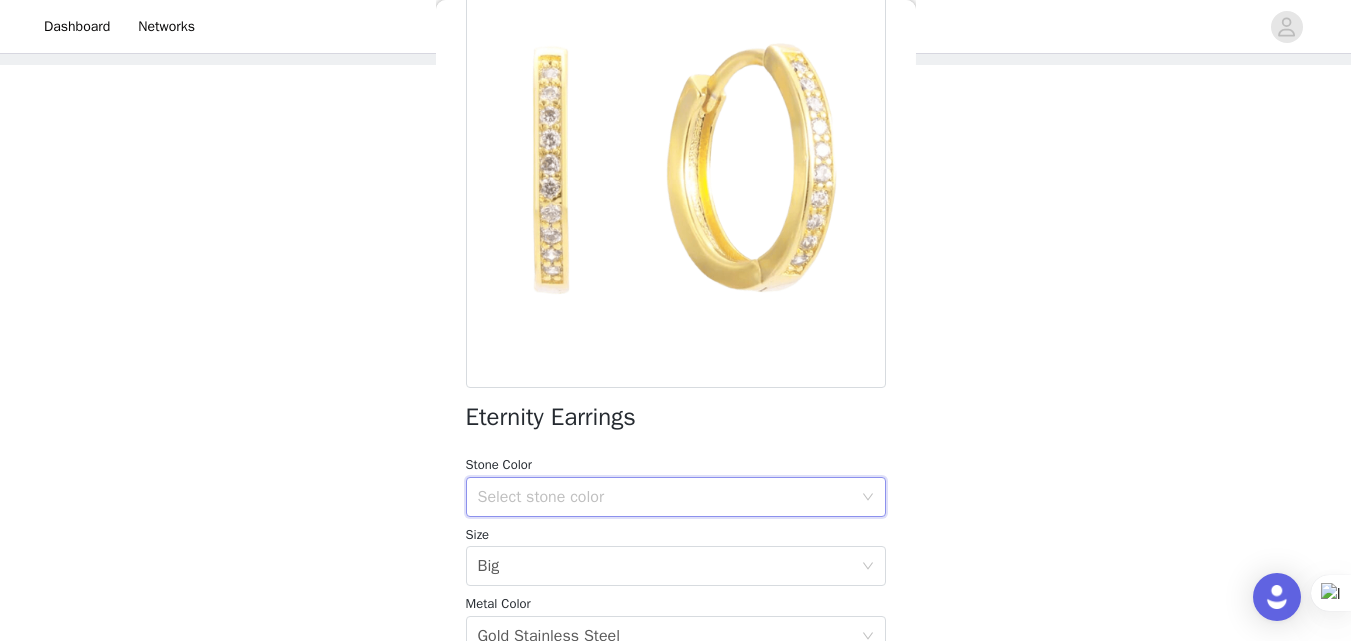 click on "Select stone color" at bounding box center [669, 497] 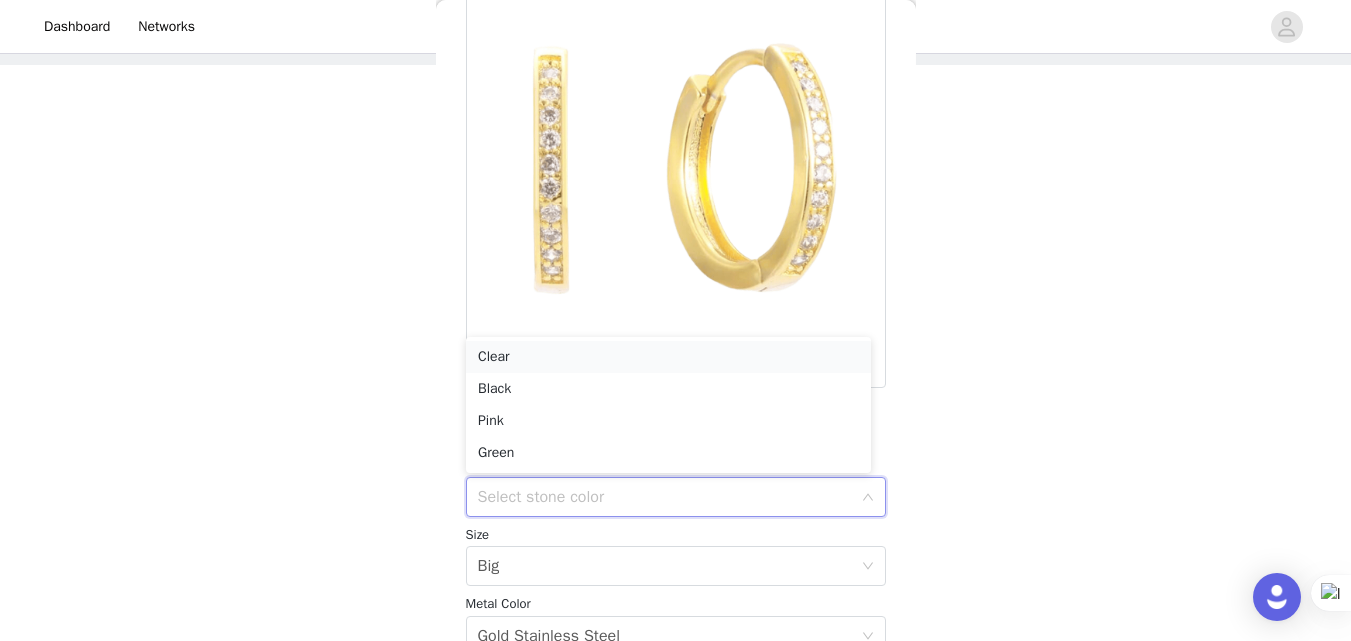 click on "Clear" at bounding box center [668, 357] 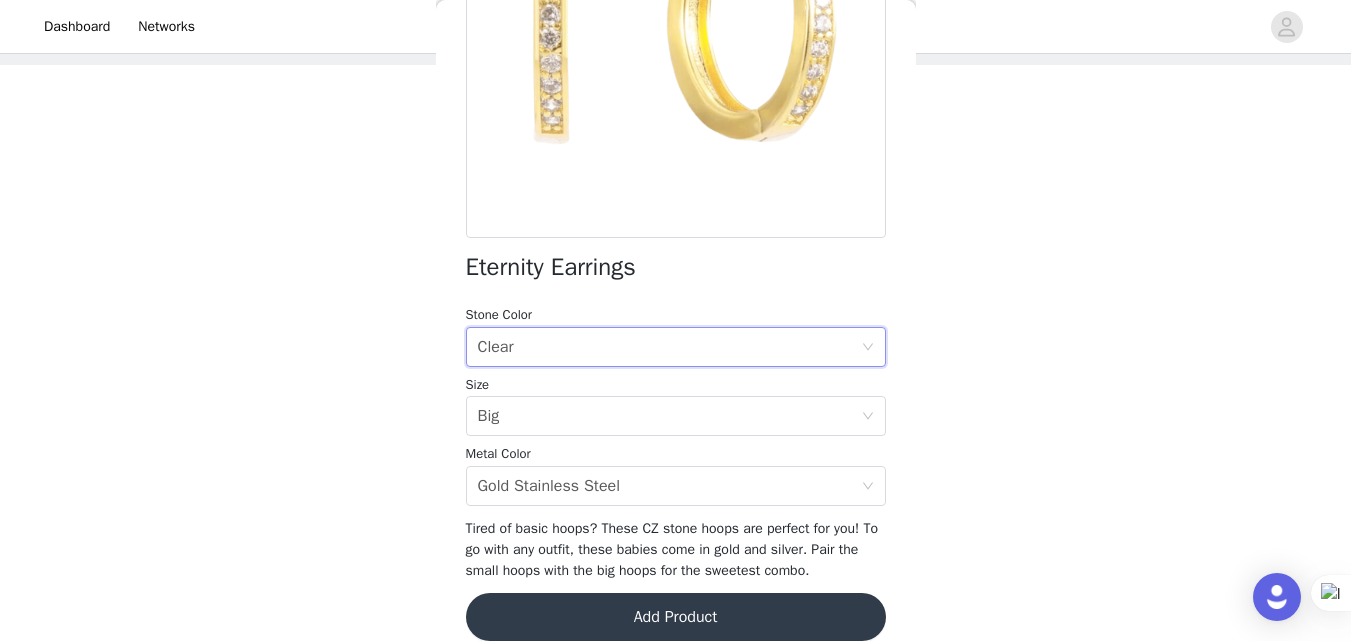 scroll, scrollTop: 336, scrollLeft: 0, axis: vertical 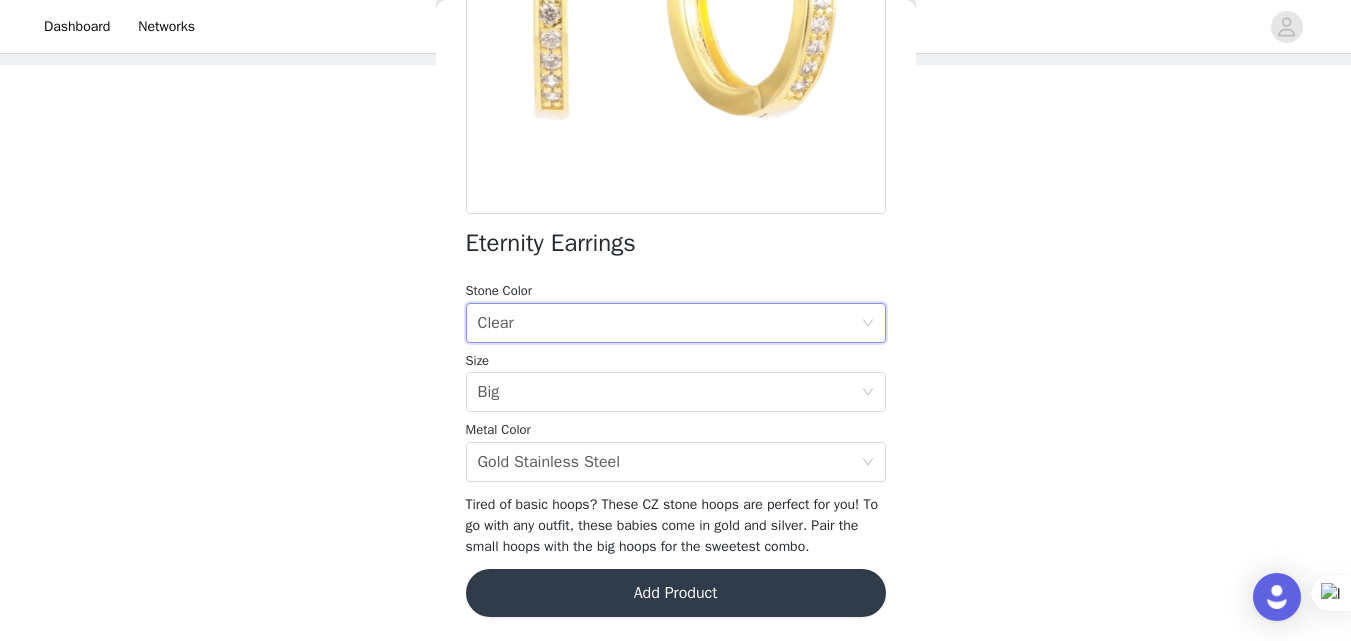 click on "Add Product" at bounding box center (676, 593) 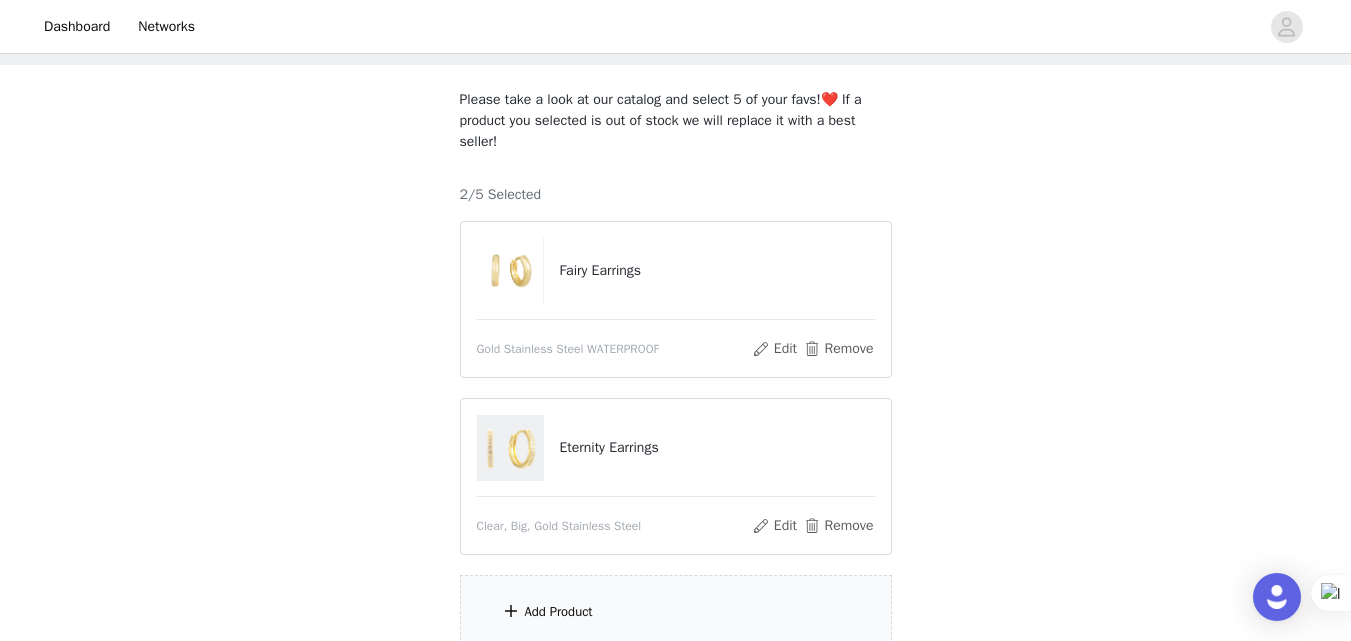 scroll, scrollTop: 224, scrollLeft: 0, axis: vertical 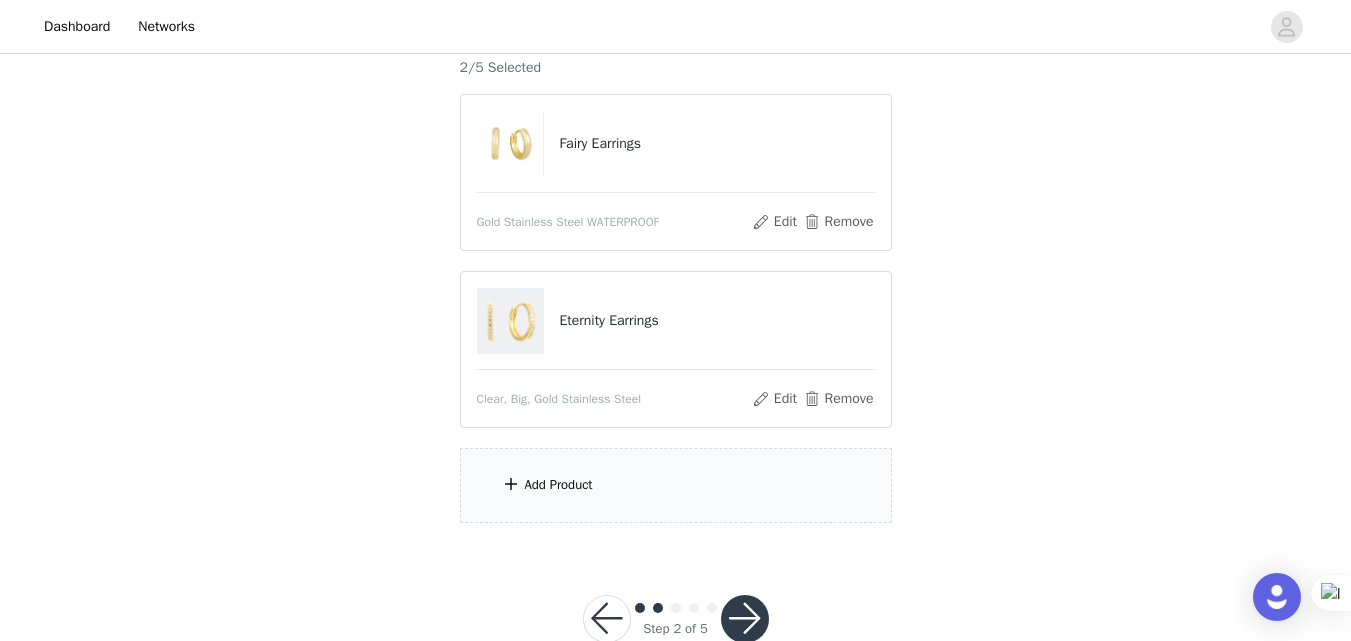 click on "Add Product" at bounding box center (676, 485) 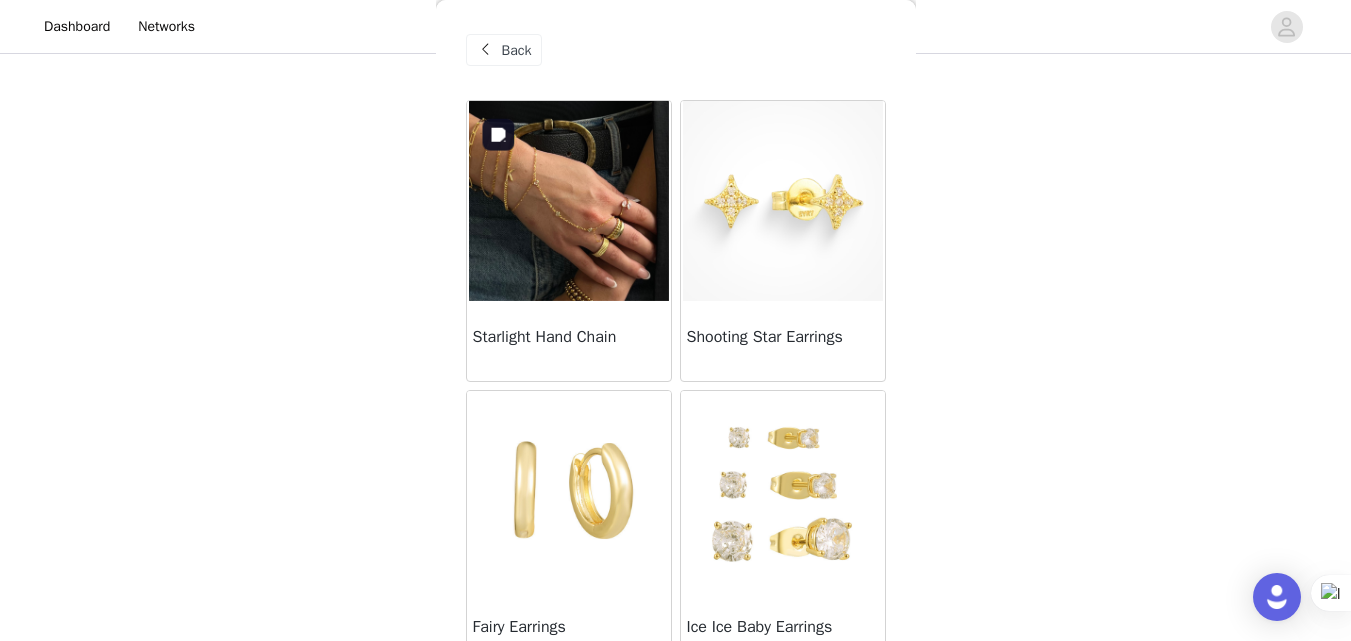 click at bounding box center [569, 201] 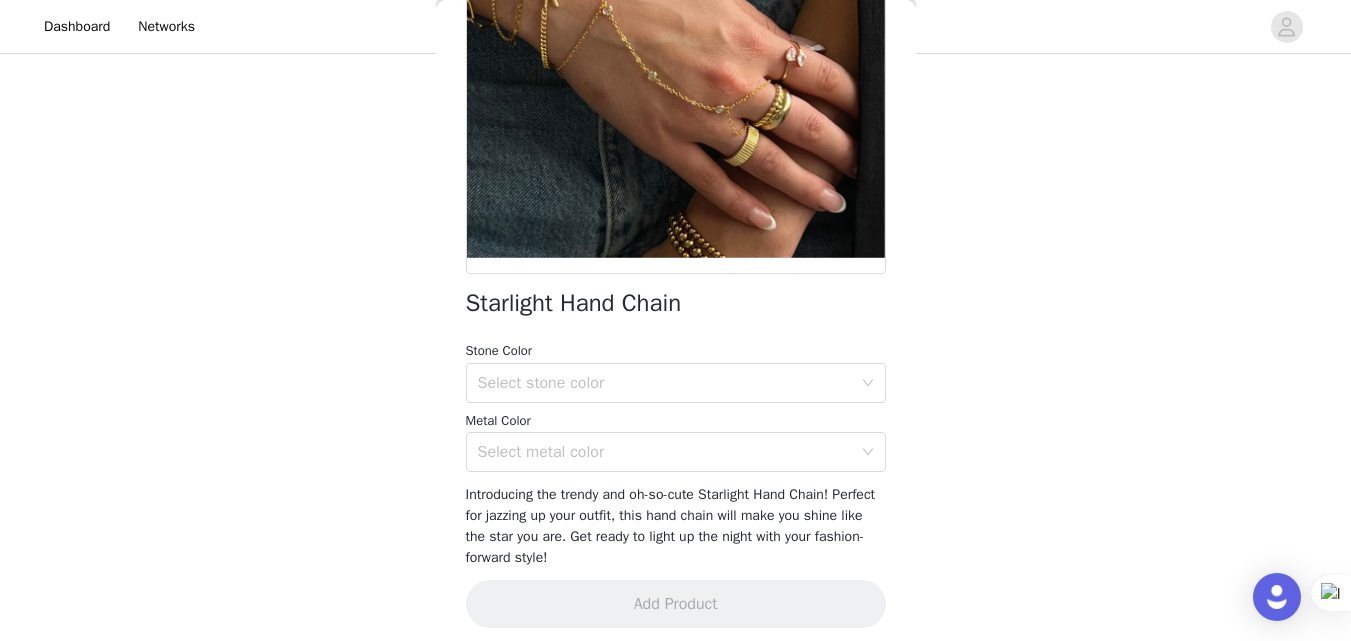 scroll, scrollTop: 278, scrollLeft: 0, axis: vertical 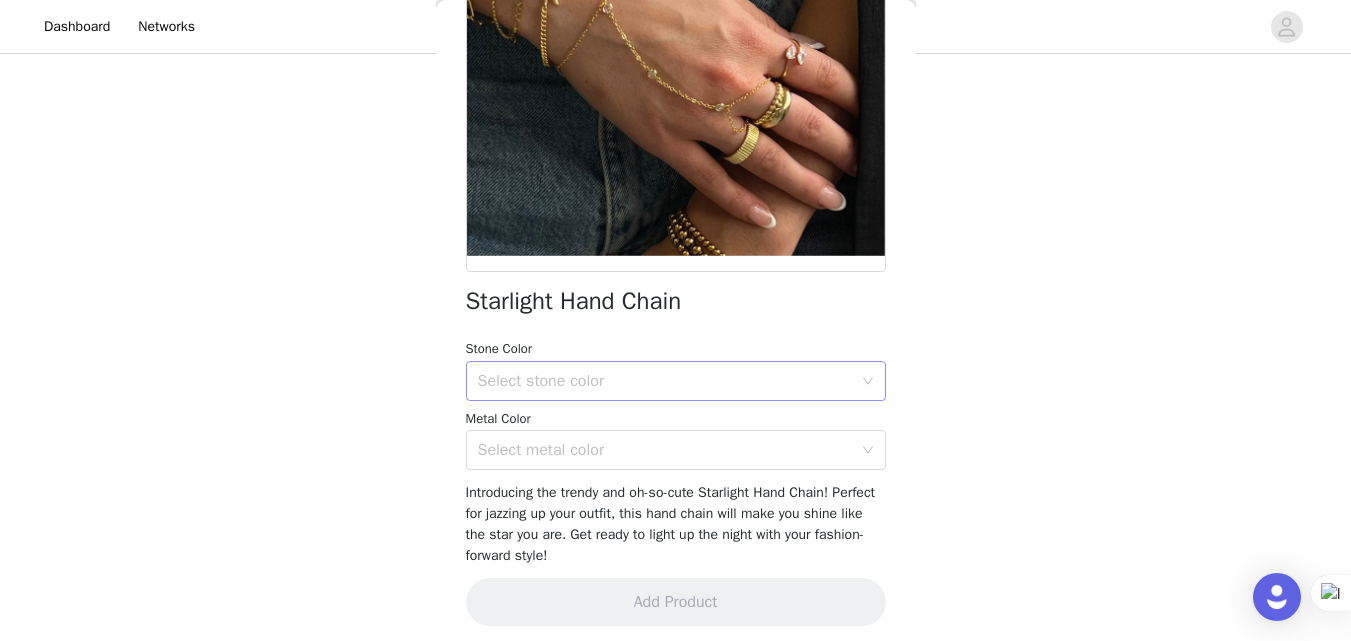 click on "Select stone color" at bounding box center (665, 381) 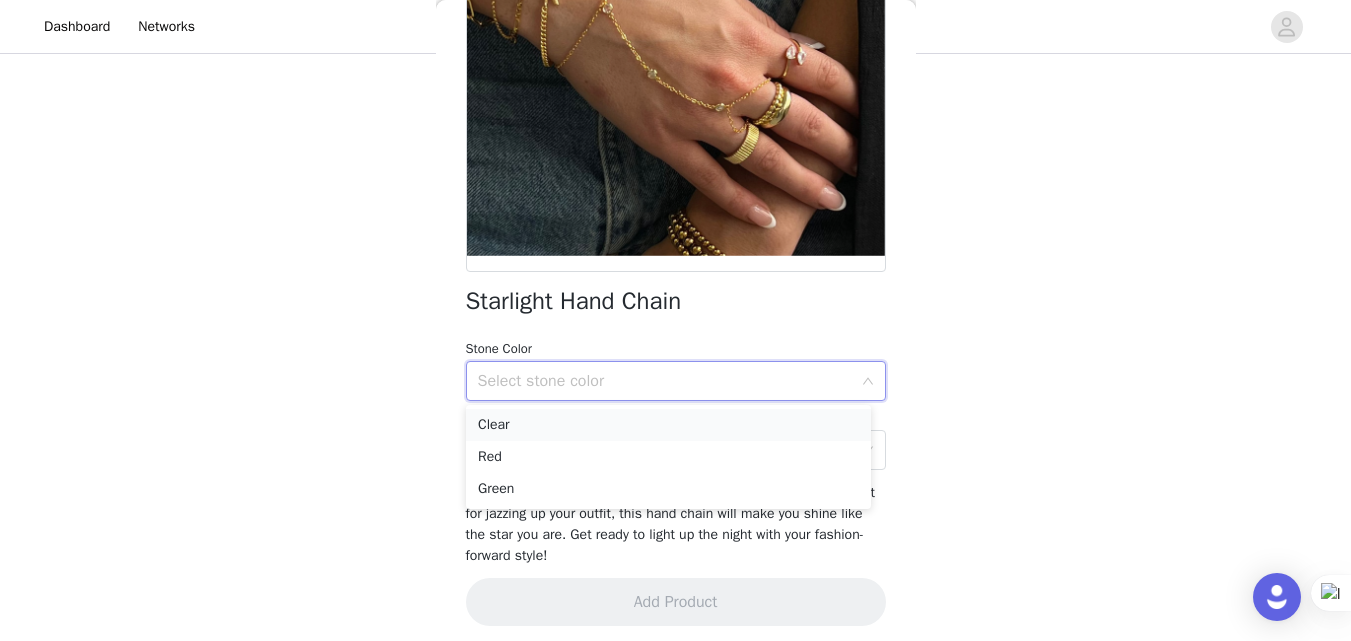 click on "Clear" at bounding box center (668, 425) 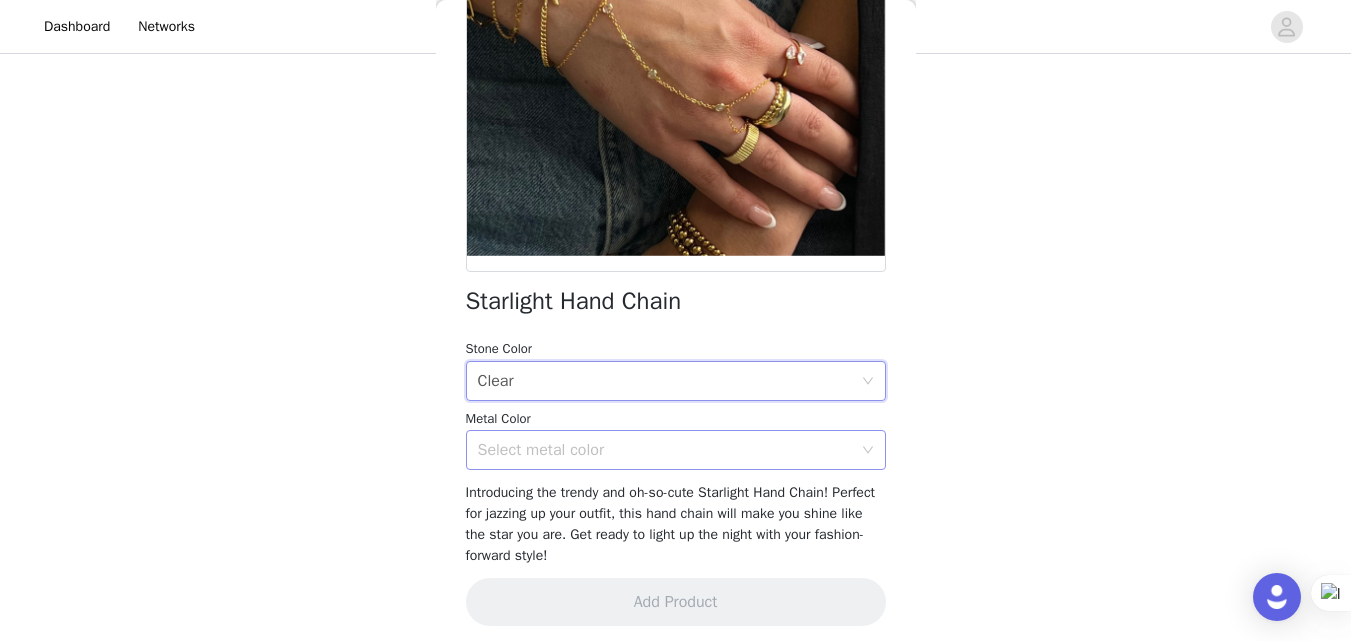 click on "Select metal color" at bounding box center [665, 450] 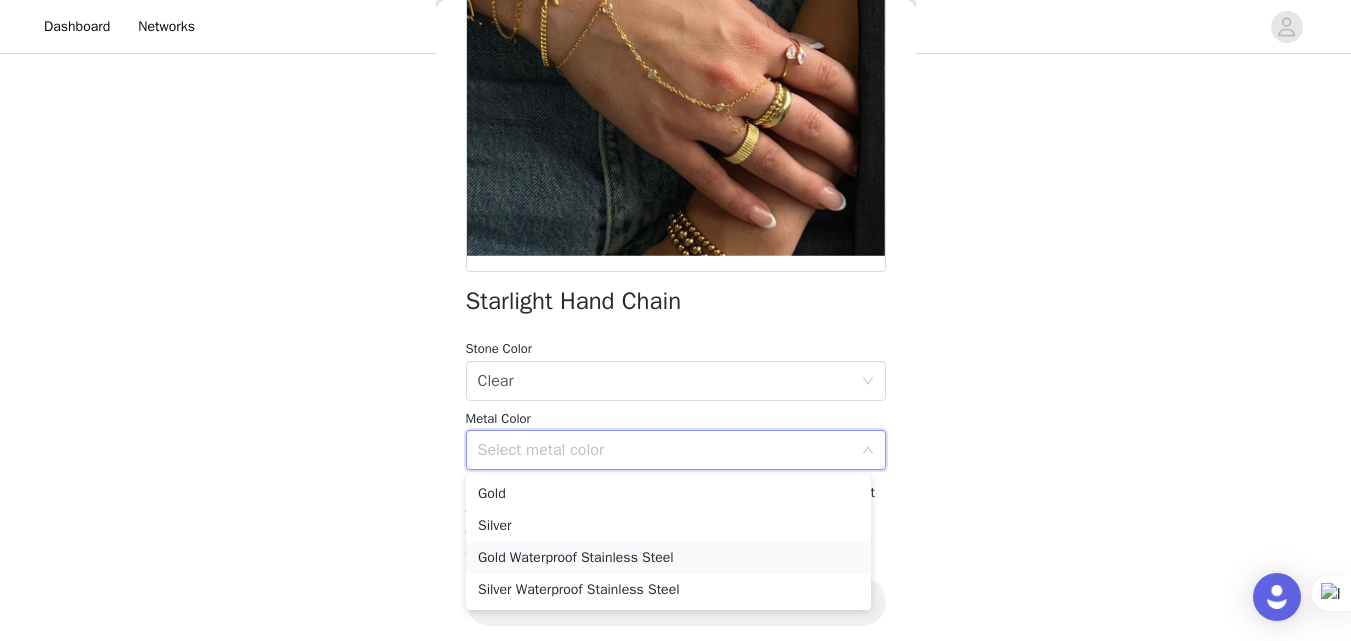 click on "Gold Waterproof Stainless Steel" at bounding box center (668, 558) 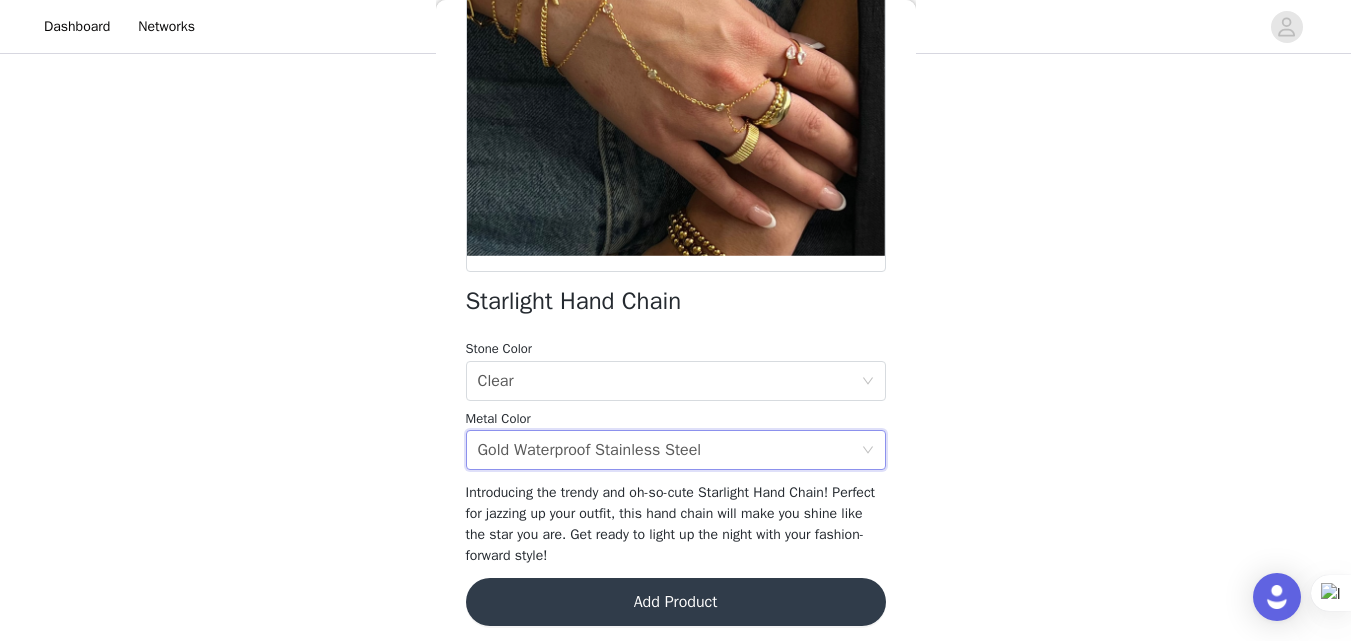 click on "STEP 2 OF 5
Pick Your Pieces!💎
Please take a look at our catalog and select 5 of your favs!❤️  If a product you selected is out of stock we will replace it with a best seller!       2/5 Selected           Fairy Earrings           Gold Stainless Steel WATERPROOF       Edit   Remove     Eternity Earrings           Clear, Big, Gold Stainless Steel       Edit   Remove     Add Product       Back     Starlight Hand Chain               Stone Color   Select stone color Clear Metal Color   Select metal color Gold Waterproof Stainless Steel   Introducing the trendy and oh-so-cute Starlight Hand Chain! Perfect for jazzing up your outfit, this hand chain will make you shine like the star you are. Get ready to light up the night with your fashion-forward style!   Add Product" at bounding box center (675, 190) 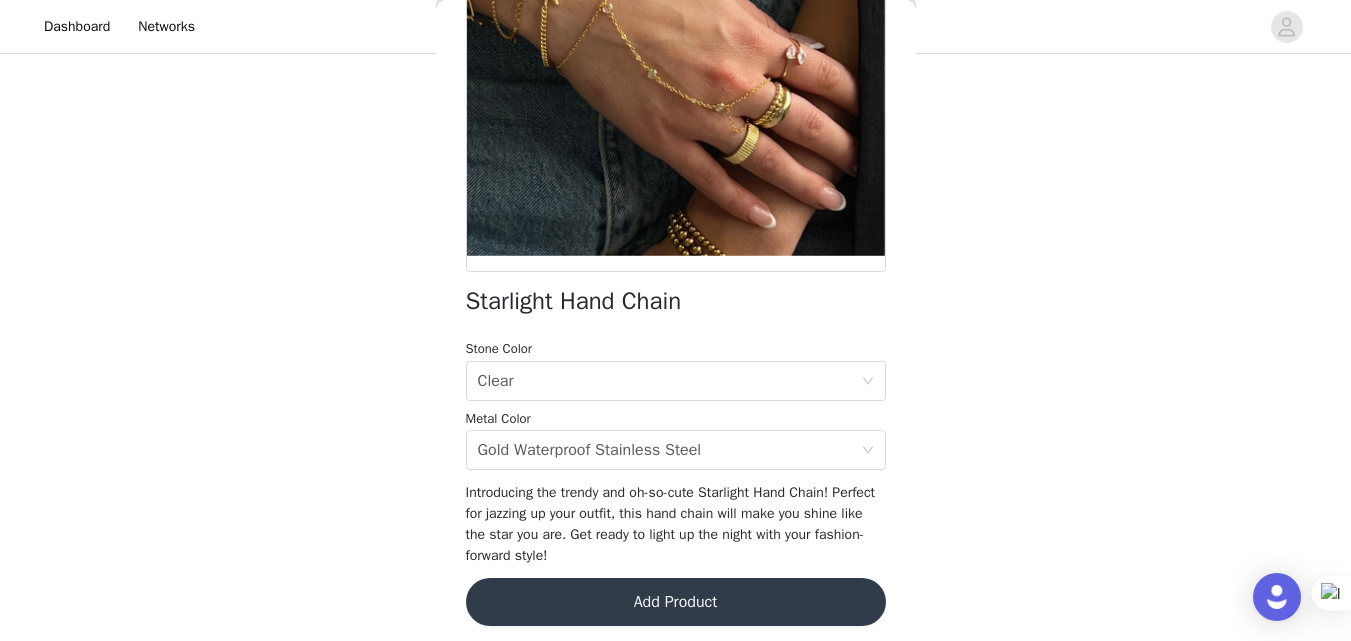 scroll, scrollTop: 287, scrollLeft: 0, axis: vertical 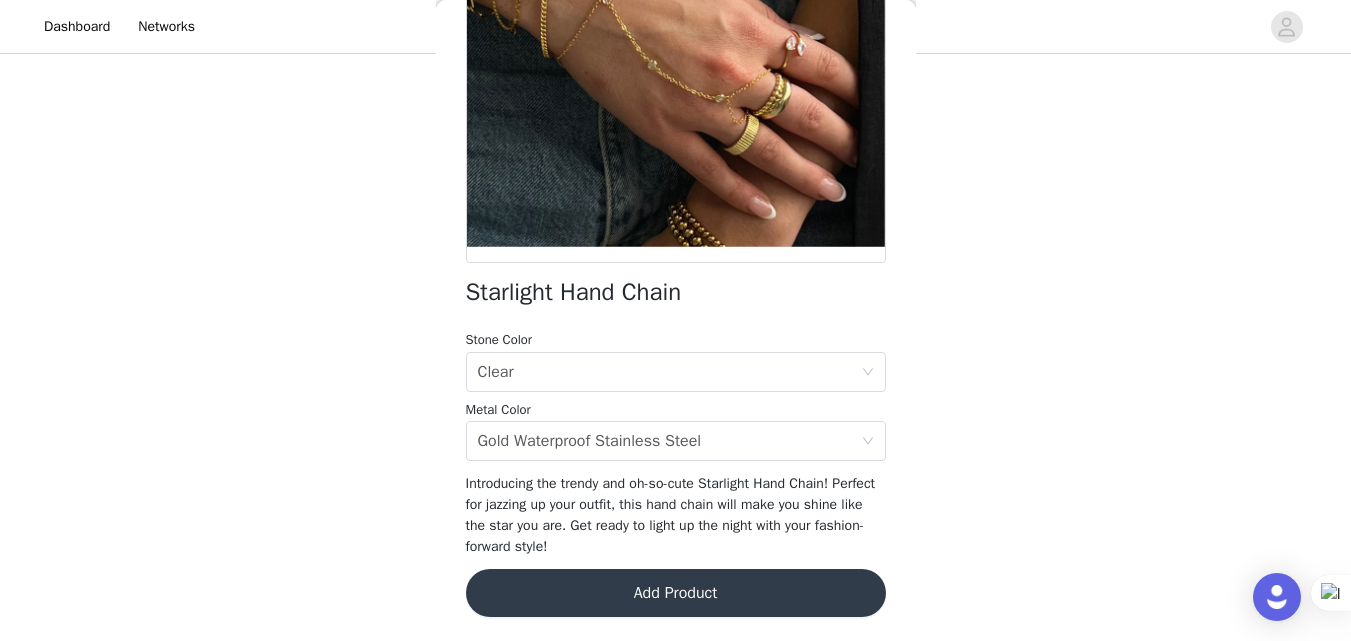 click on "Add Product" at bounding box center [676, 593] 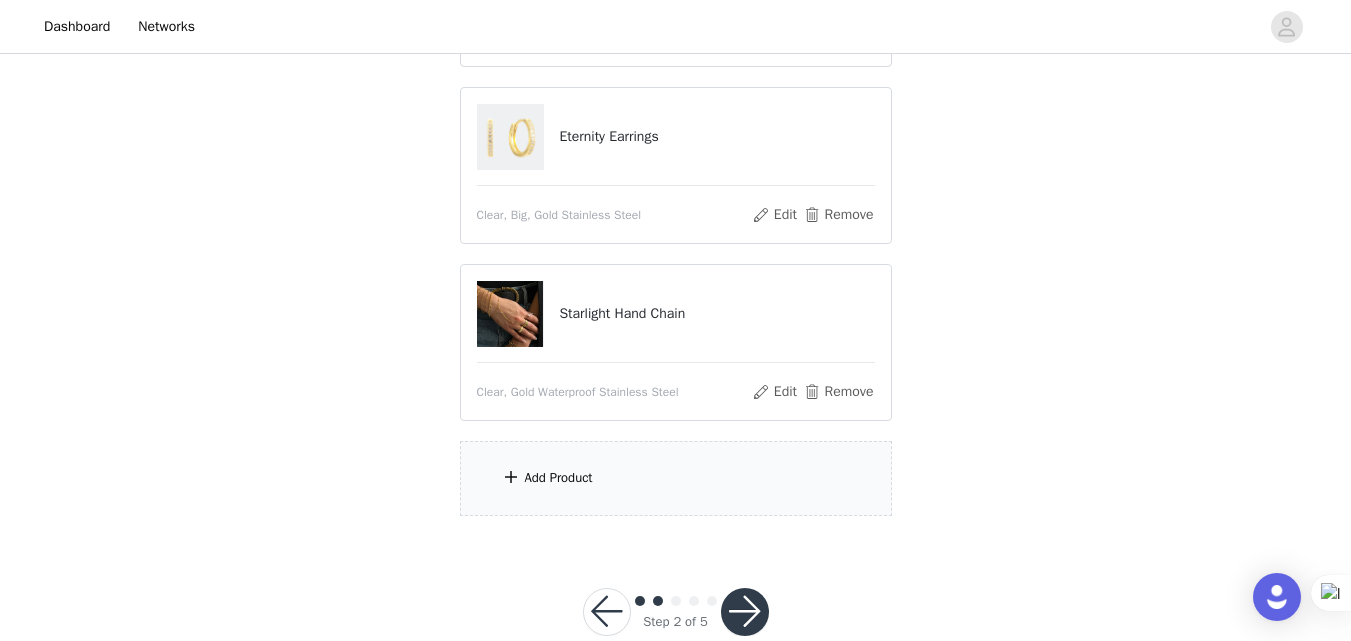 scroll, scrollTop: 414, scrollLeft: 0, axis: vertical 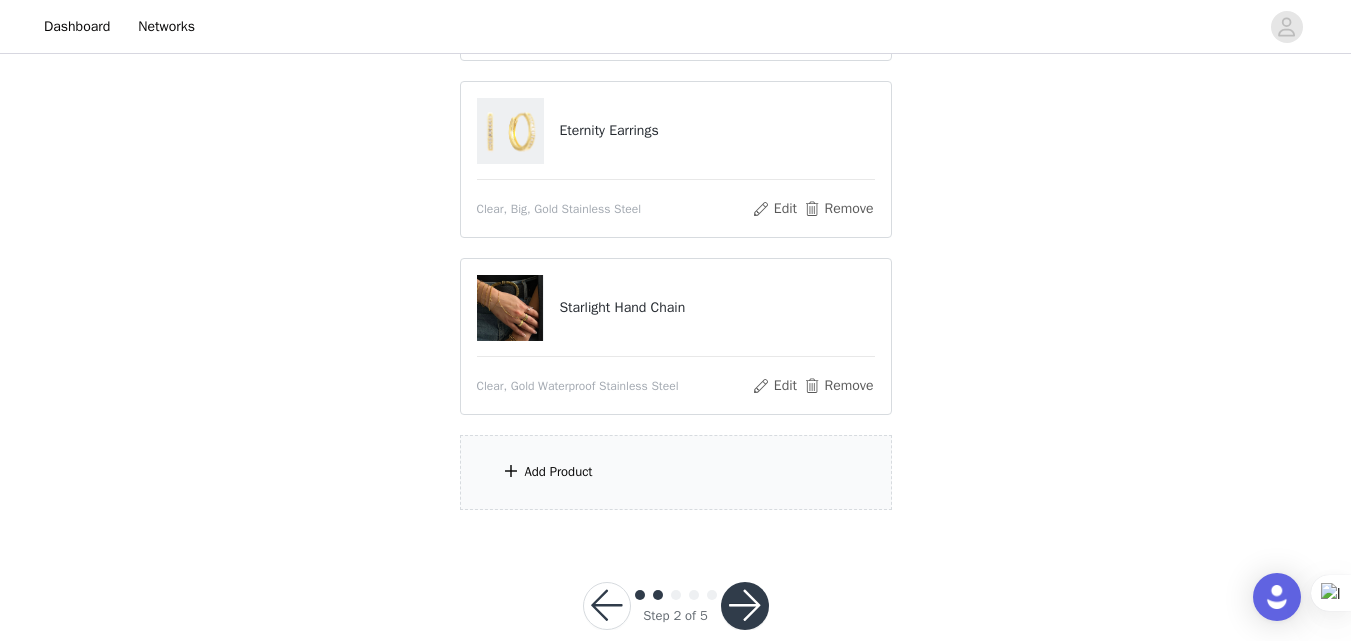 click on "Add Product" at bounding box center [676, 472] 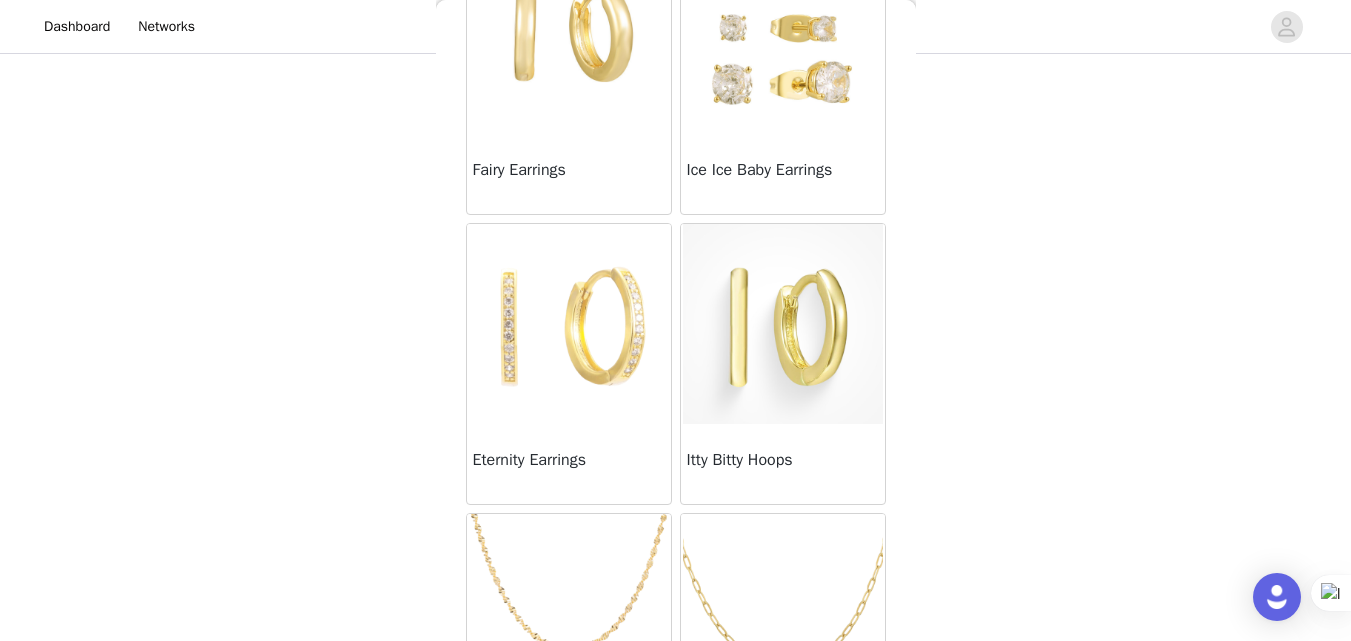 scroll, scrollTop: 615, scrollLeft: 0, axis: vertical 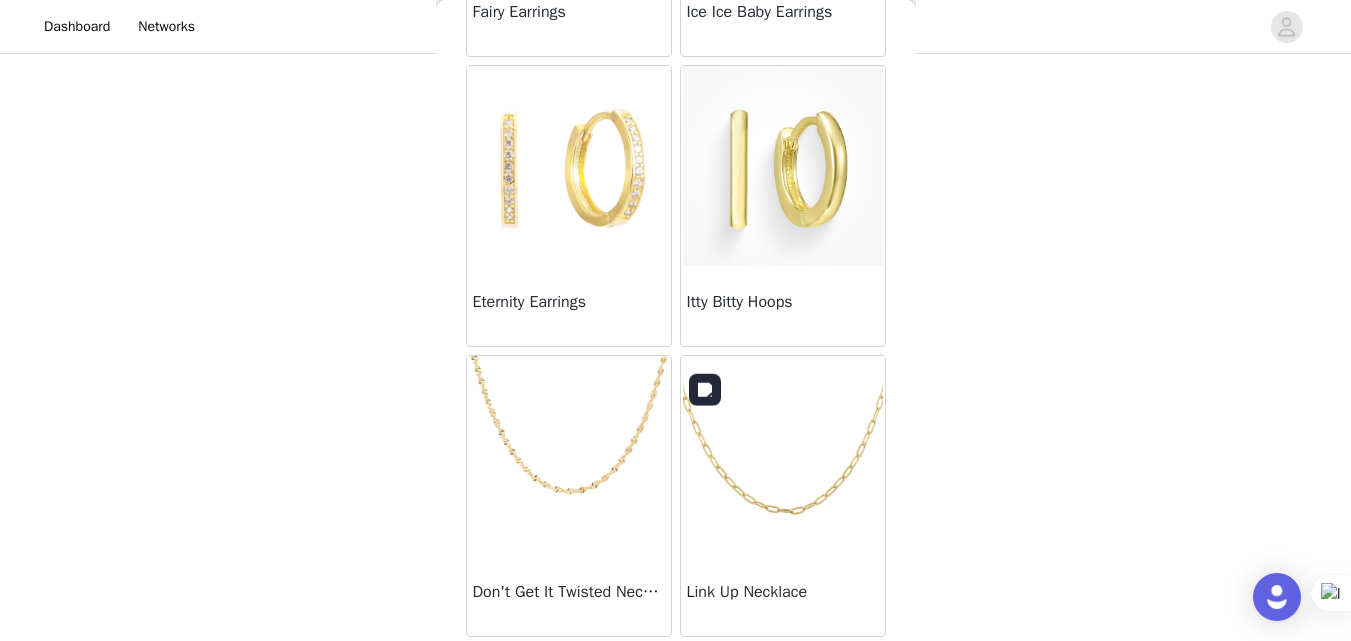 click at bounding box center [783, 456] 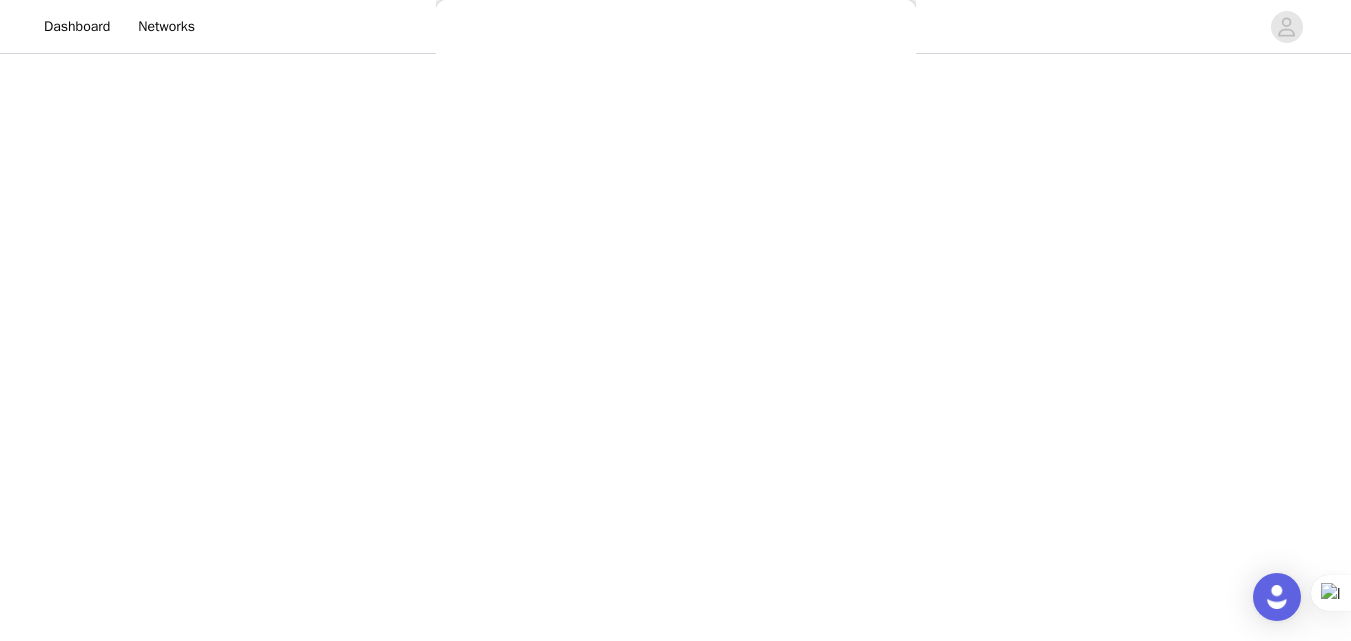 scroll, scrollTop: 239, scrollLeft: 0, axis: vertical 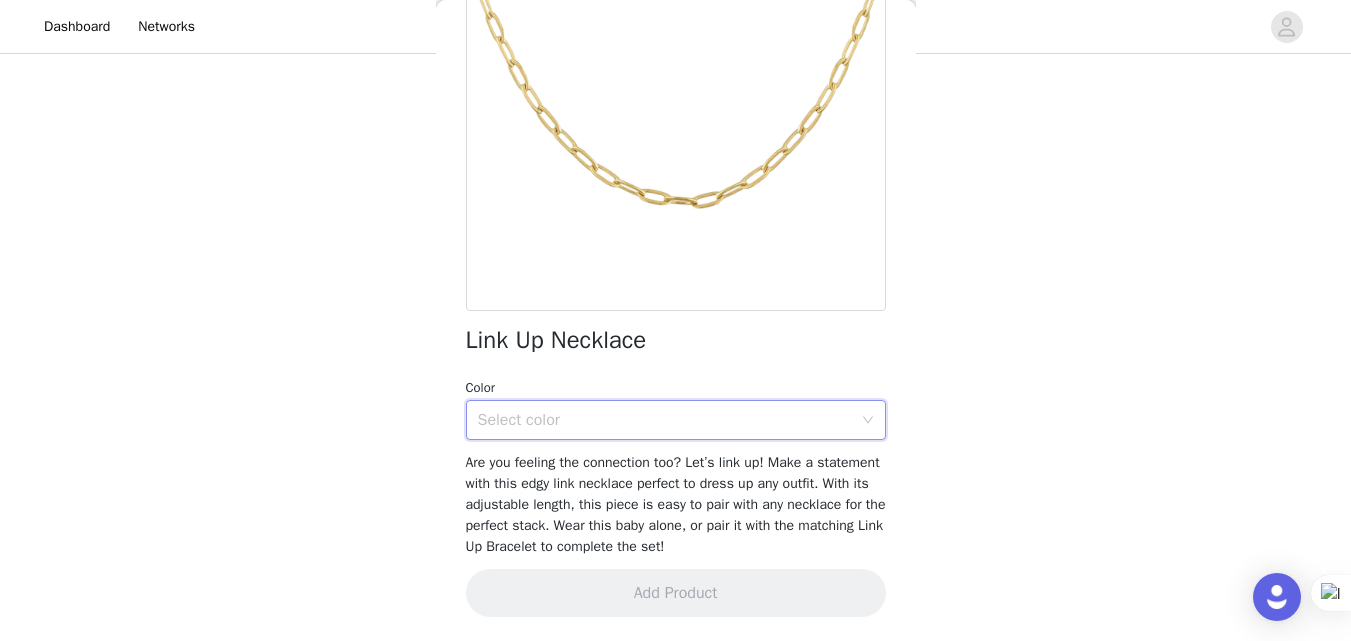 click on "Select color" at bounding box center (669, 420) 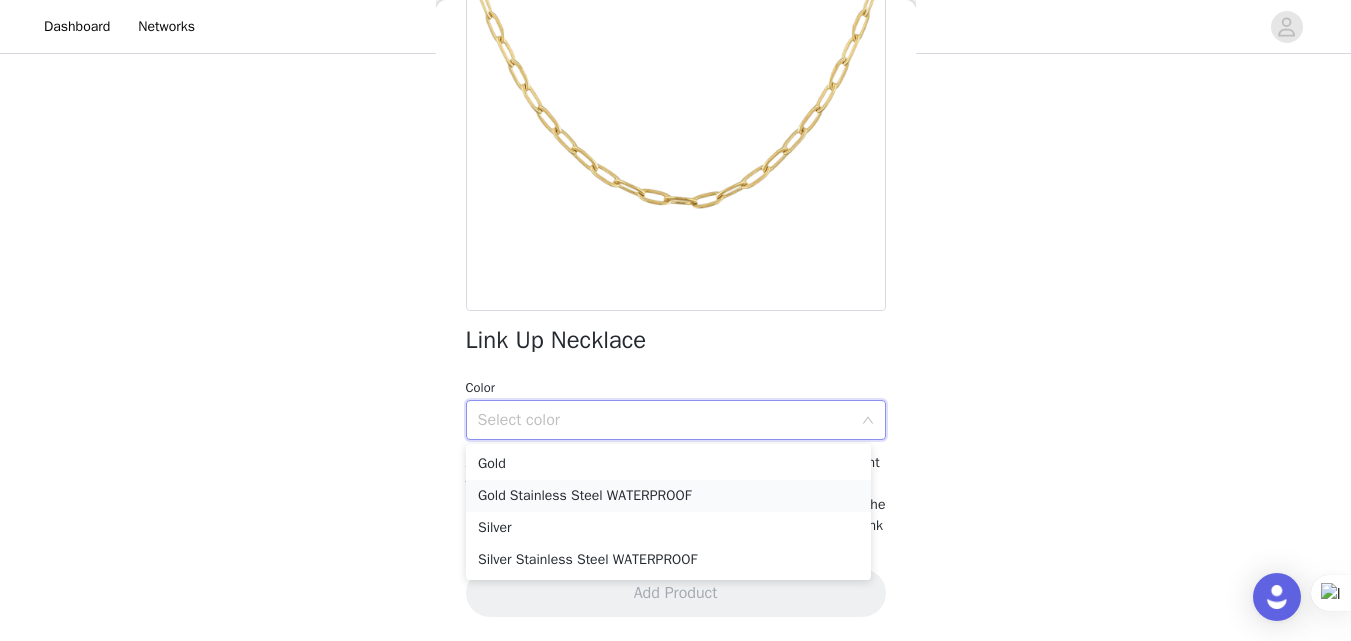 click on "Gold Stainless Steel WATERPROOF" at bounding box center (668, 496) 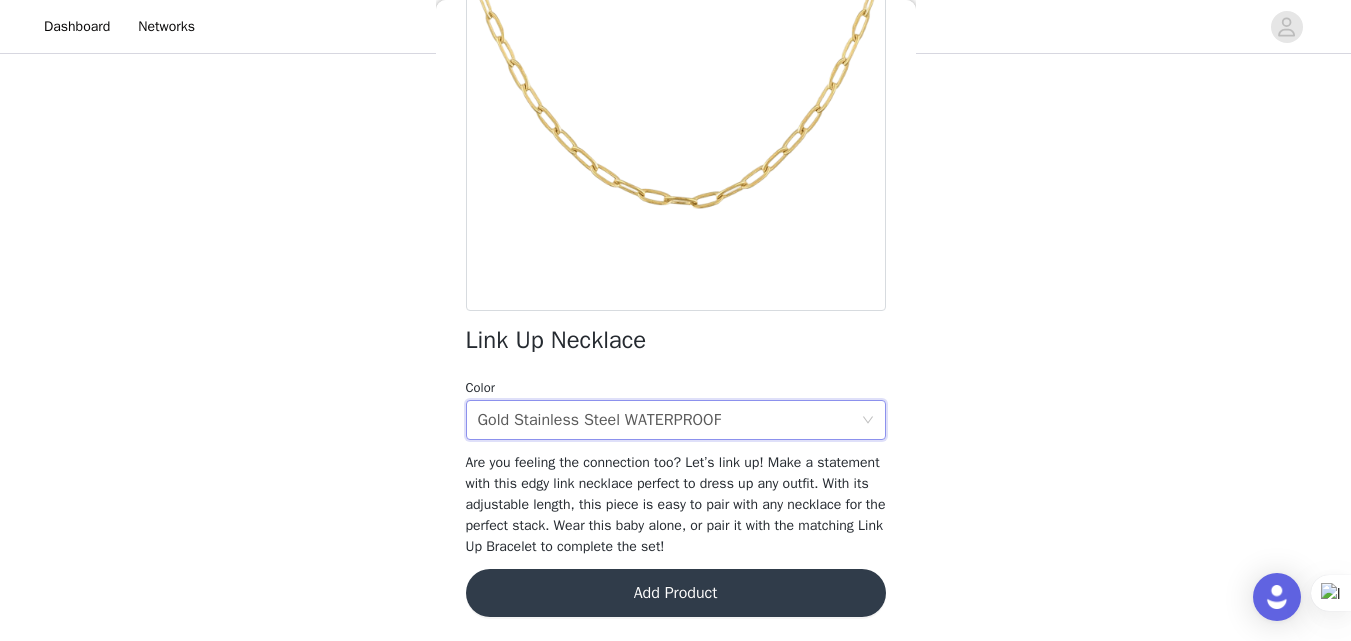 click on "Add Product" at bounding box center [676, 593] 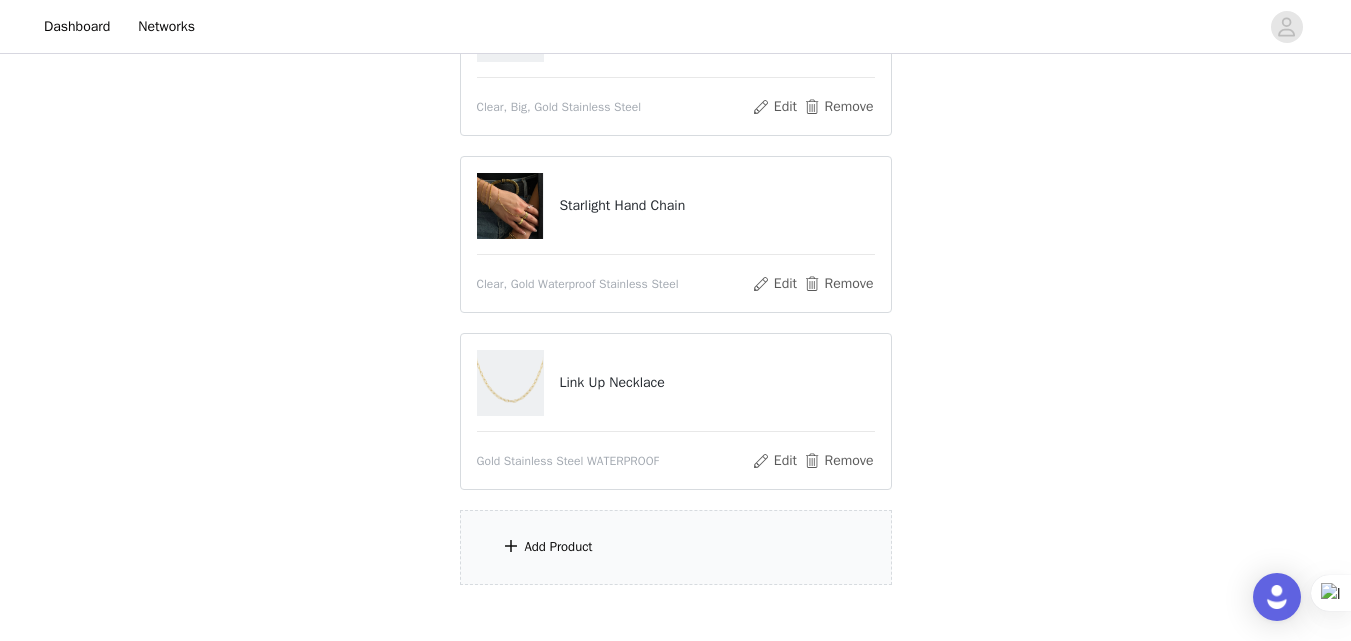 scroll, scrollTop: 529, scrollLeft: 0, axis: vertical 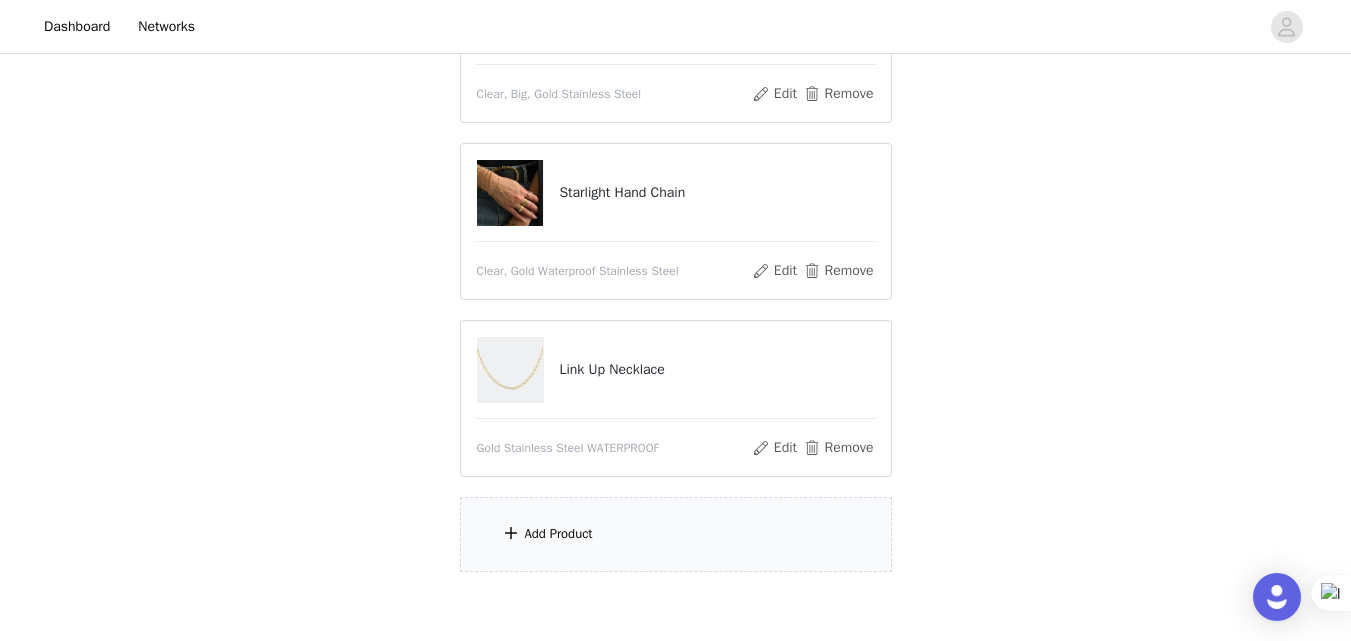 click on "Add Product" at bounding box center [676, 534] 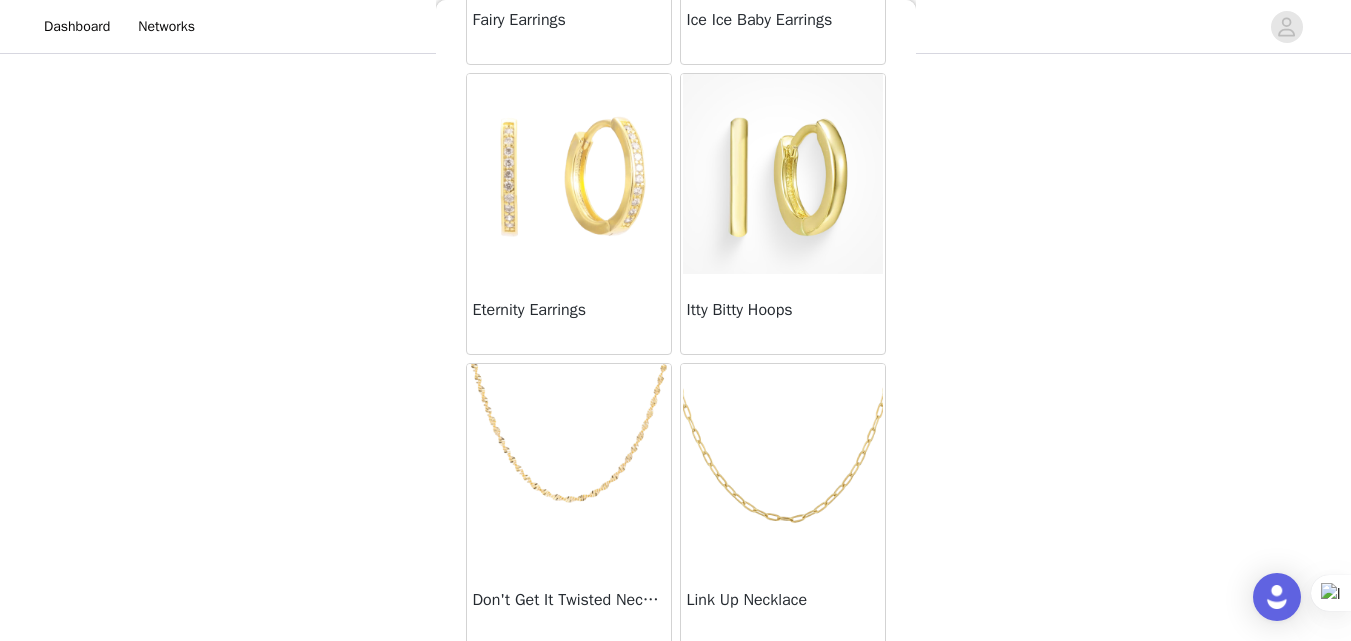 scroll, scrollTop: 609, scrollLeft: 0, axis: vertical 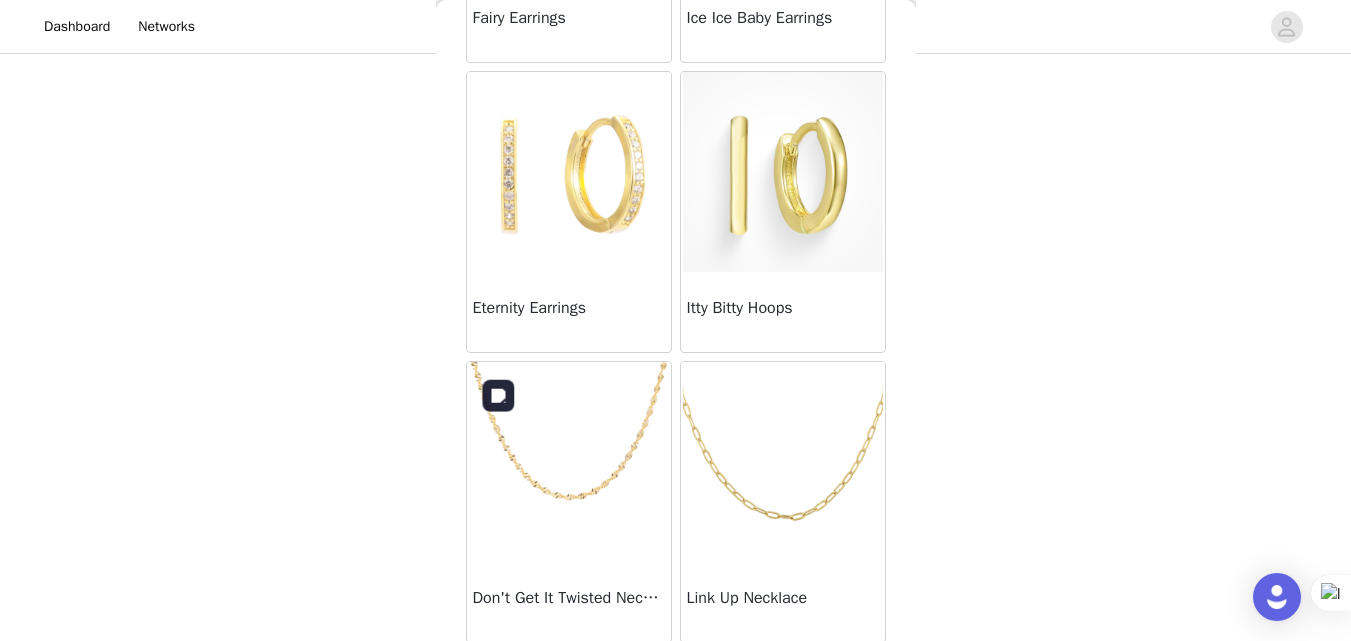click at bounding box center [569, 462] 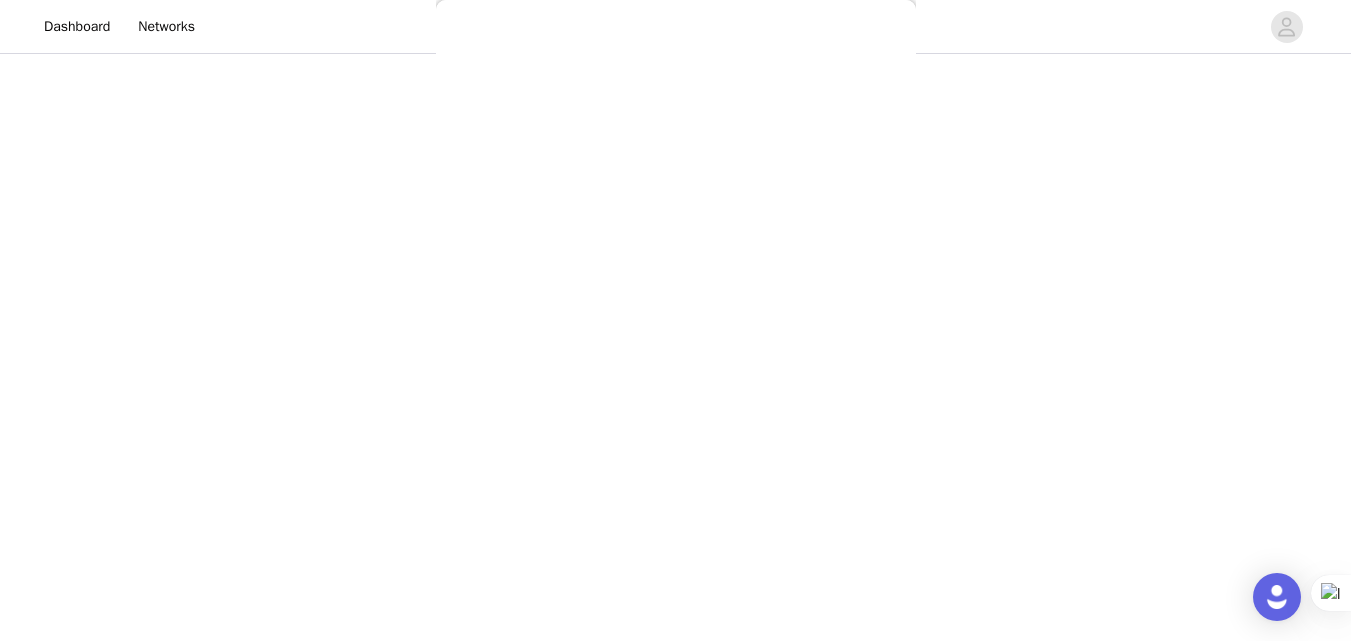 scroll, scrollTop: 218, scrollLeft: 0, axis: vertical 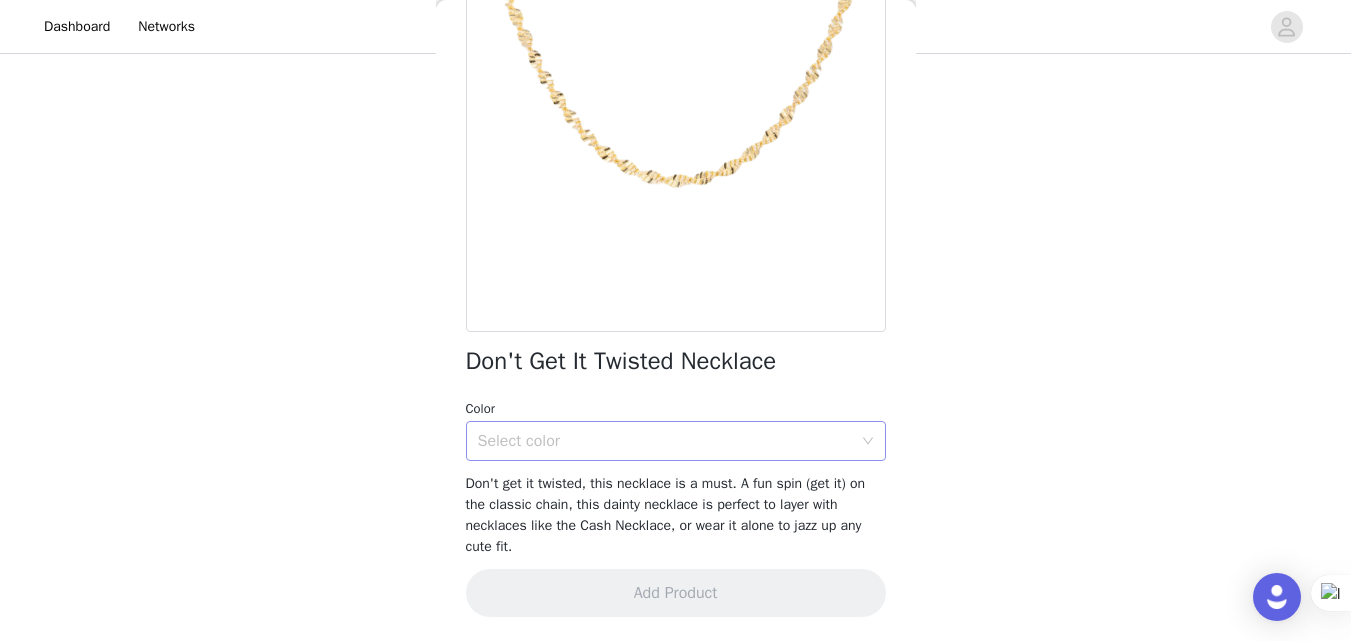 click on "Select color" at bounding box center (665, 441) 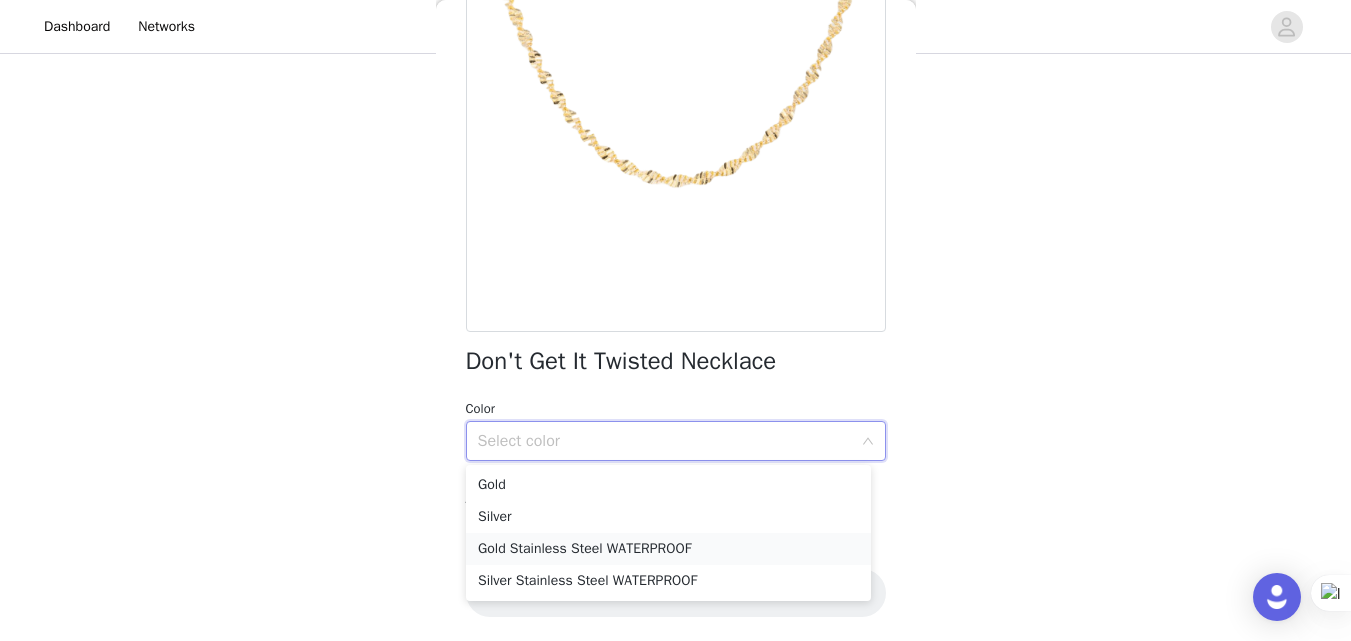 click on "Gold Stainless Steel WATERPROOF" at bounding box center [668, 549] 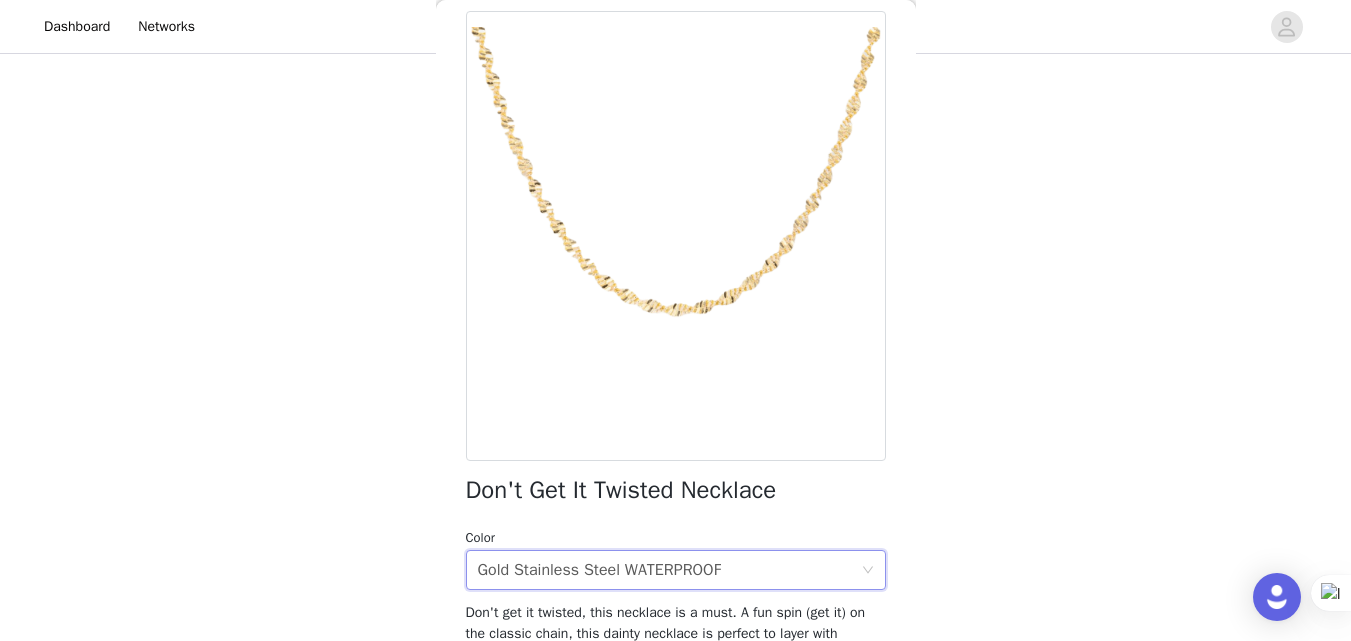 scroll, scrollTop: 109, scrollLeft: 0, axis: vertical 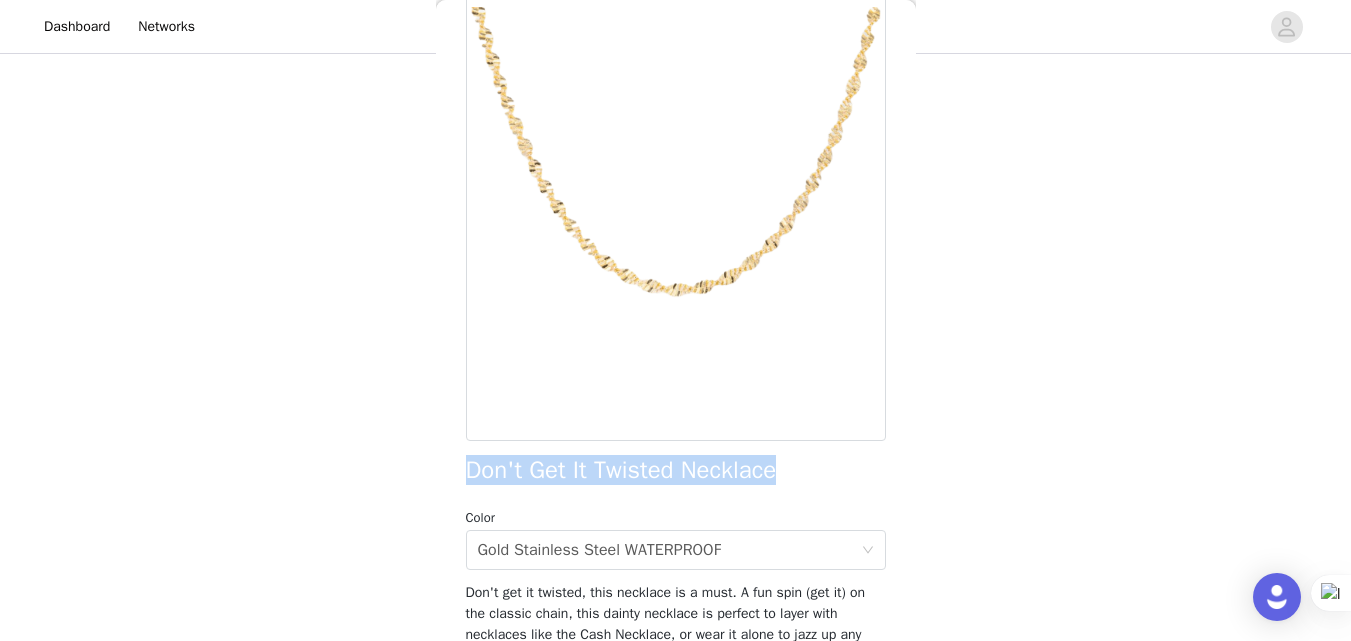 drag, startPoint x: 805, startPoint y: 456, endPoint x: 445, endPoint y: 463, distance: 360.06805 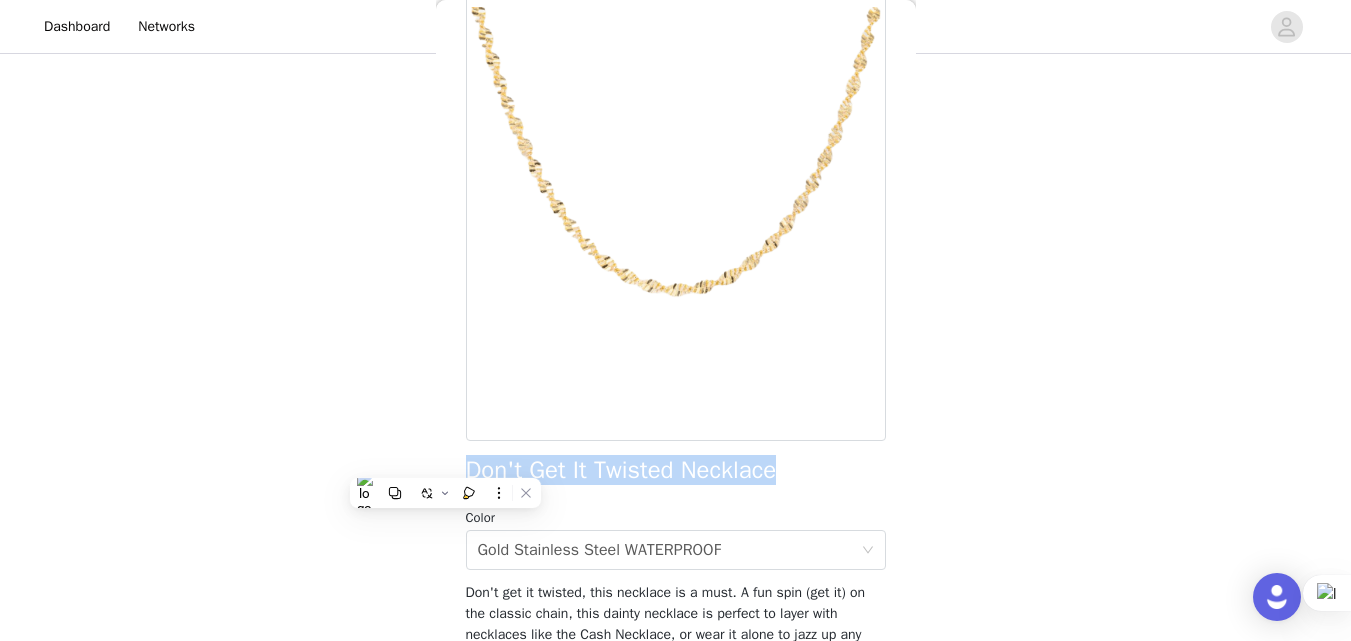 copy on "Don't Get It Twisted Necklace" 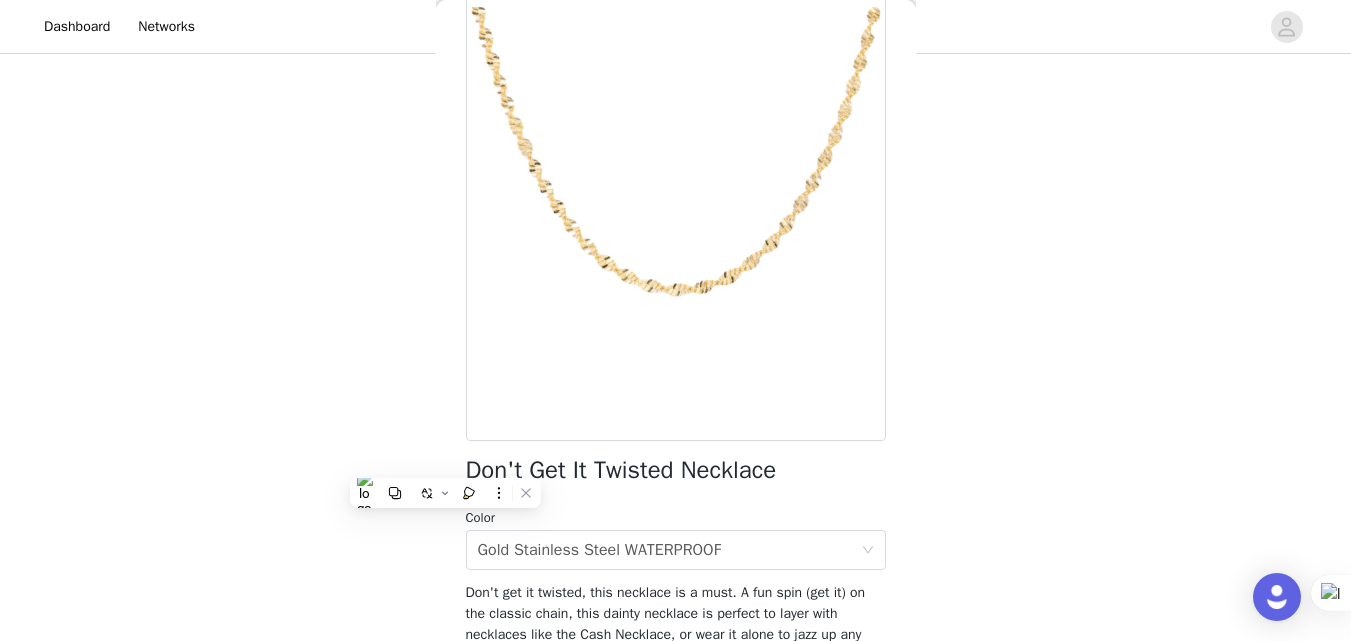 click on "Back     Don't Get It Twisted Necklace               Color   Select color Gold Stainless Steel WATERPROOF   Don't get it twisted, this necklace is a must. A fun spin (get it) on the classic chain, this dainty necklace is perfect to layer with necklaces like the Cash Necklace, or wear it alone to jazz up any cute fit.      Add Product" at bounding box center [676, 320] 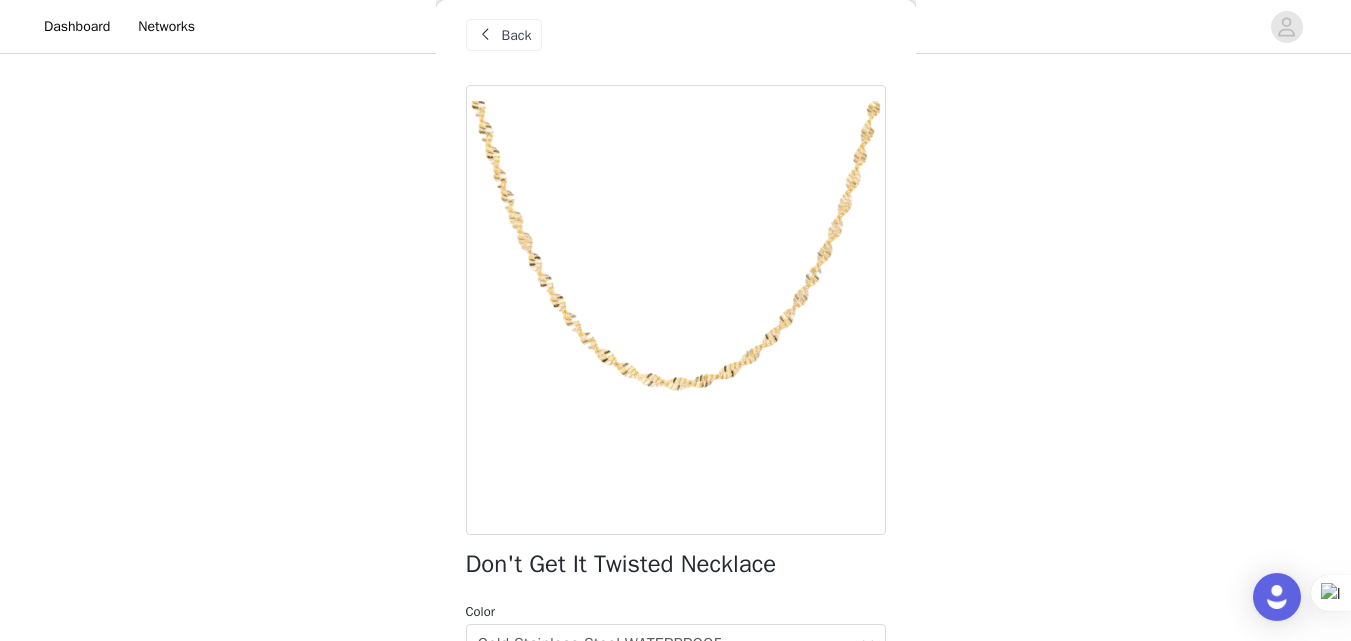 scroll, scrollTop: 218, scrollLeft: 0, axis: vertical 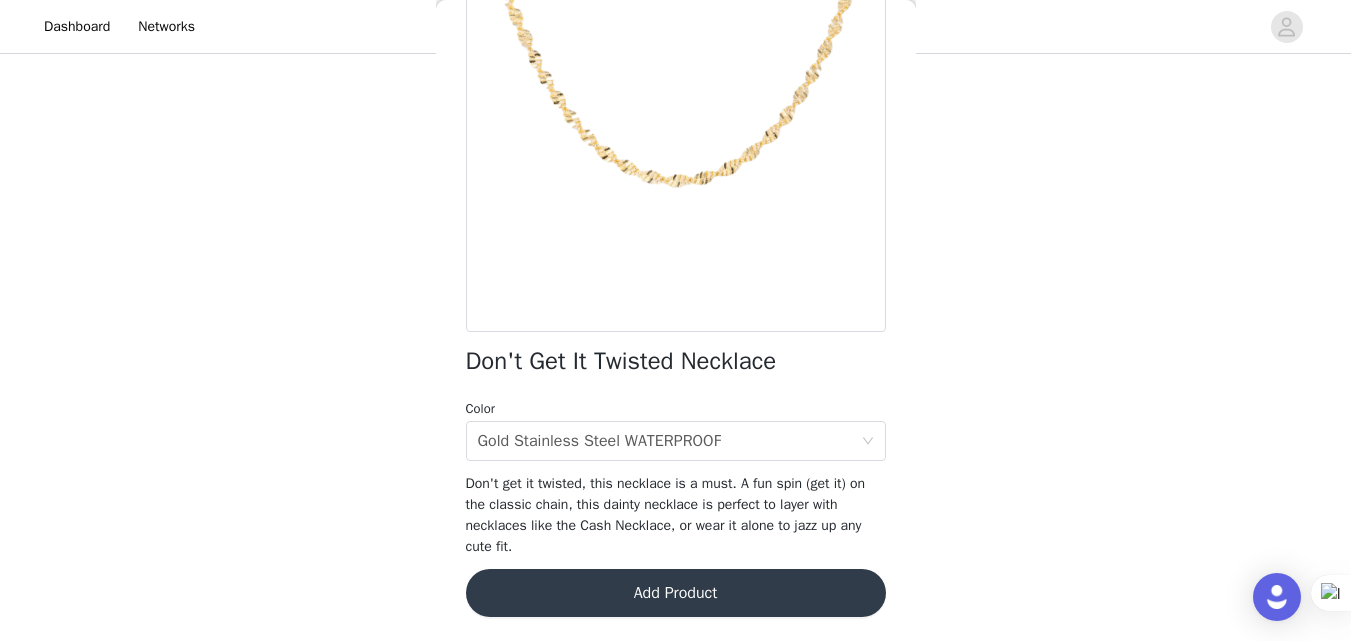 click on "Add Product" at bounding box center (676, 593) 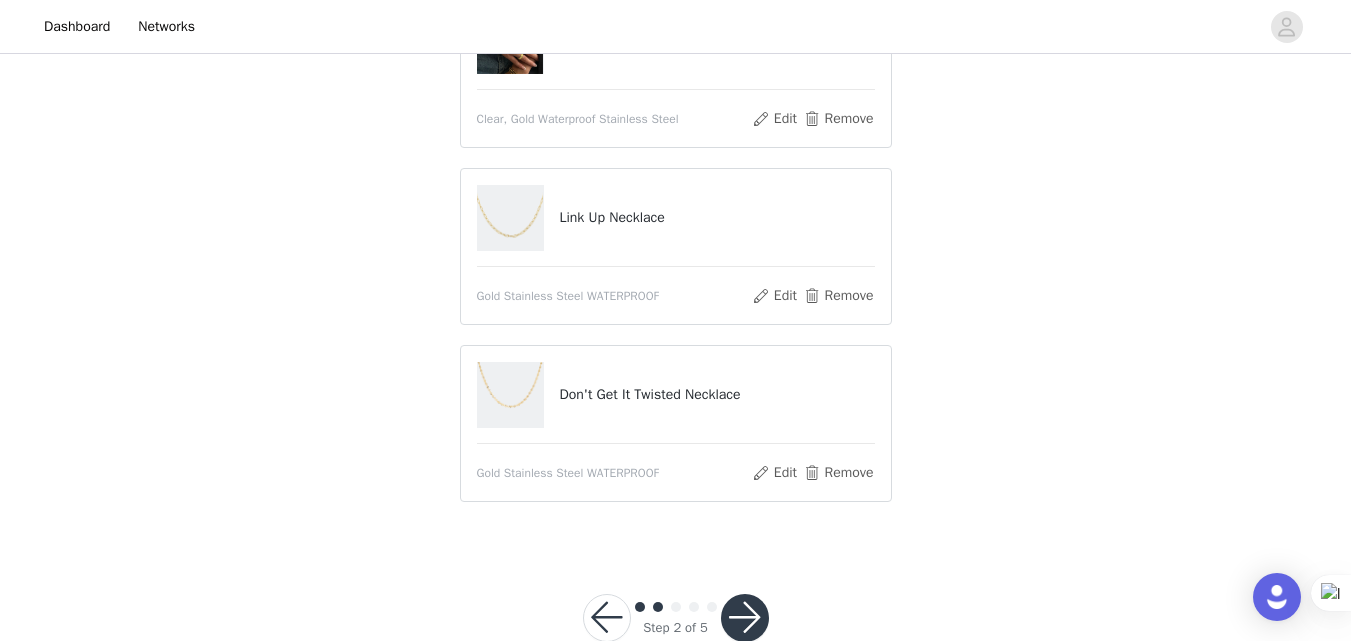 scroll, scrollTop: 697, scrollLeft: 0, axis: vertical 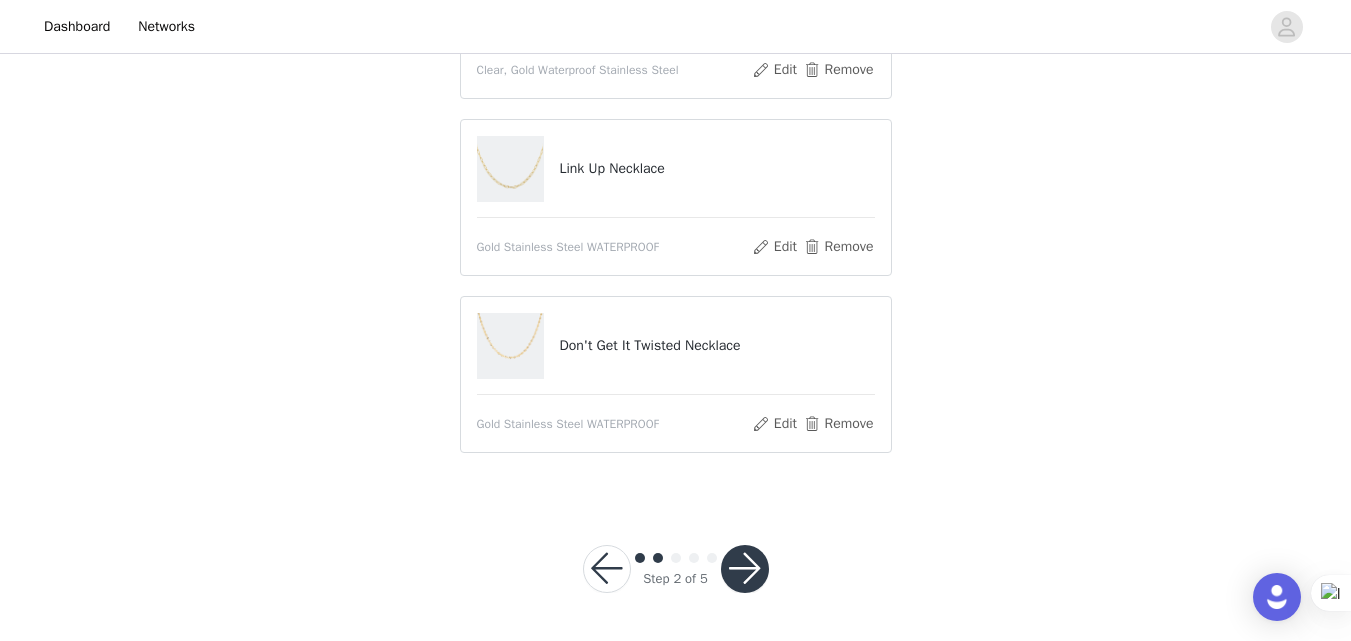 click at bounding box center [745, 569] 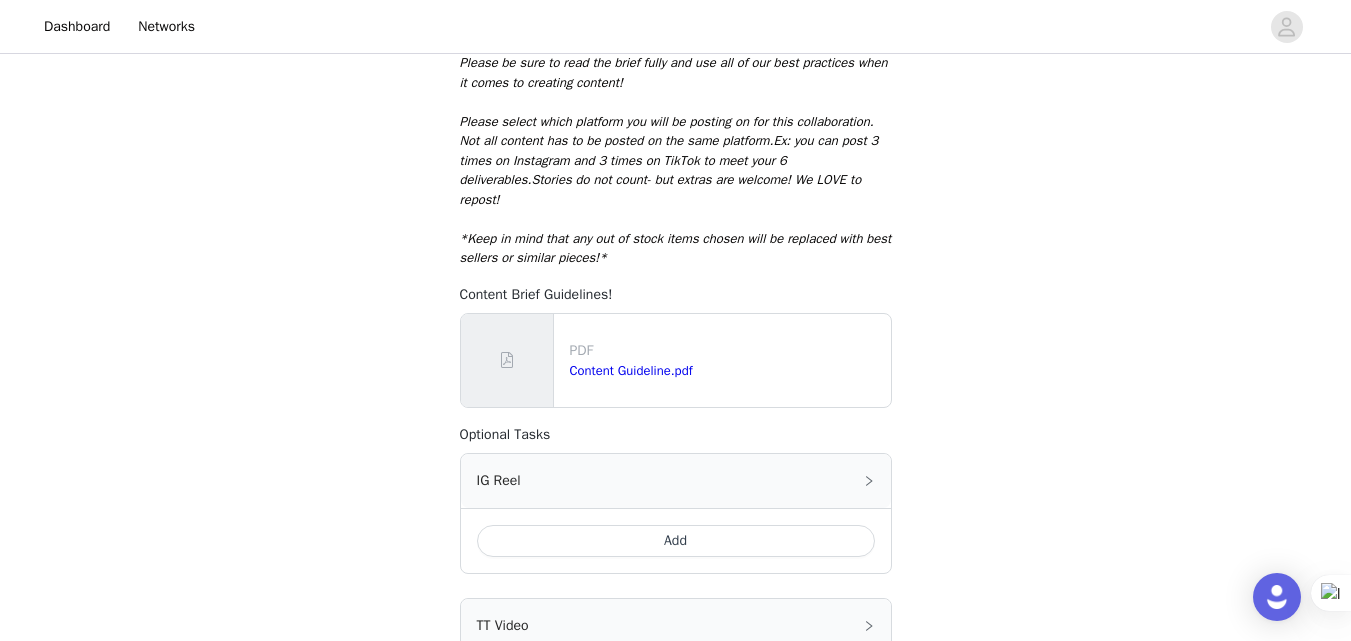 scroll, scrollTop: 547, scrollLeft: 0, axis: vertical 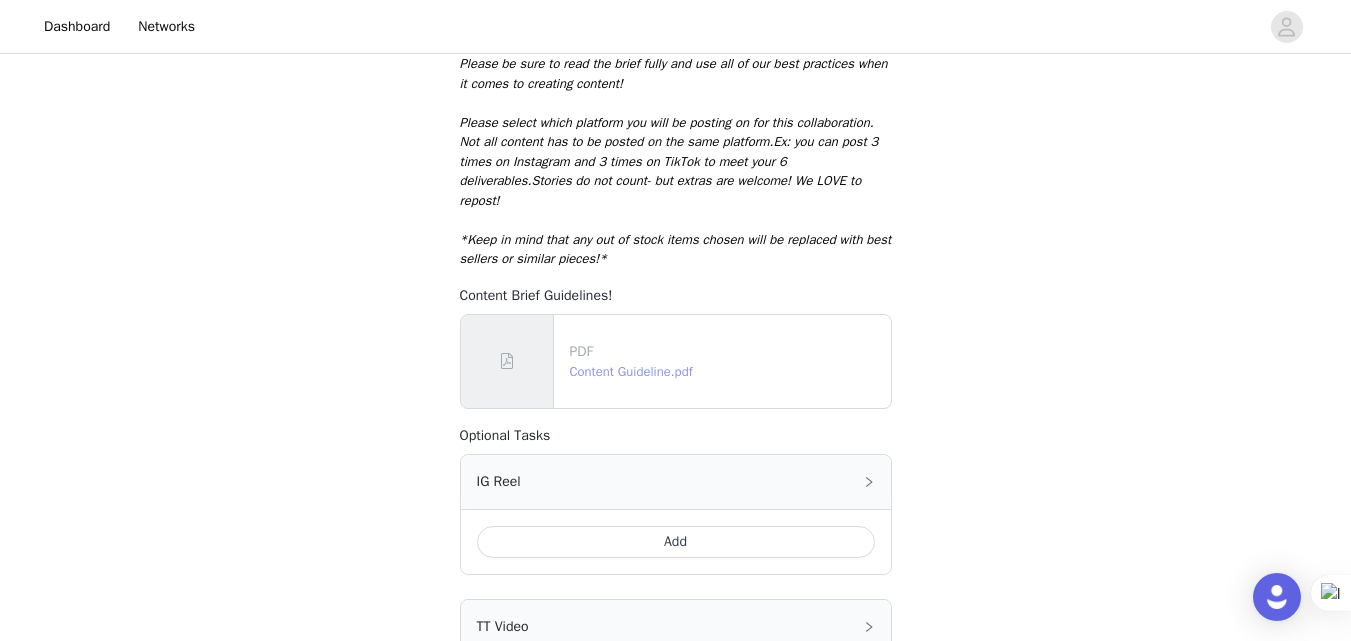 click on "Content Guideline.pdf" at bounding box center (631, 371) 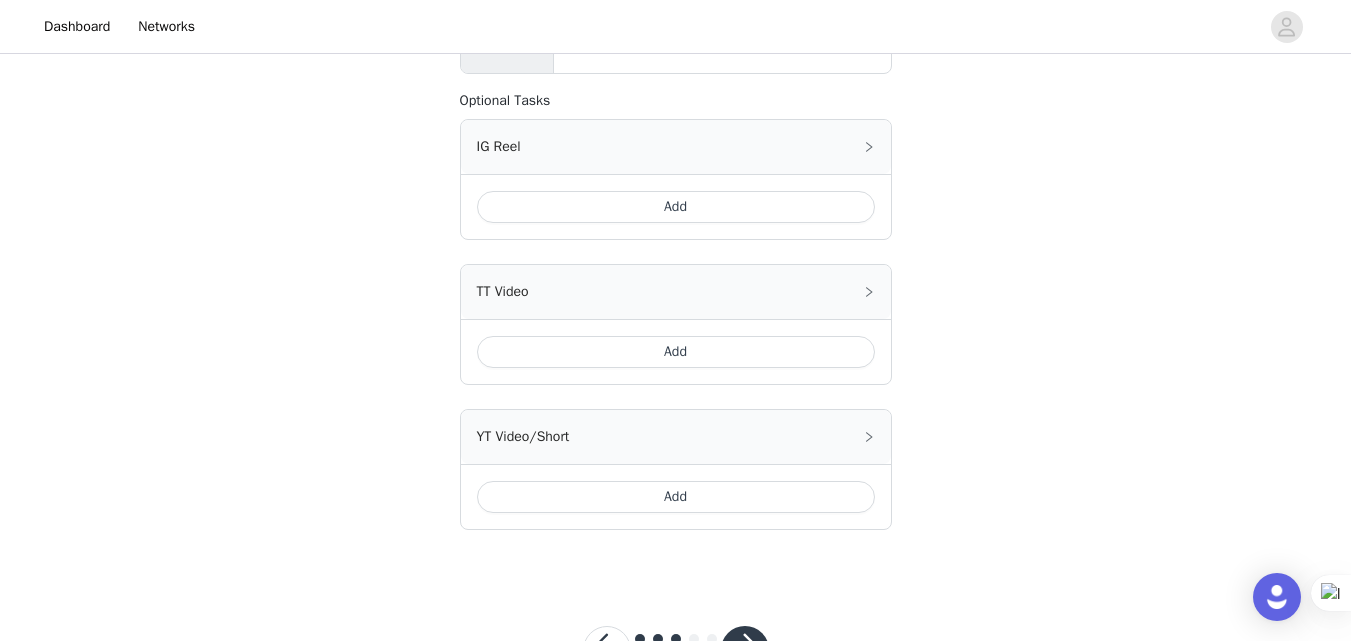 scroll, scrollTop: 895, scrollLeft: 0, axis: vertical 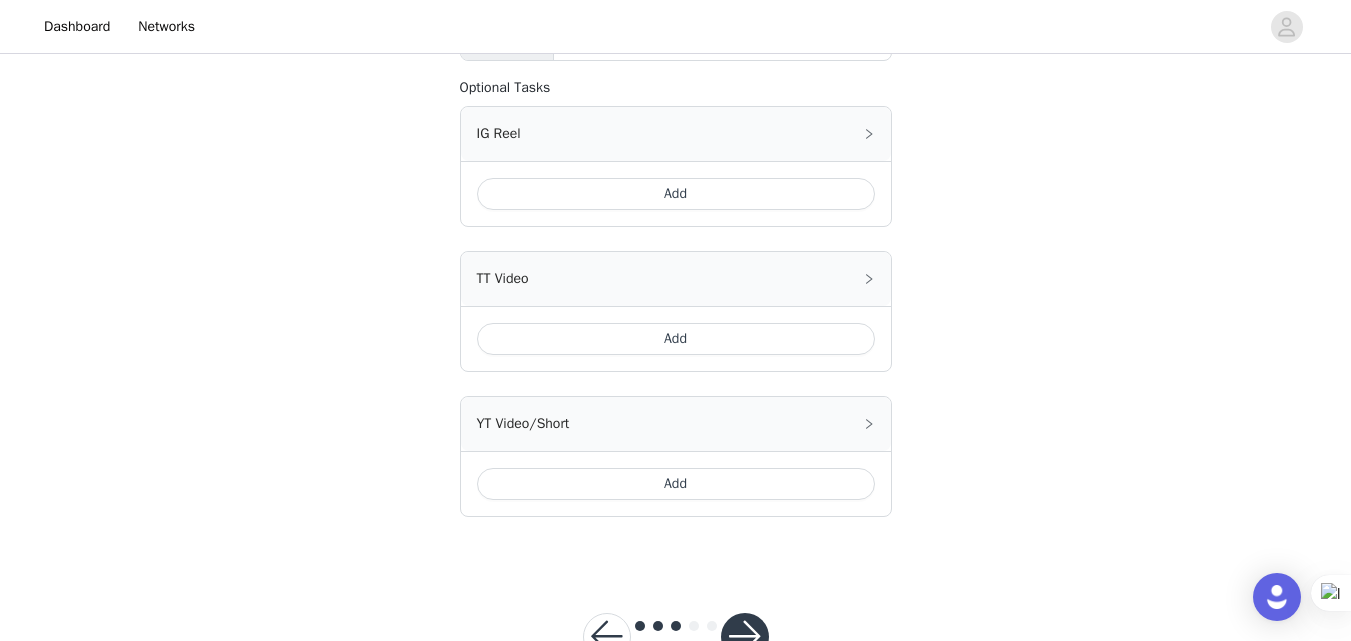 click on "STEP 3 OF 5
Post Your Content!❤️📸
Please remember to use these tags + hashtags so we can see when you post instead of having to follow up with you!    Hashtag in the captions:    #evryjewels, #evryjewelscollab    Mention in the caption:    @evryjewels
Your TikTok invite link will be created after your proposal is accepted.
Task Instructions   [DATE]  of receiving your products you must go live with your  1st piece of in feed dedicated content . The rest of your deliverables must go live [DATE] of receiving your package. You are free to select which platform you want to post on - just  make sure you are using the required tags.   Stories do not count for this collaboration - but more content is always appreciated! Content must stay online for at least 30 days.
Ex: you can post 3 times on Instagram and 3 times on TikTok to meet your 6 deliverables." at bounding box center (675, -136) 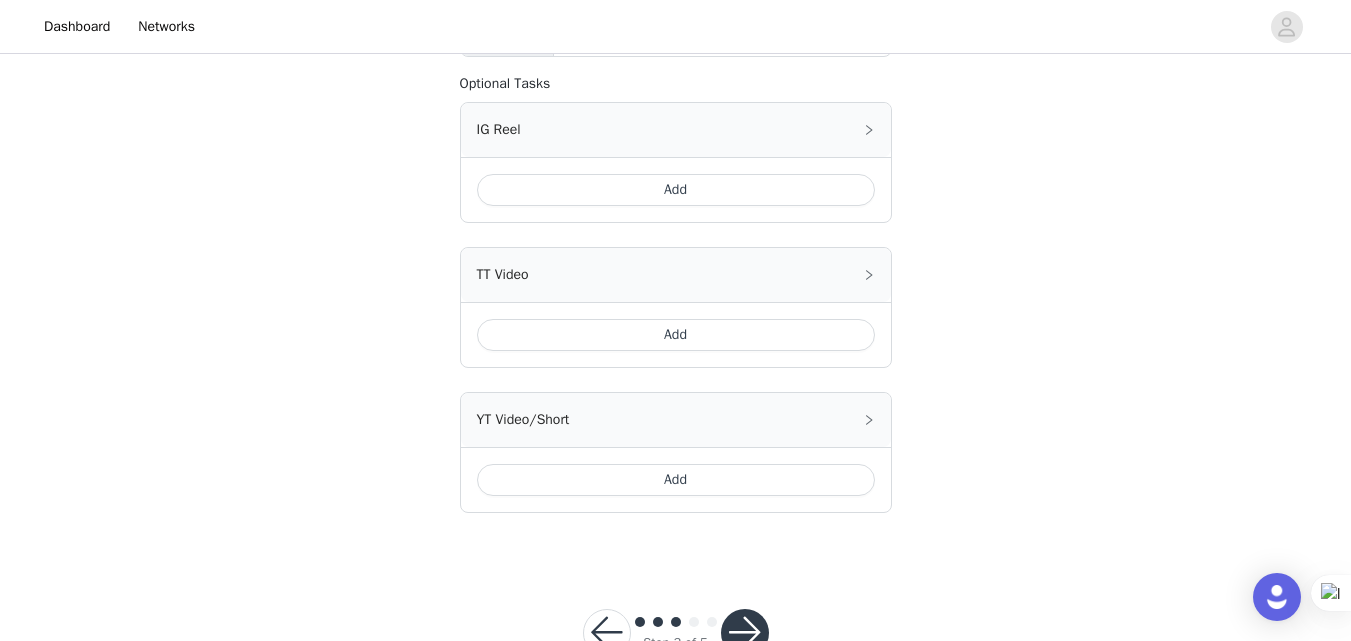 scroll, scrollTop: 963, scrollLeft: 0, axis: vertical 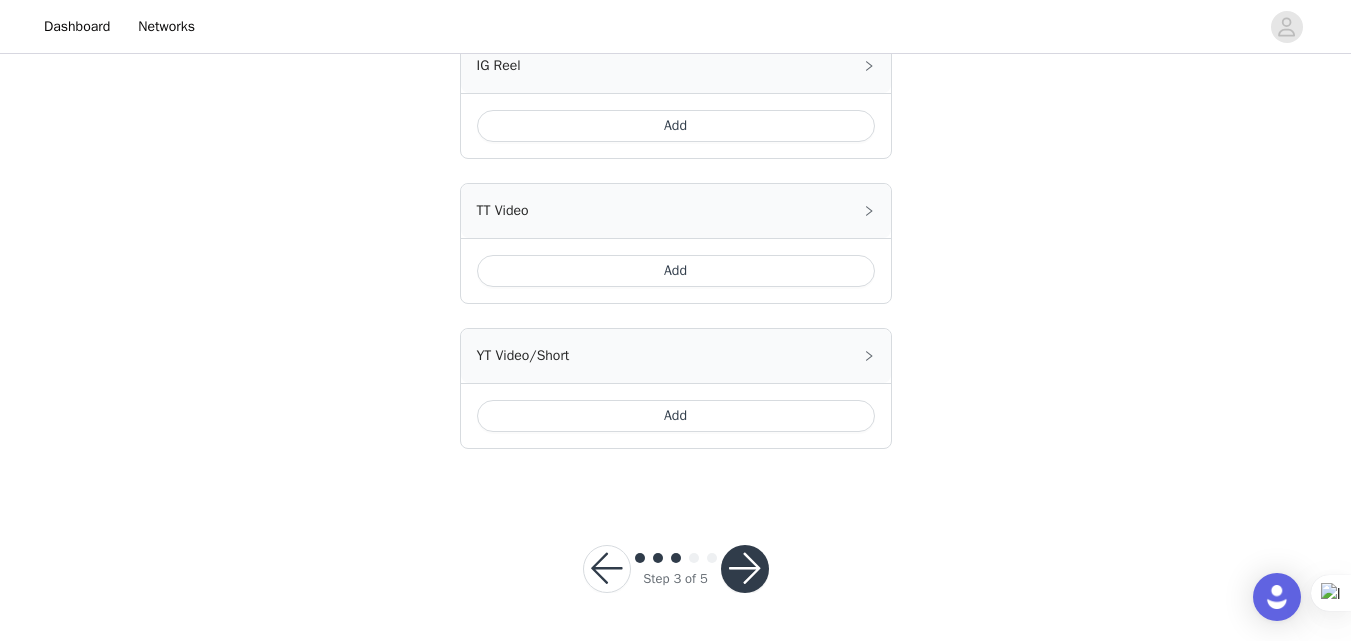 click on "Add" at bounding box center (676, 271) 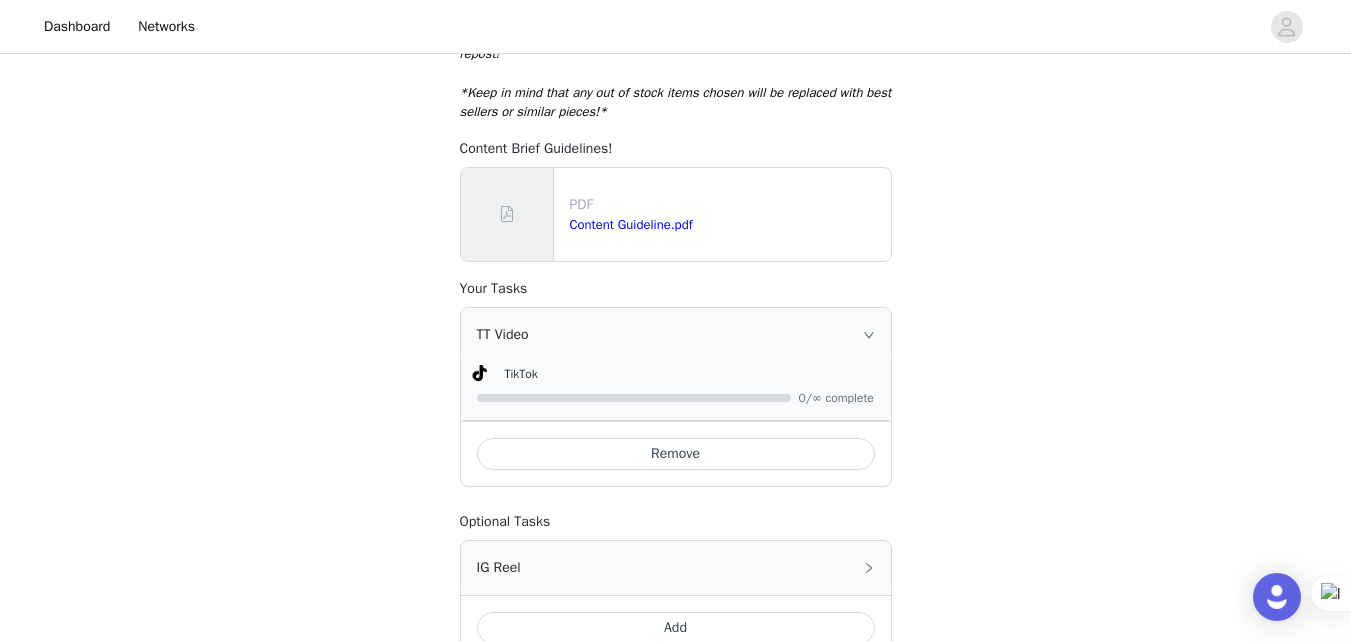 scroll, scrollTop: 689, scrollLeft: 0, axis: vertical 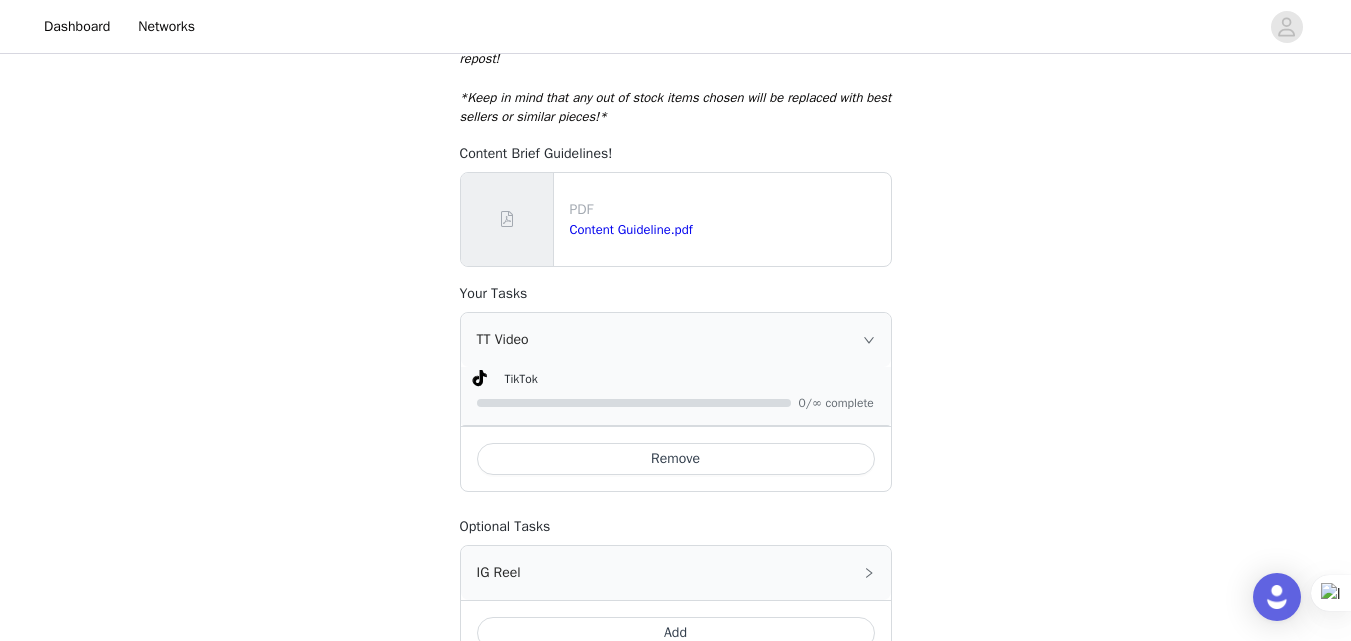 click on "STEP 3 OF 5
Post Your Content!❤️📸
Please remember to use these tags + hashtags so we can see when you post instead of having to follow up with you!    Hashtag in the captions:    #evryjewels, #evryjewelscollab    Mention in the caption:    @evryjewels
Your TikTok invite link will be created after your proposal is accepted.
Task Instructions   [DATE]  of receiving your products you must go live with your  1st piece of in feed dedicated content . The rest of your deliverables must go live [DATE] of receiving your package. You are free to select which platform you want to post on - just  make sure you are using the required tags.   Stories do not count for this collaboration - but more content is always appreciated! Content must stay online for at least 30 days.
Ex: you can post 3 times on Instagram and 3 times on TikTok to meet your 6 deliverables." at bounding box center (675, 114) 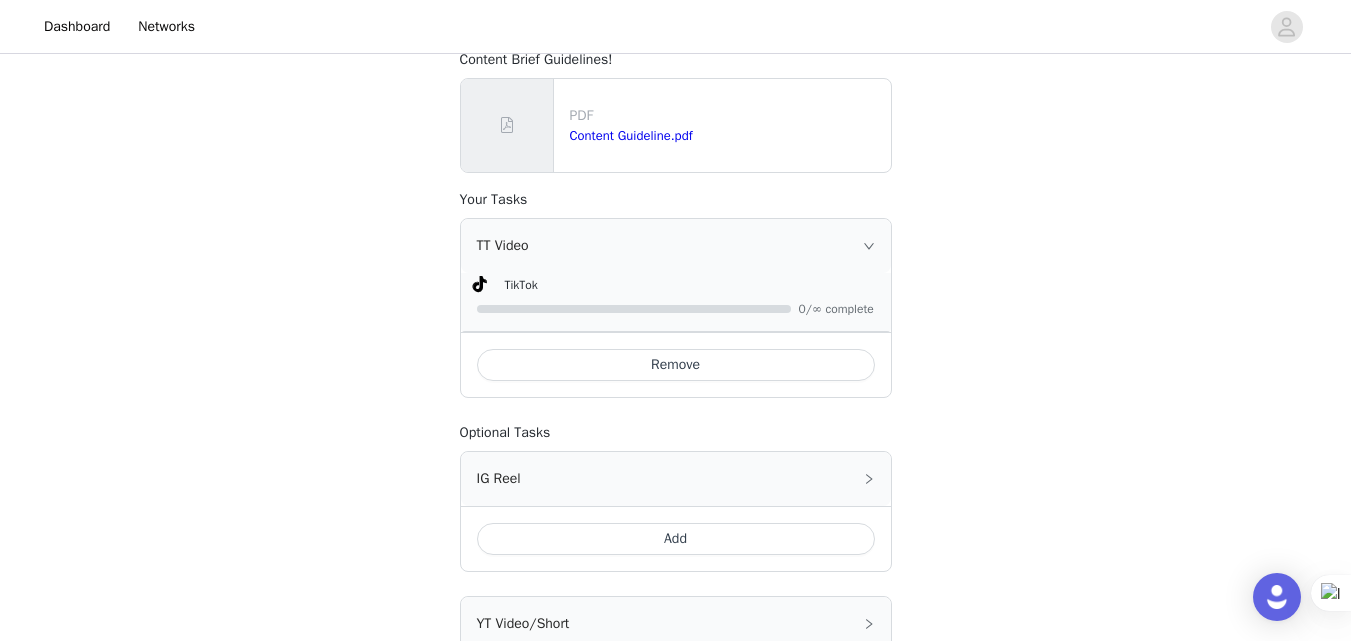 scroll, scrollTop: 1051, scrollLeft: 0, axis: vertical 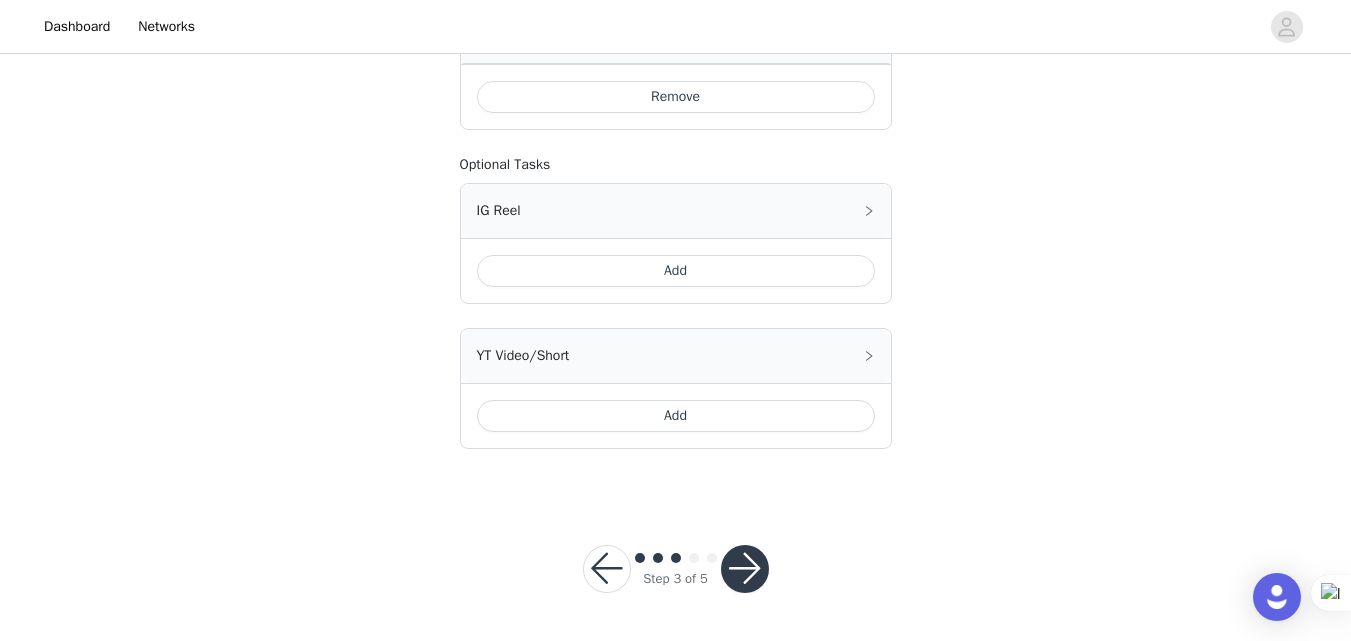 click at bounding box center [745, 569] 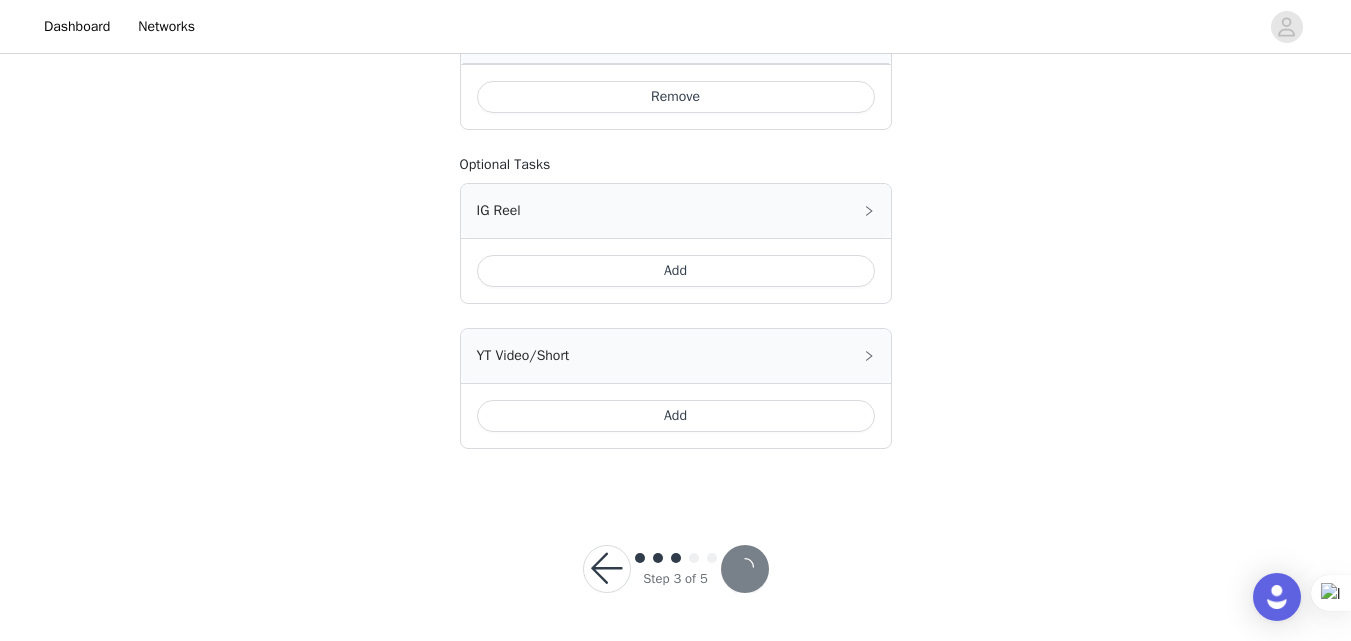 scroll, scrollTop: 0, scrollLeft: 0, axis: both 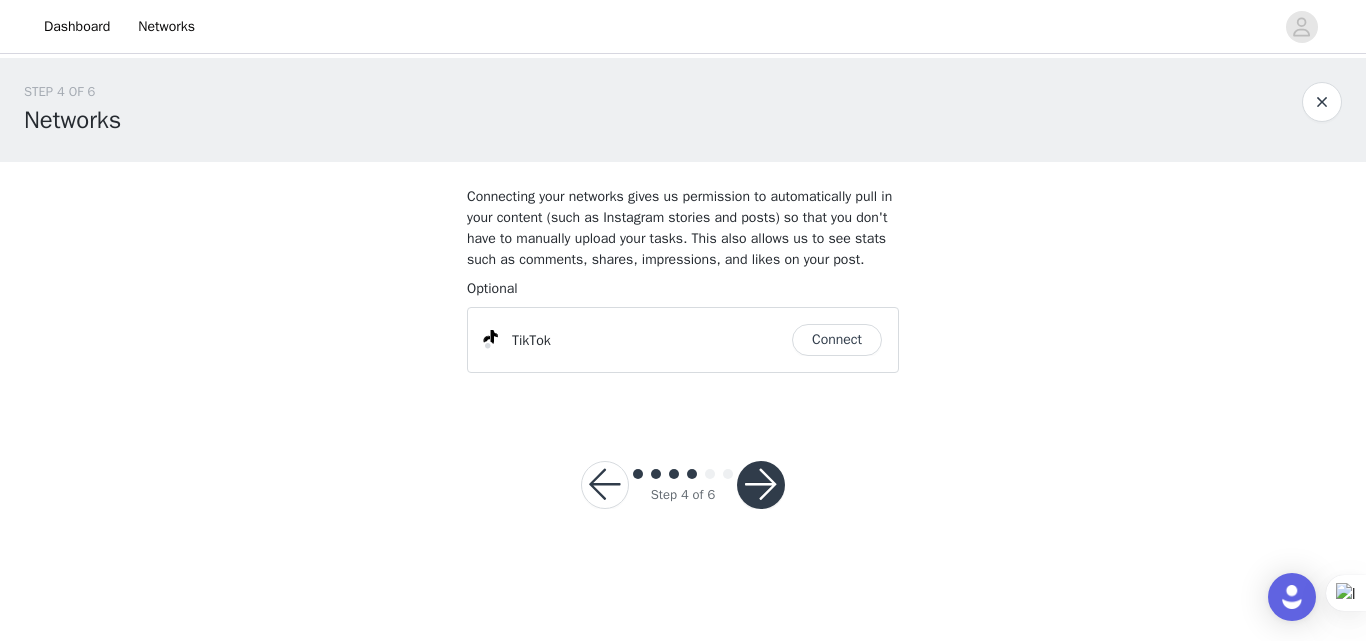 click on "Connect" at bounding box center (837, 340) 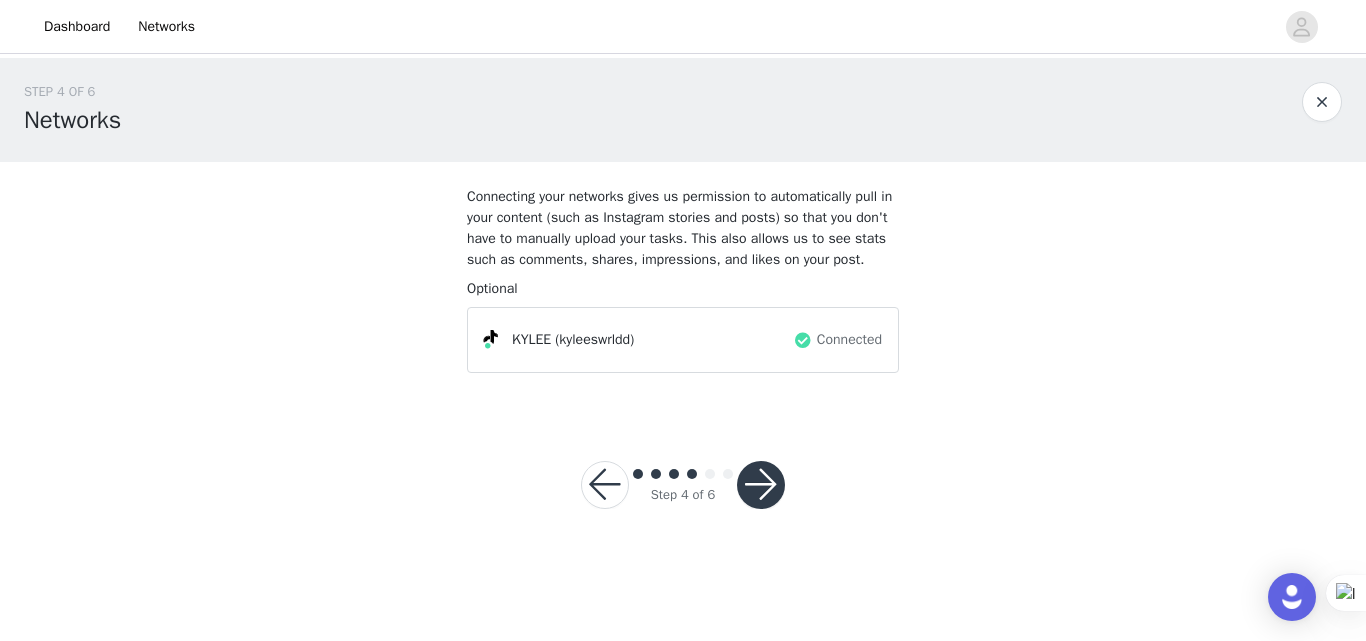 click at bounding box center [761, 485] 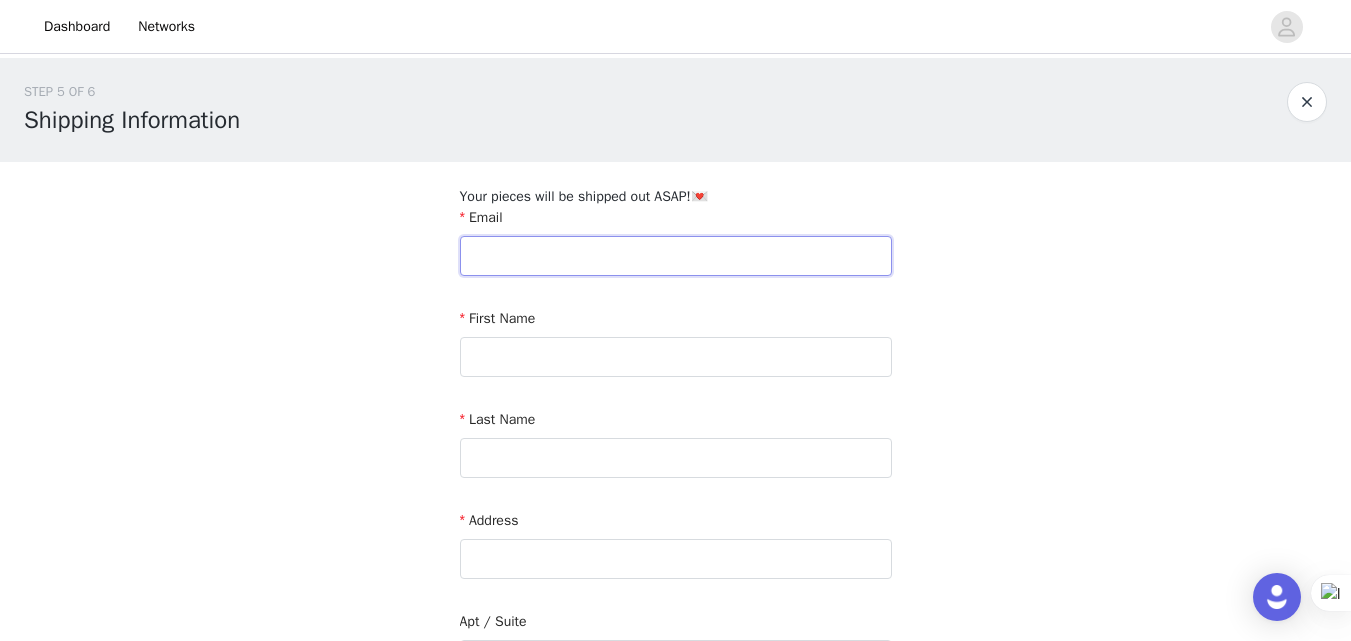 click at bounding box center (676, 256) 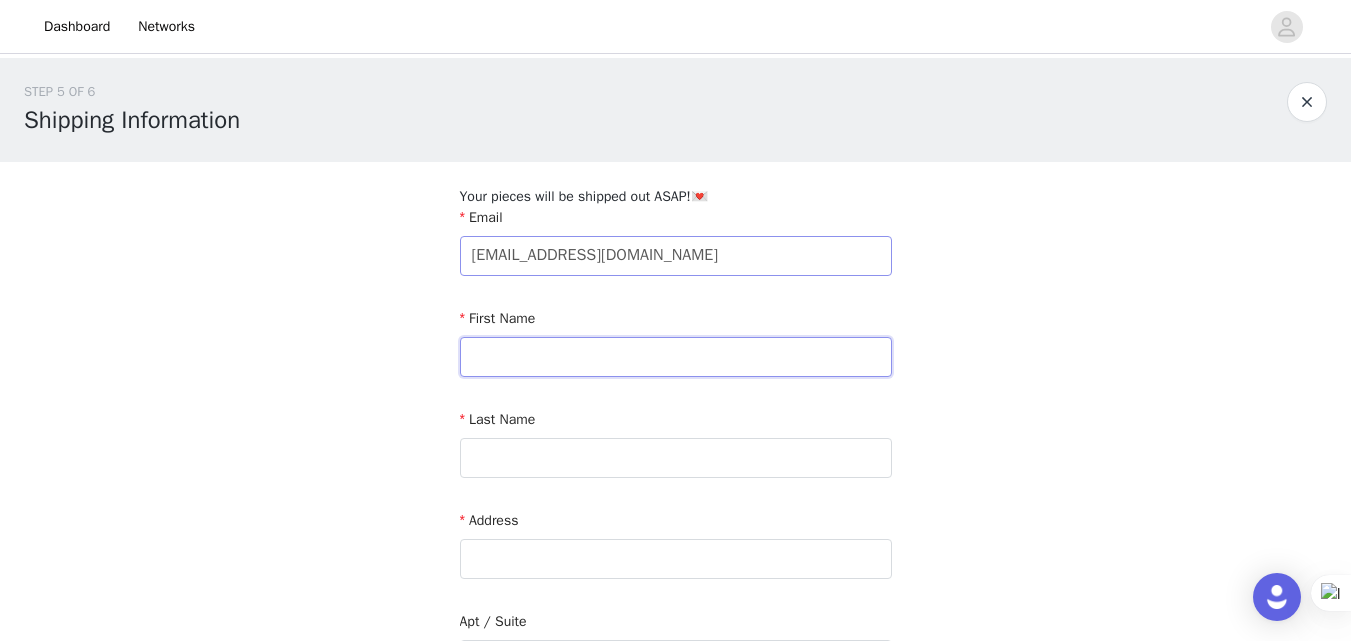 type on "Kylee" 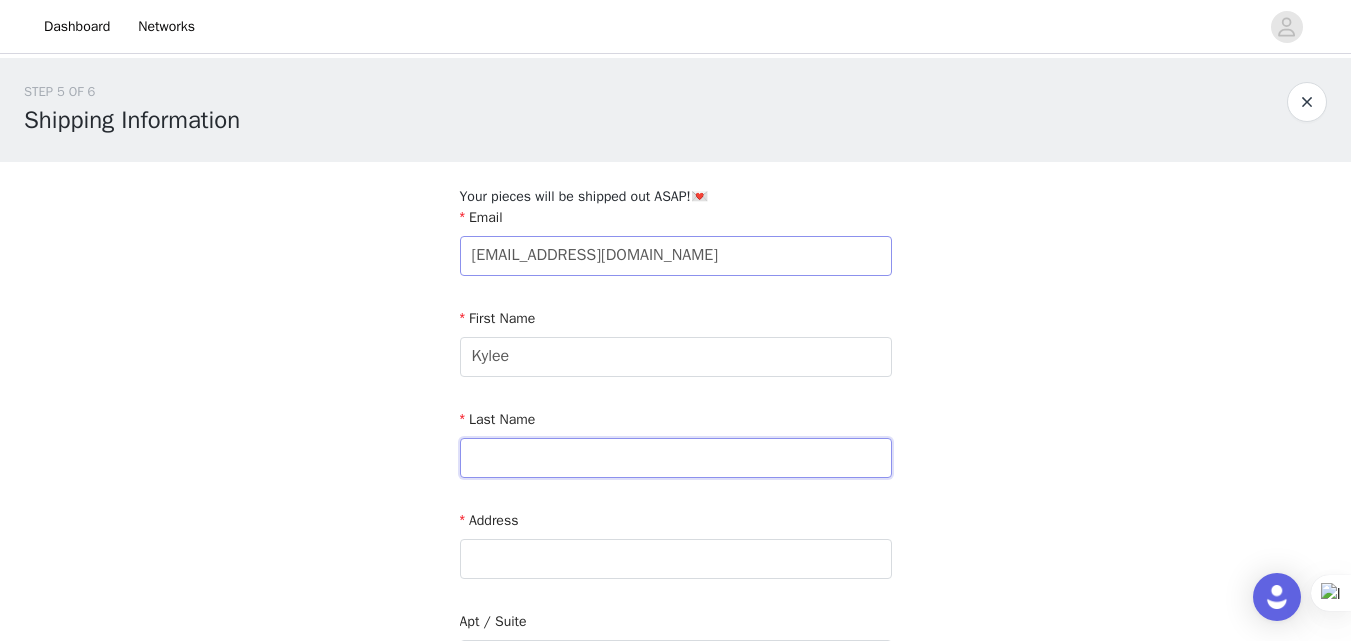 type on "[PERSON_NAME]" 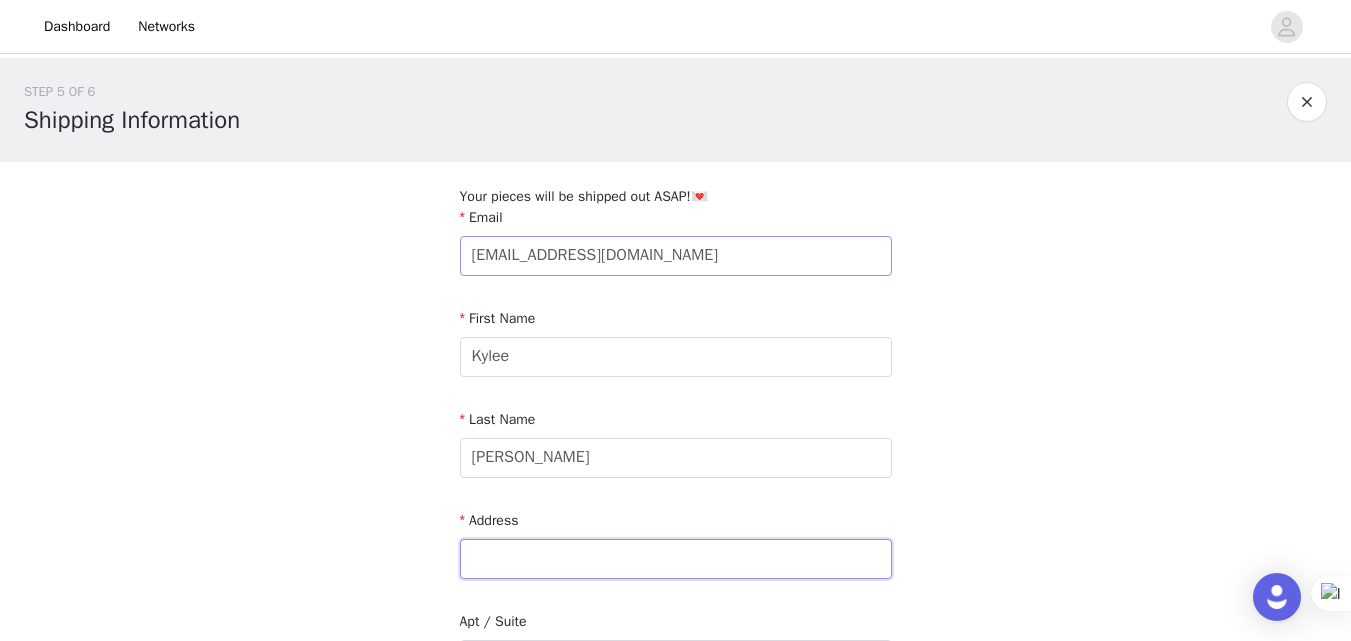 type on "[STREET_ADDRESS][PERSON_NAME]" 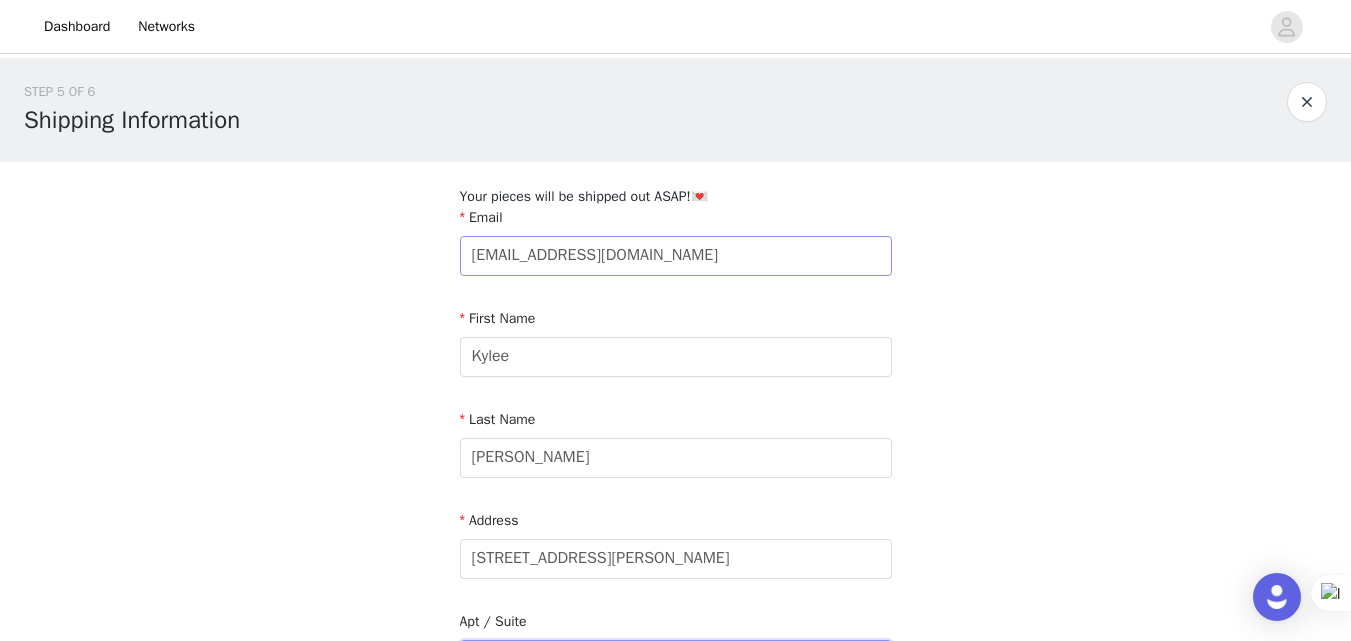type on "apt. 1841" 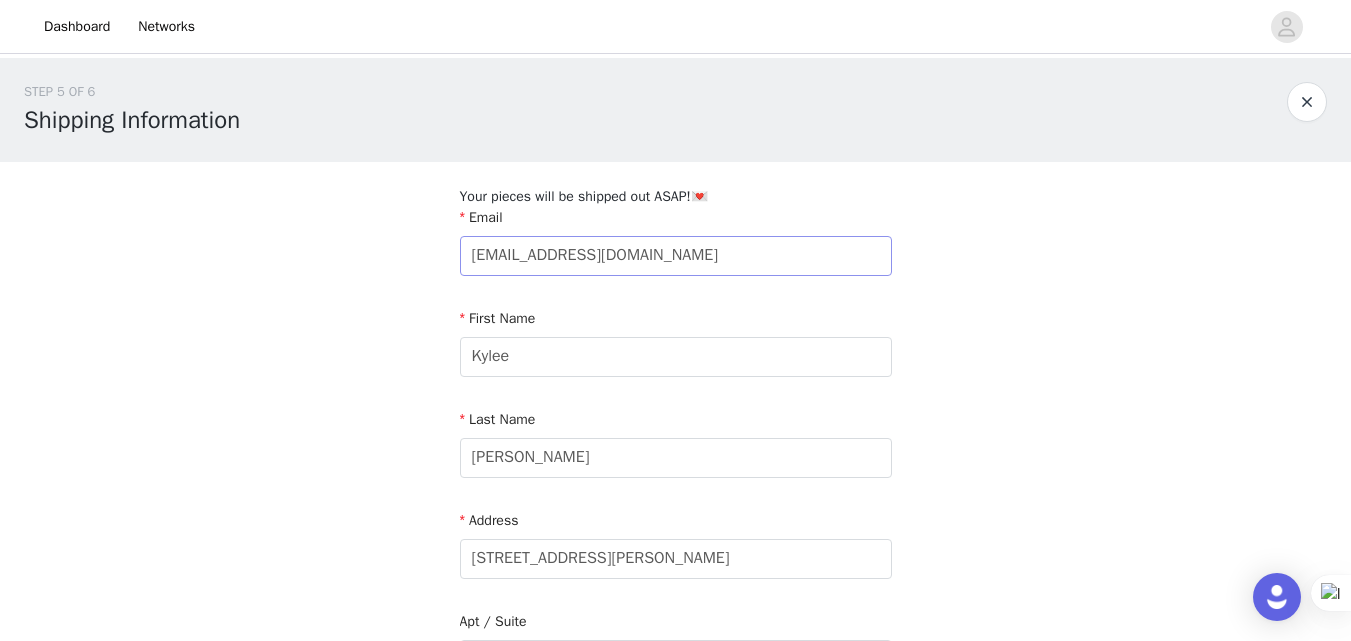type on "San Marcos" 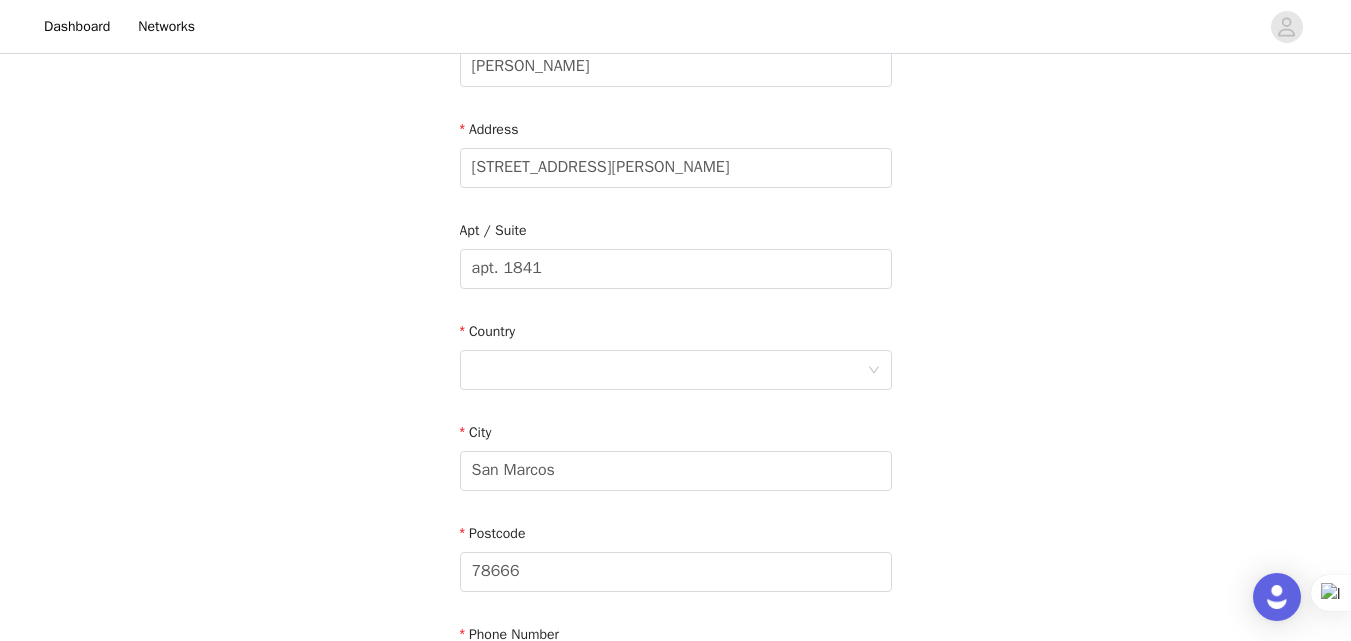scroll, scrollTop: 394, scrollLeft: 0, axis: vertical 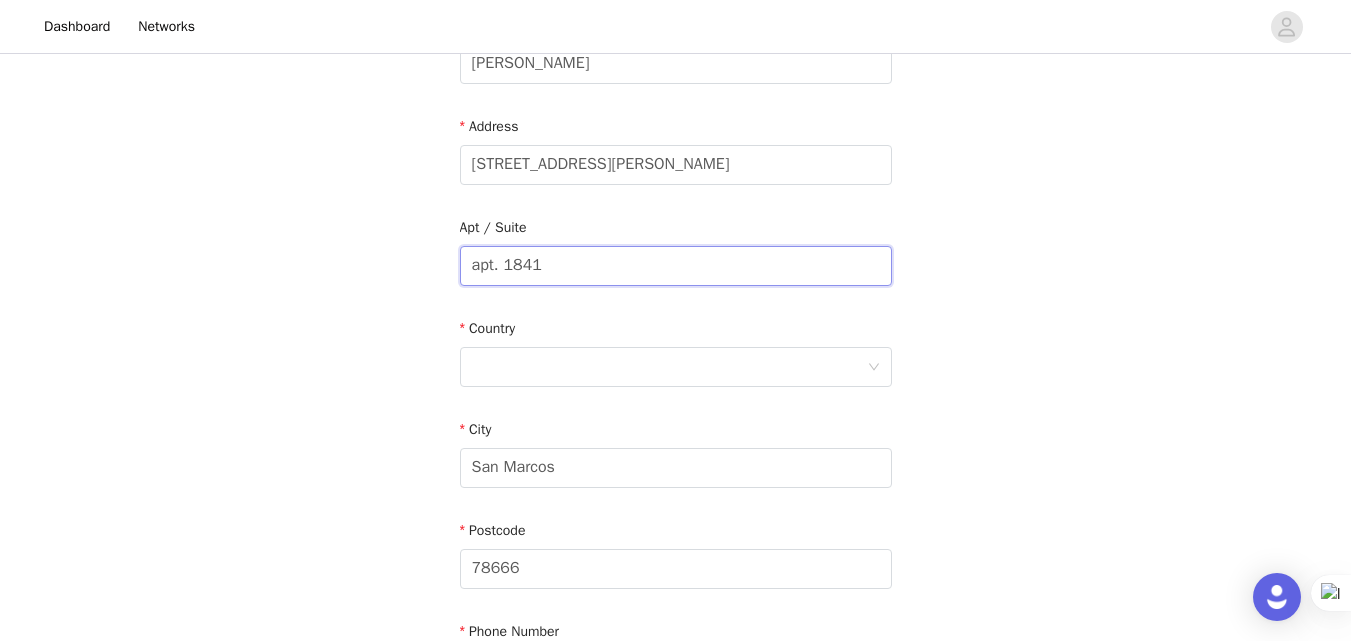 click on "apt. 1841" at bounding box center [676, 266] 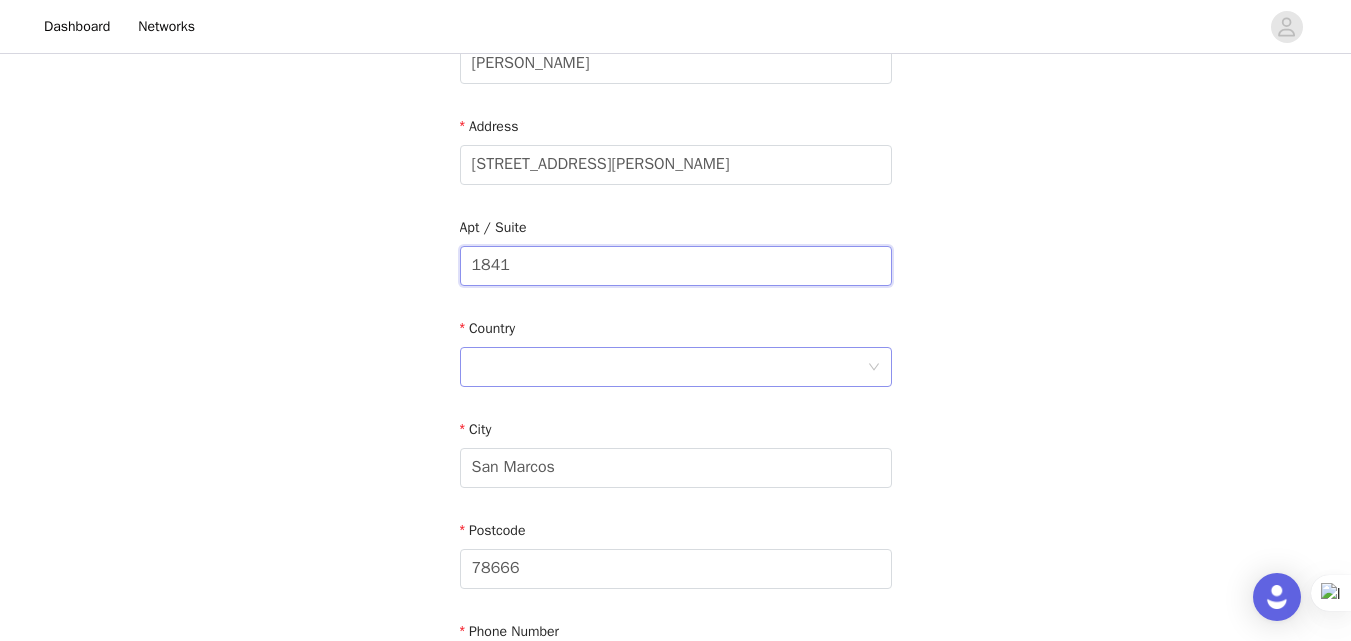 type on "1841" 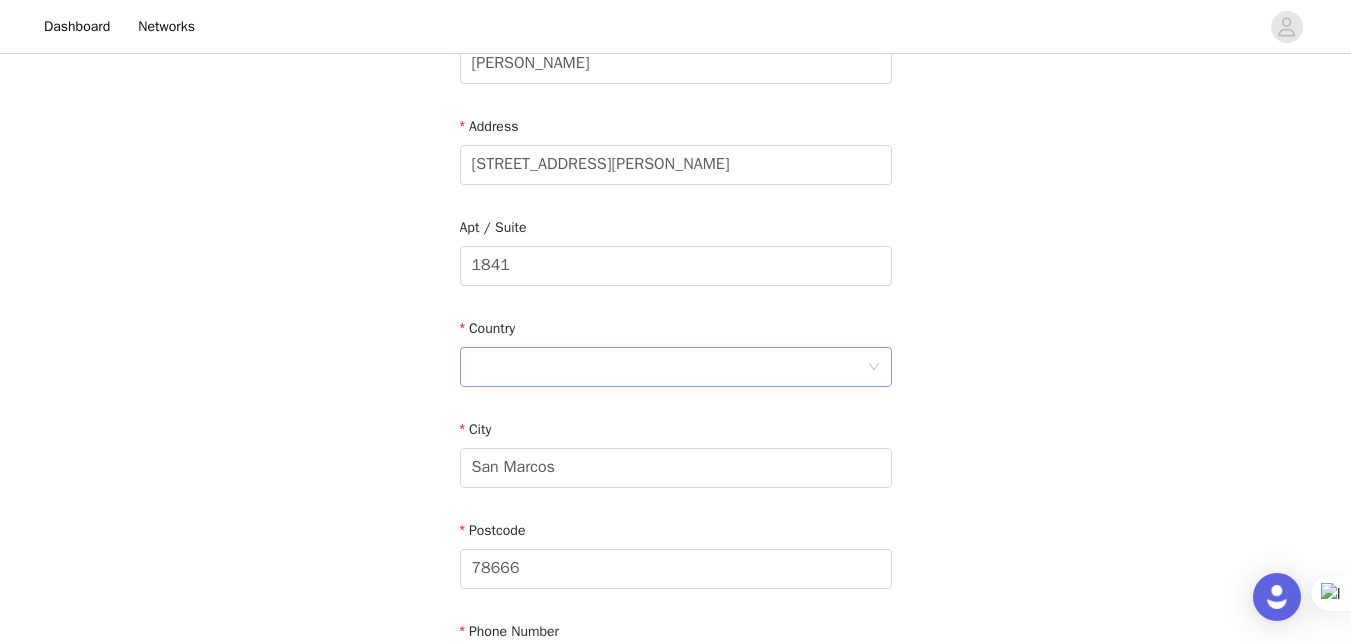 click at bounding box center [669, 367] 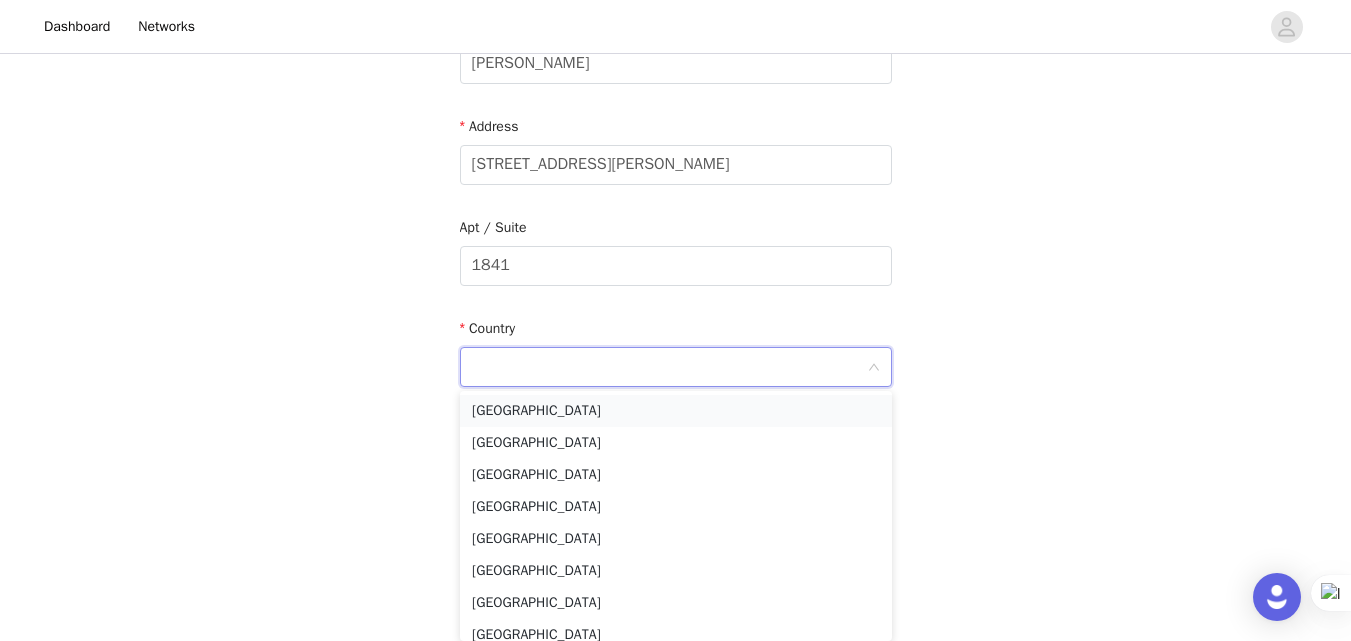 click on "[GEOGRAPHIC_DATA]" at bounding box center [676, 411] 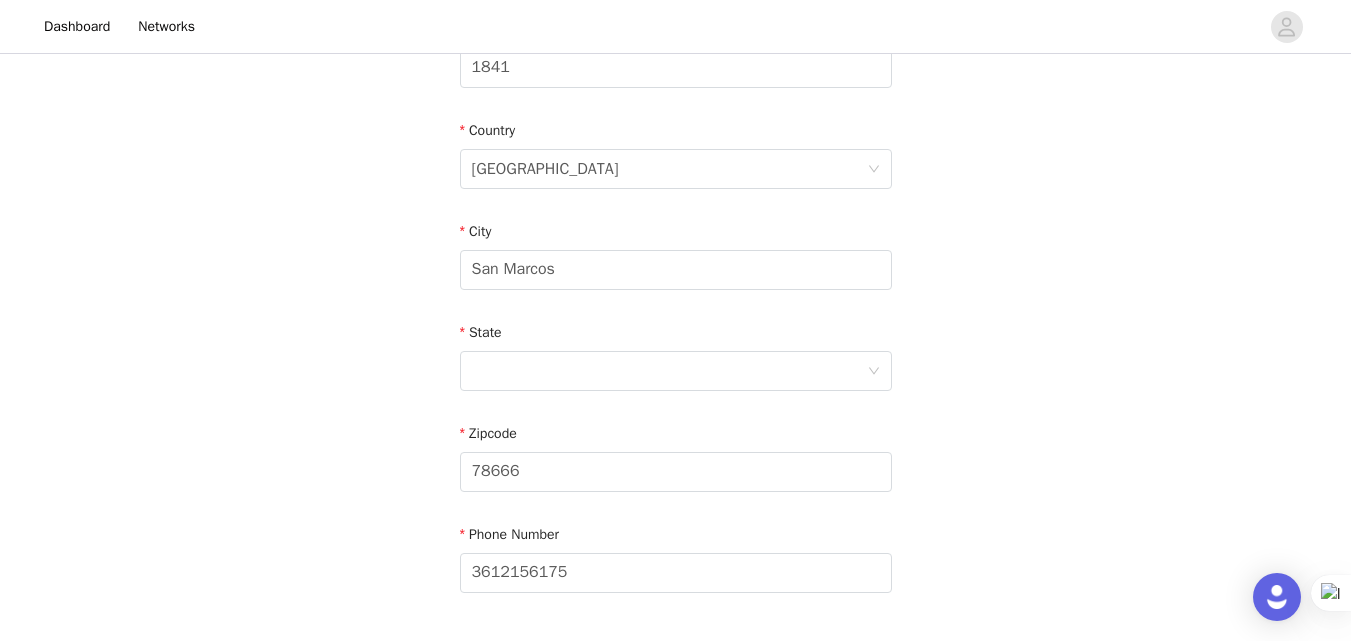 scroll, scrollTop: 597, scrollLeft: 0, axis: vertical 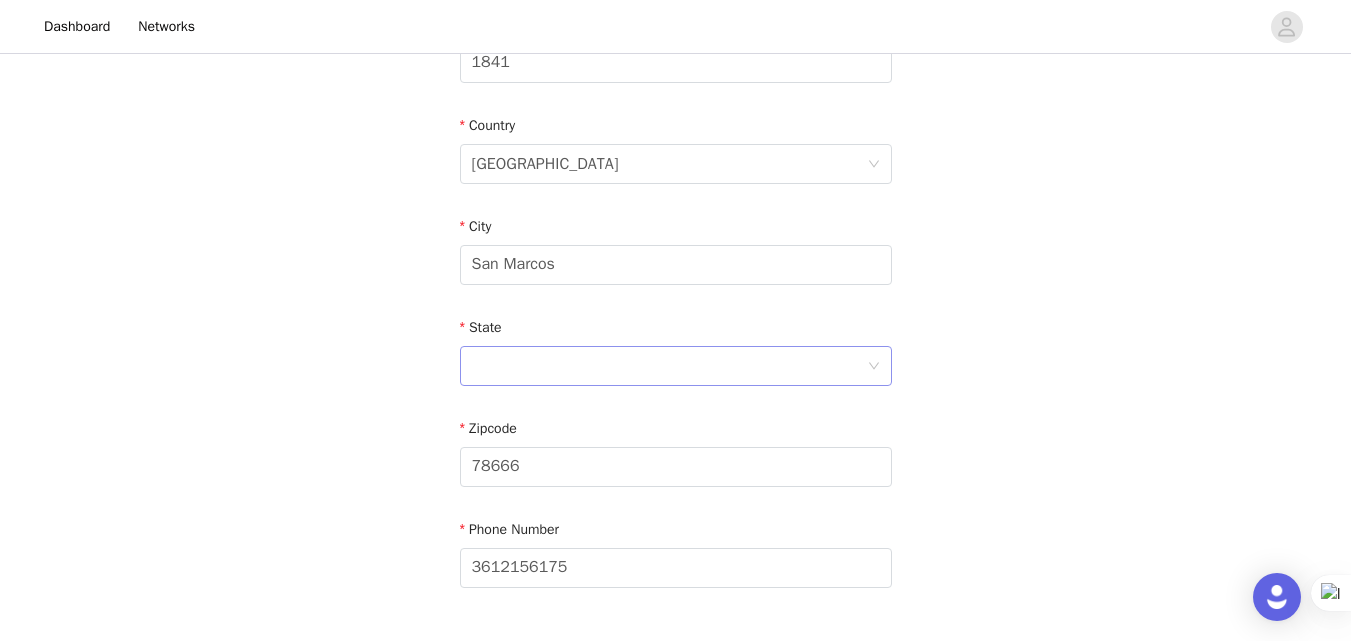 click at bounding box center (669, 366) 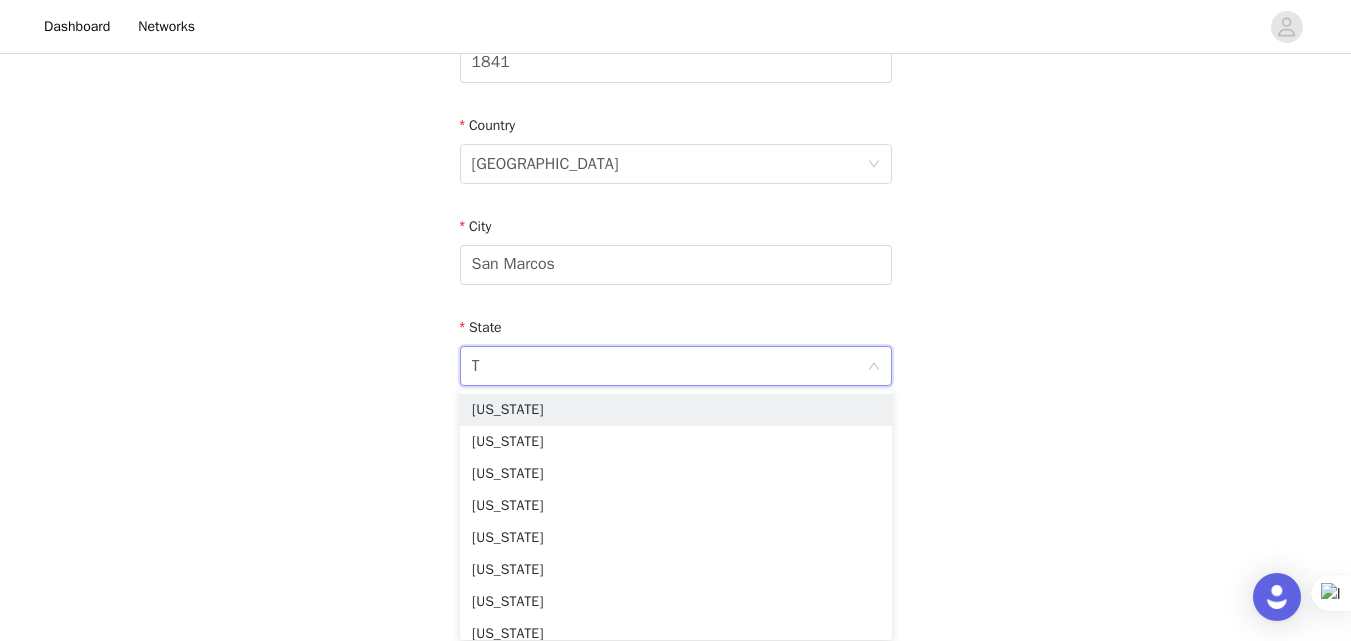 type on "Te" 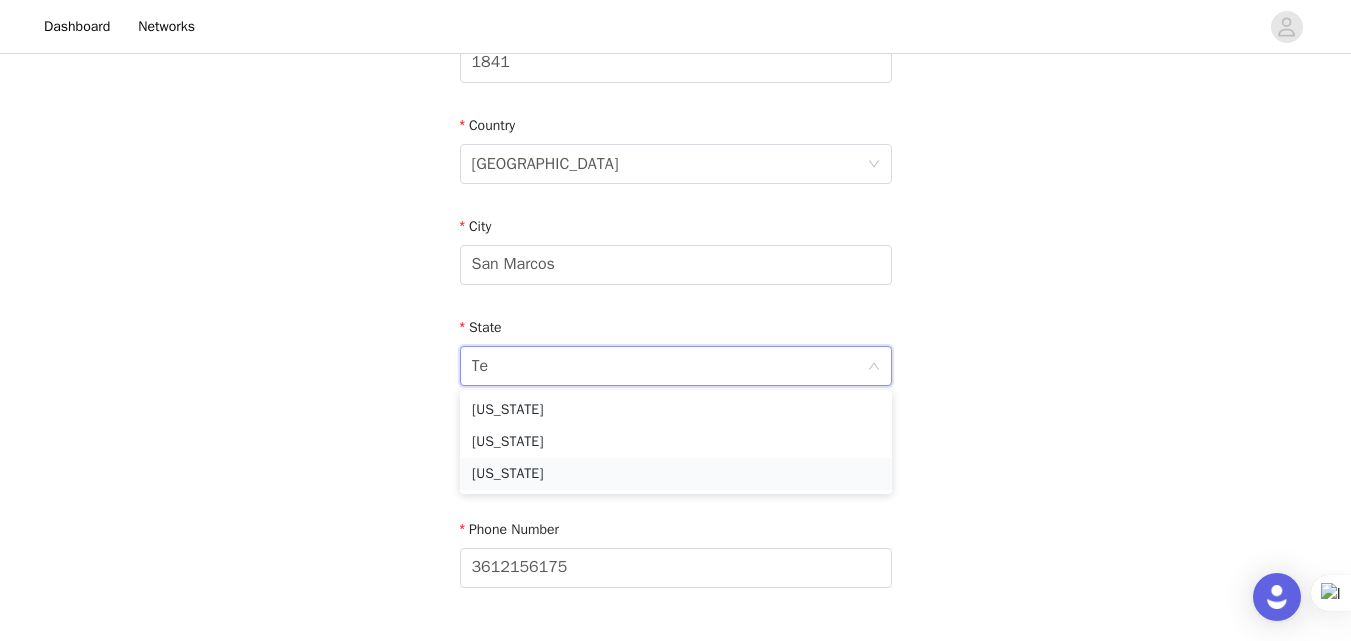 click on "[US_STATE]" at bounding box center (676, 474) 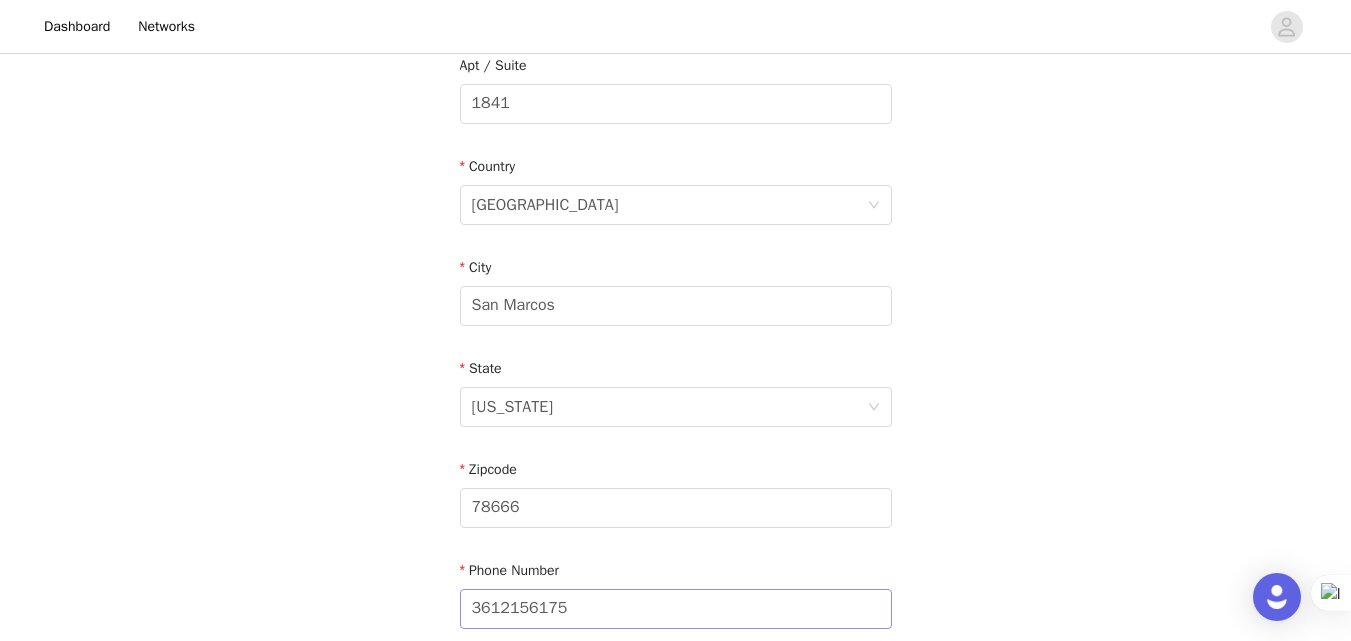 scroll, scrollTop: 744, scrollLeft: 0, axis: vertical 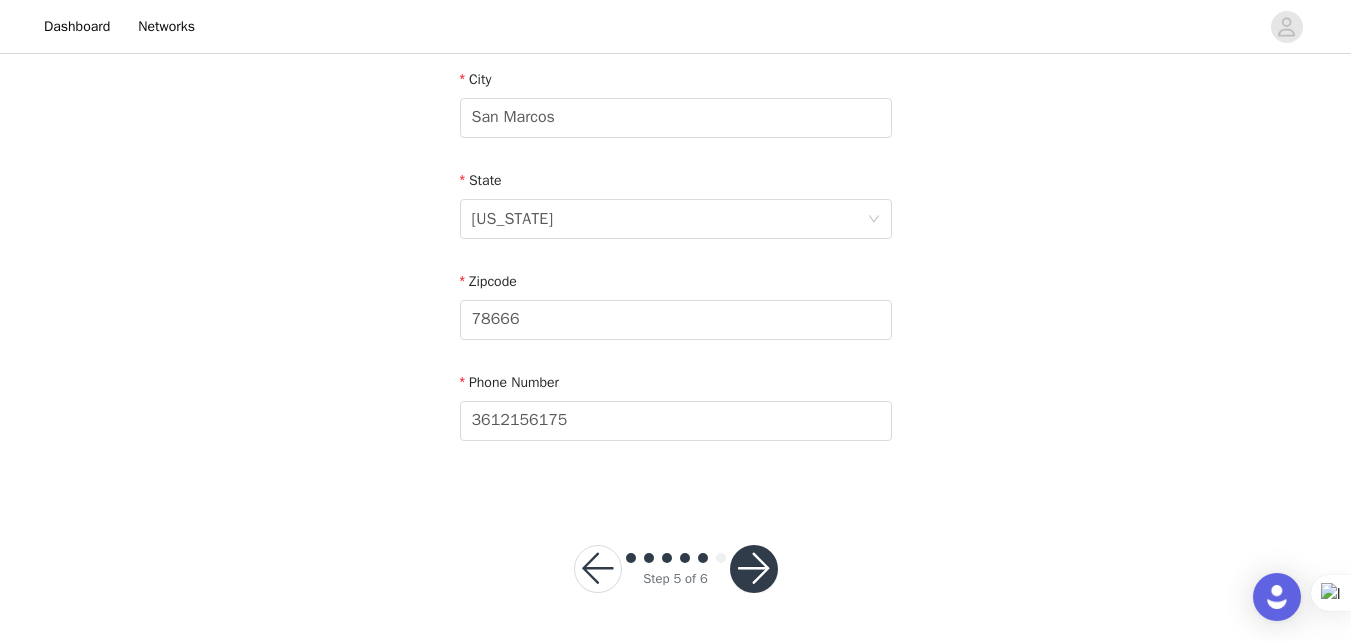 click at bounding box center [754, 569] 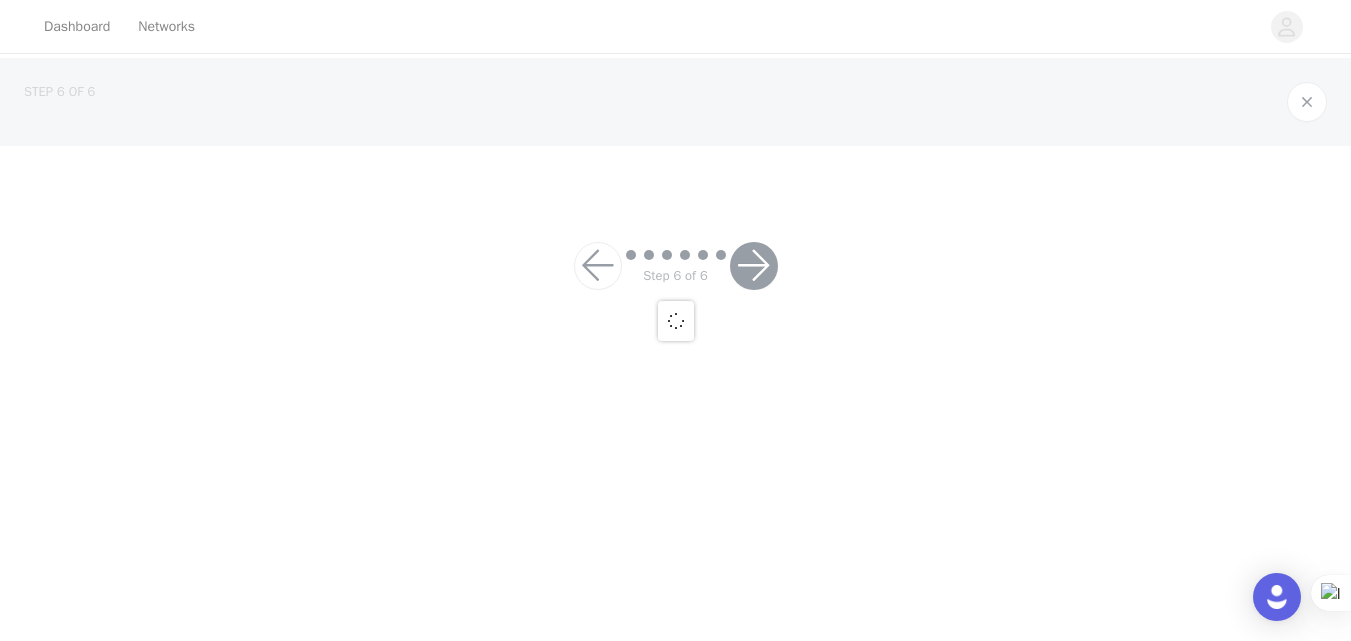 scroll, scrollTop: 0, scrollLeft: 0, axis: both 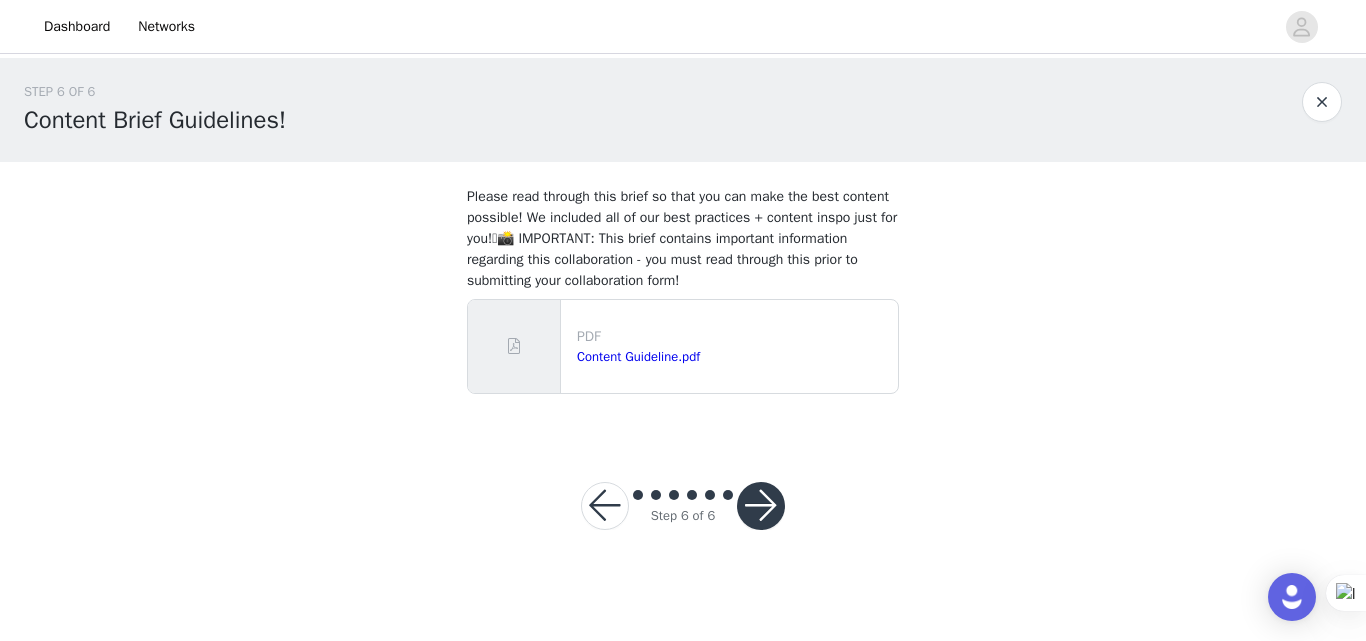 click at bounding box center (761, 506) 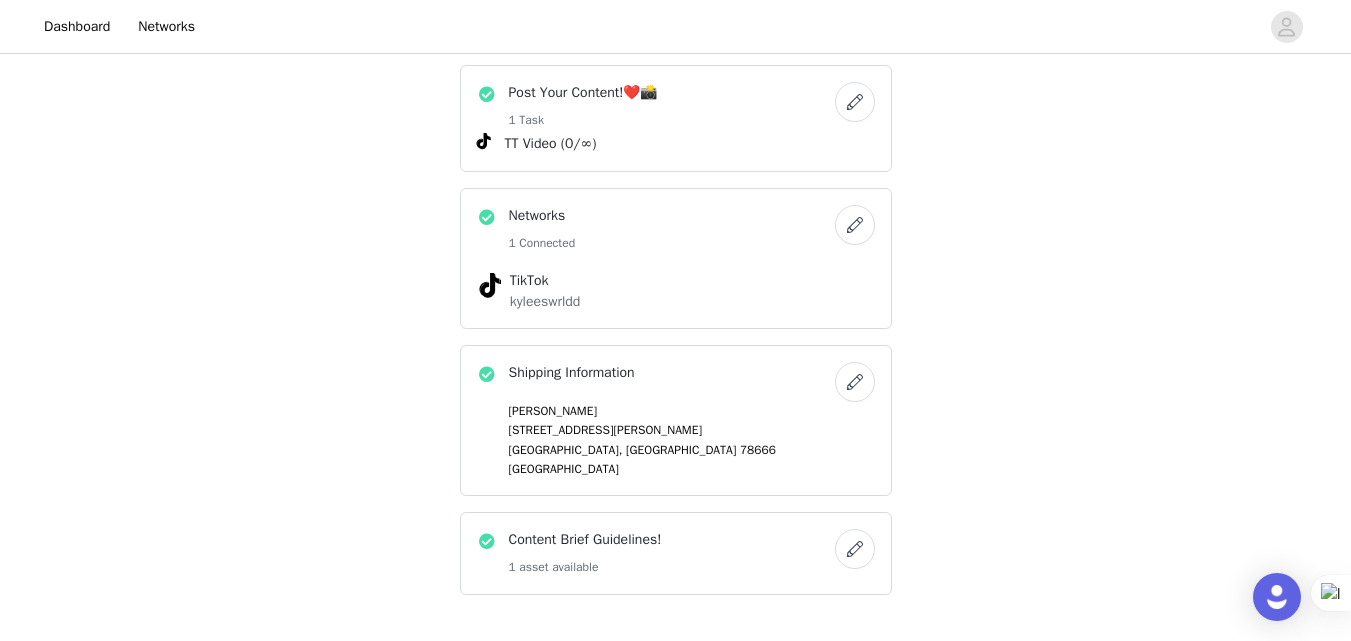 scroll, scrollTop: 821, scrollLeft: 0, axis: vertical 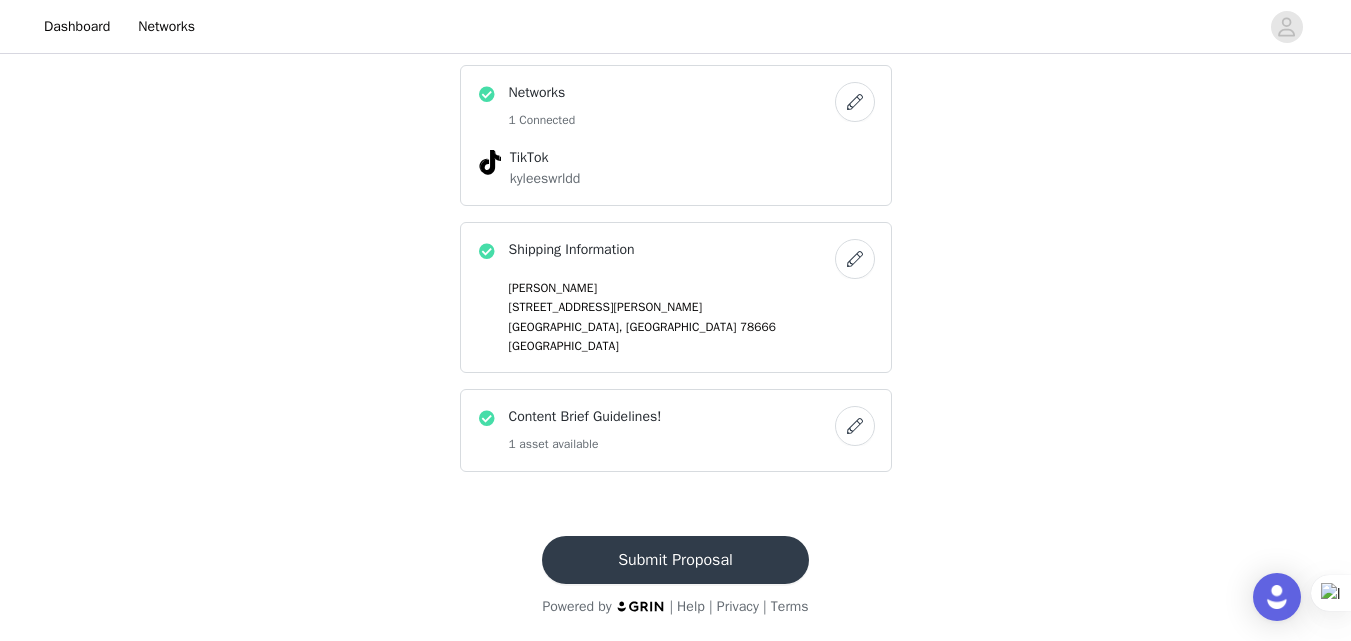 click on "Submit Proposal" at bounding box center (675, 560) 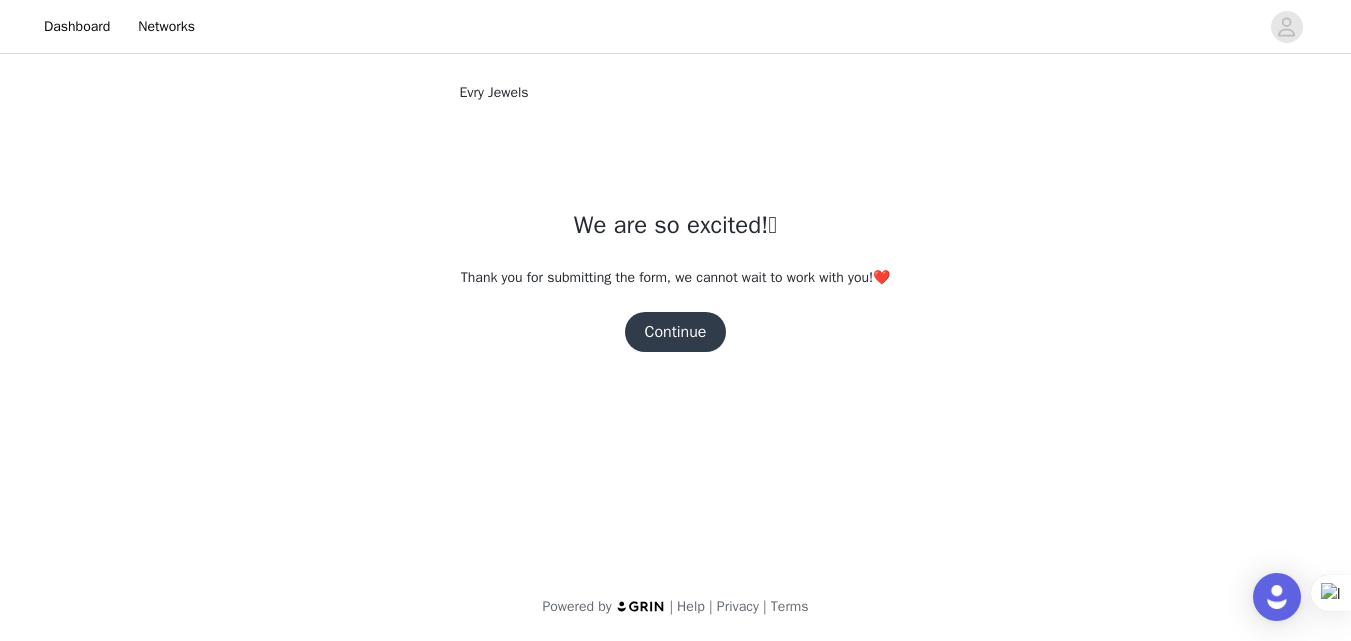scroll, scrollTop: 0, scrollLeft: 0, axis: both 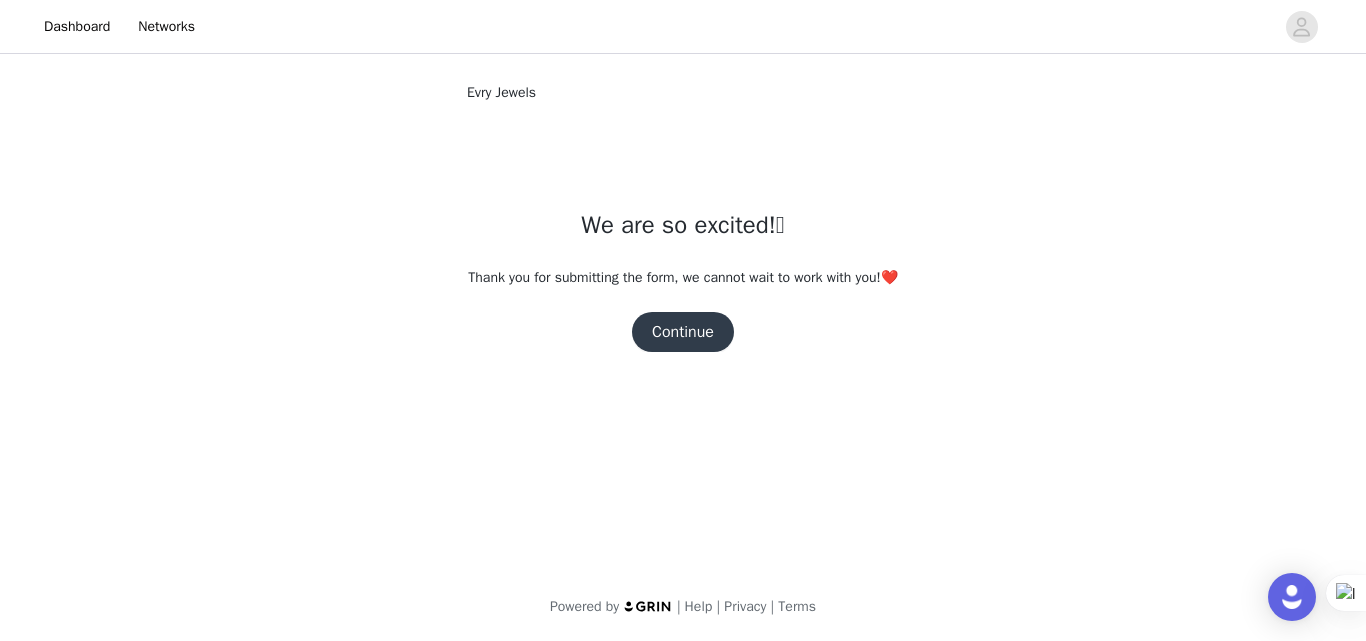 click on "Continue" at bounding box center (683, 332) 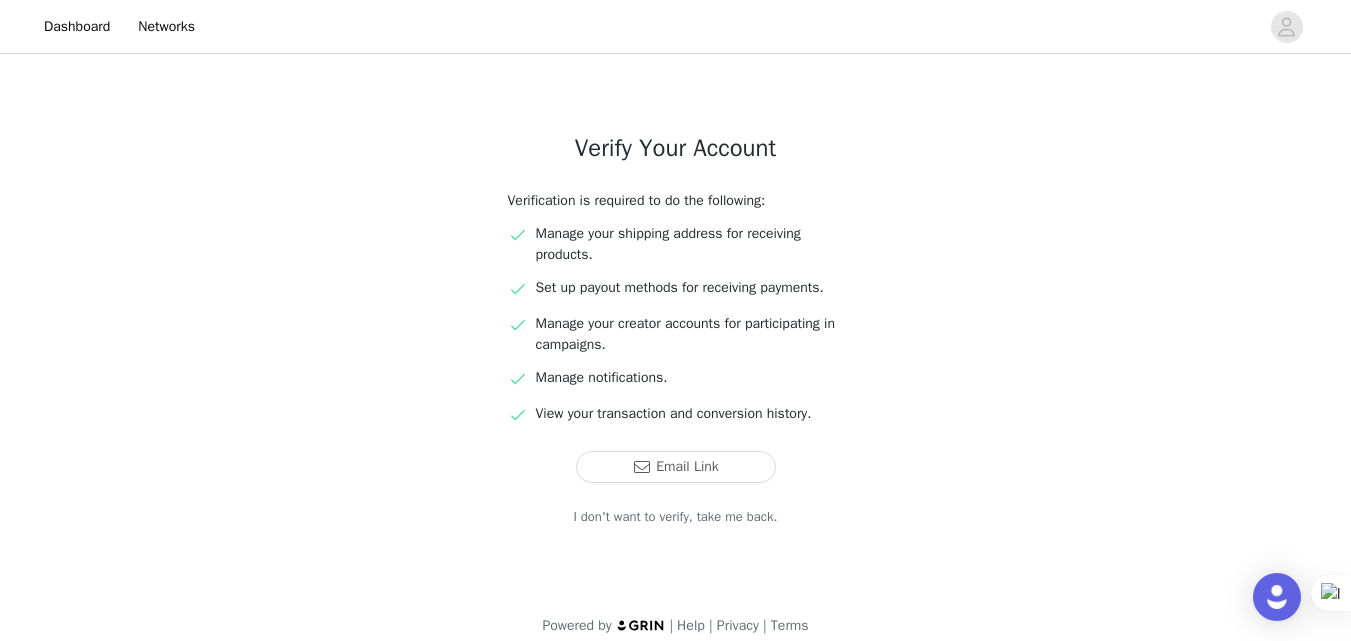 scroll, scrollTop: 99, scrollLeft: 0, axis: vertical 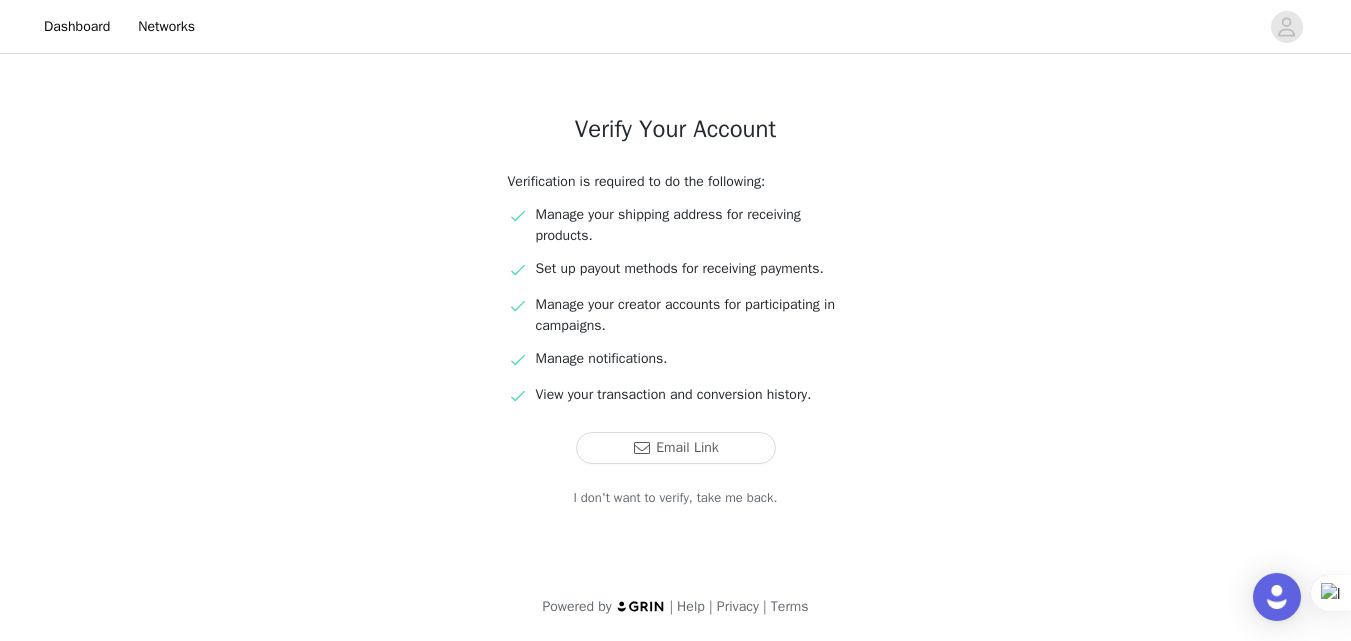 click on "I don't want to verify, take me back." at bounding box center (676, 498) 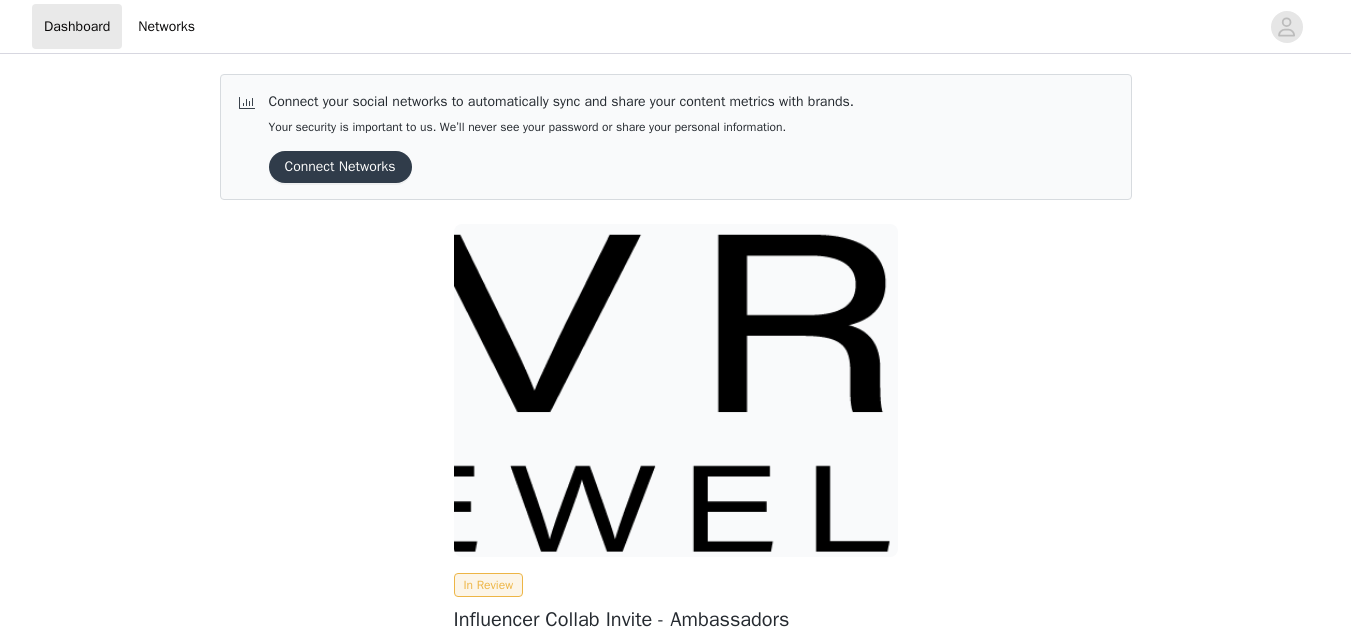 scroll, scrollTop: 0, scrollLeft: 0, axis: both 